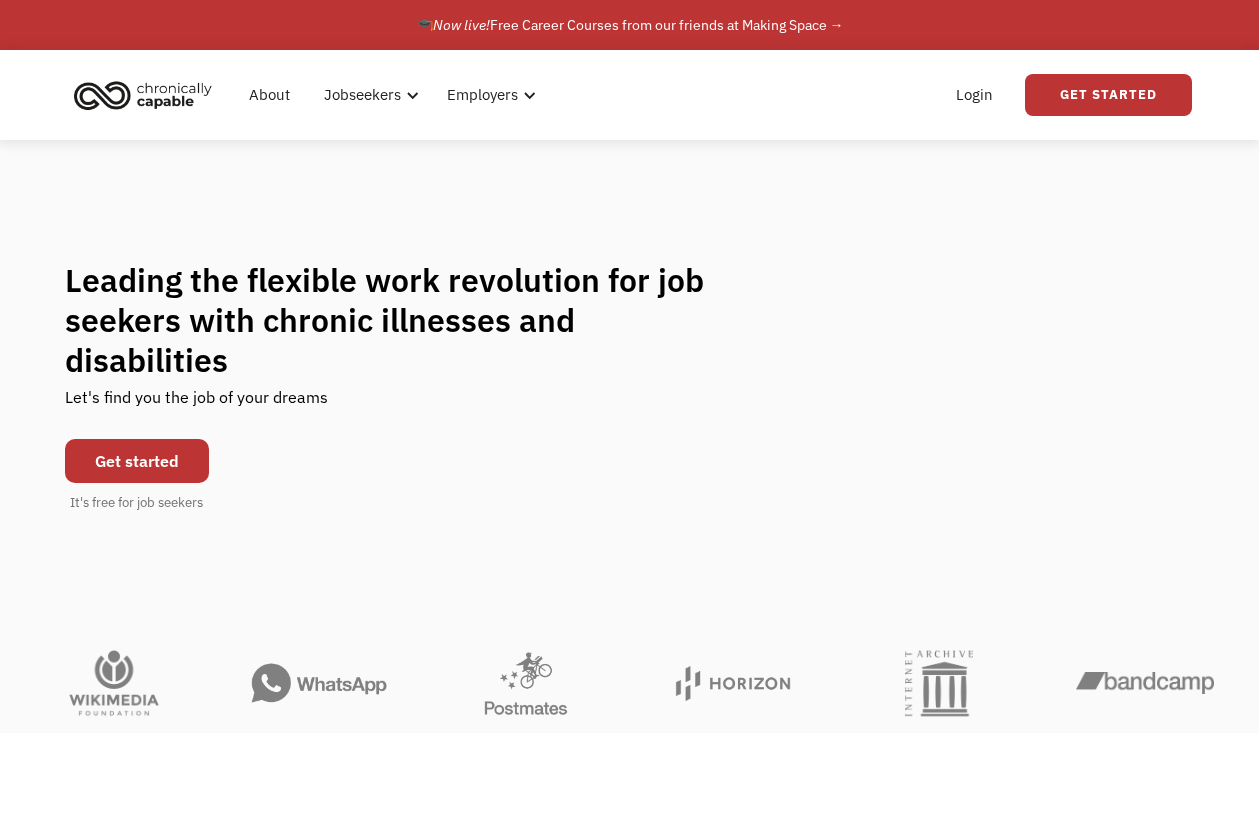 scroll, scrollTop: 0, scrollLeft: 0, axis: both 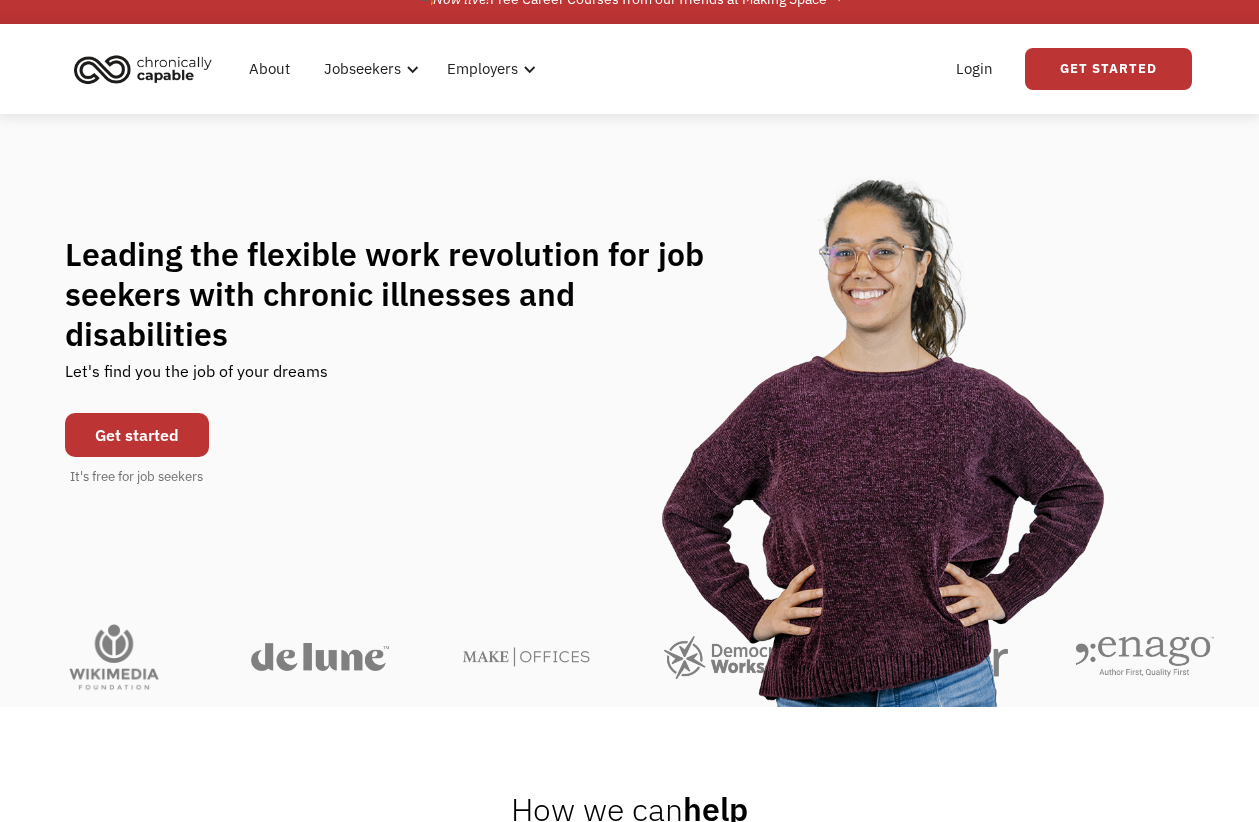 click on "Get started" at bounding box center (137, 435) 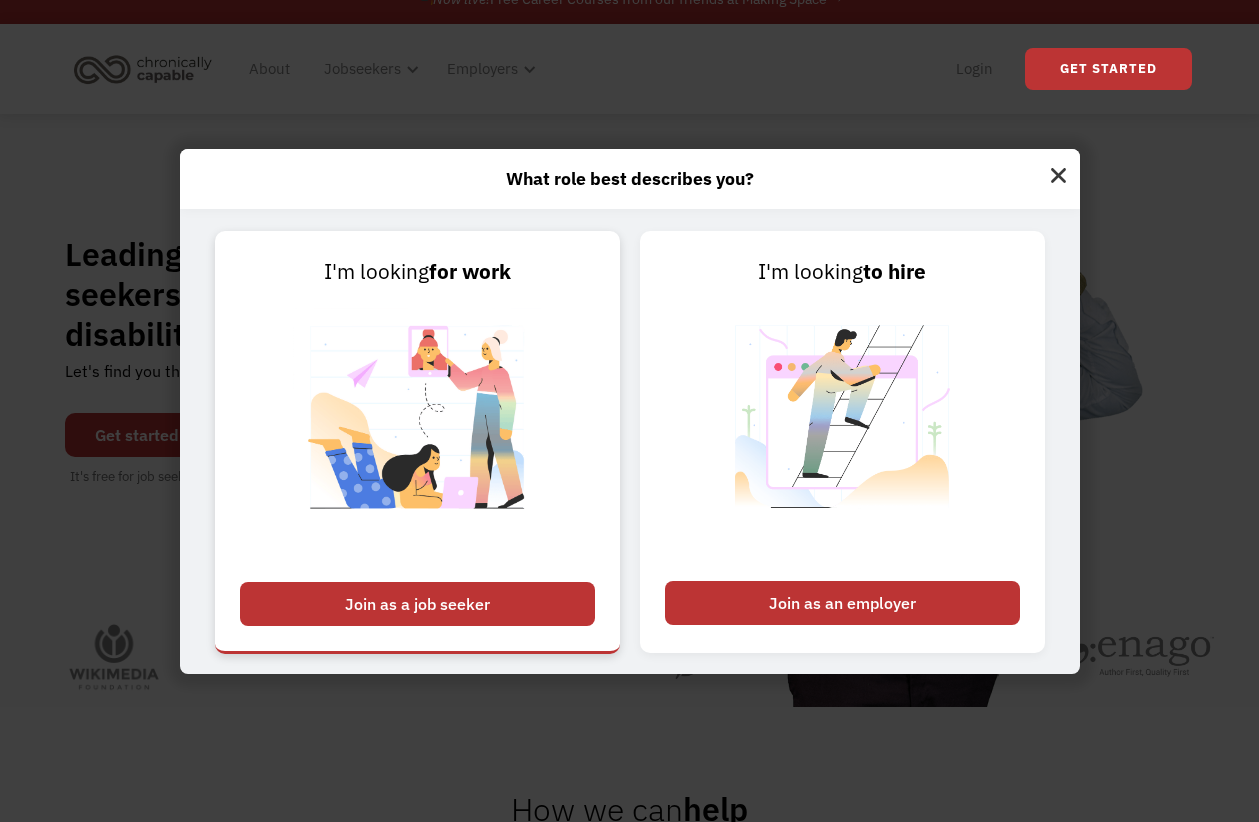 click on "Join as a job seeker" at bounding box center [417, 604] 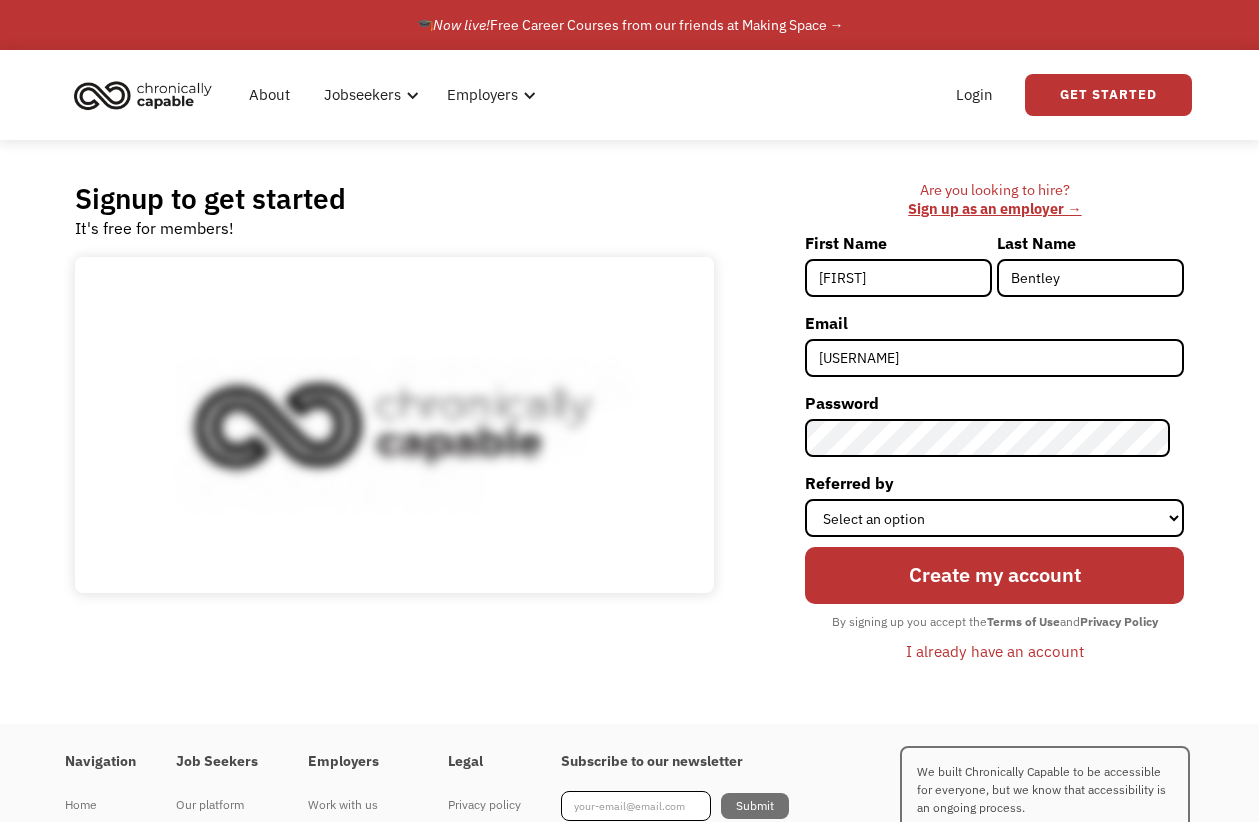 scroll, scrollTop: 63, scrollLeft: 0, axis: vertical 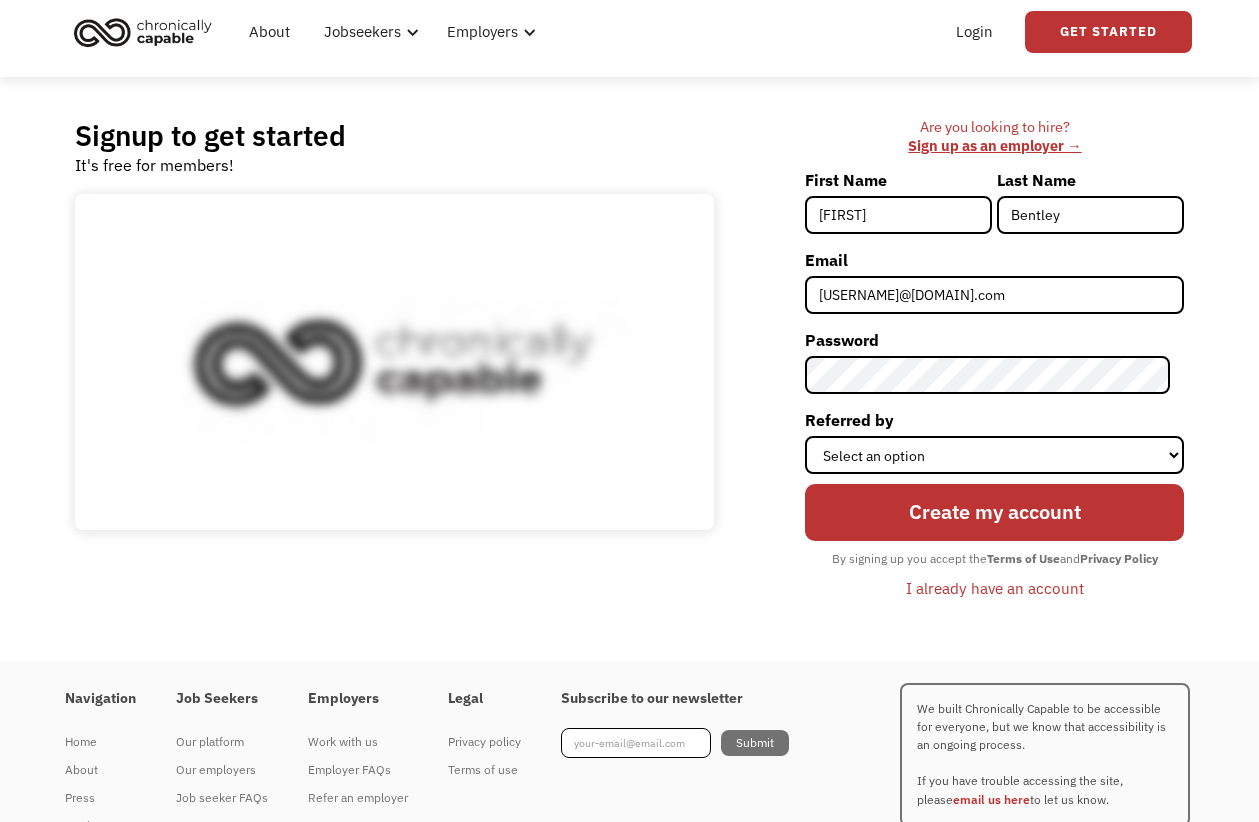 type on "[USERNAME]@[DOMAIN].com" 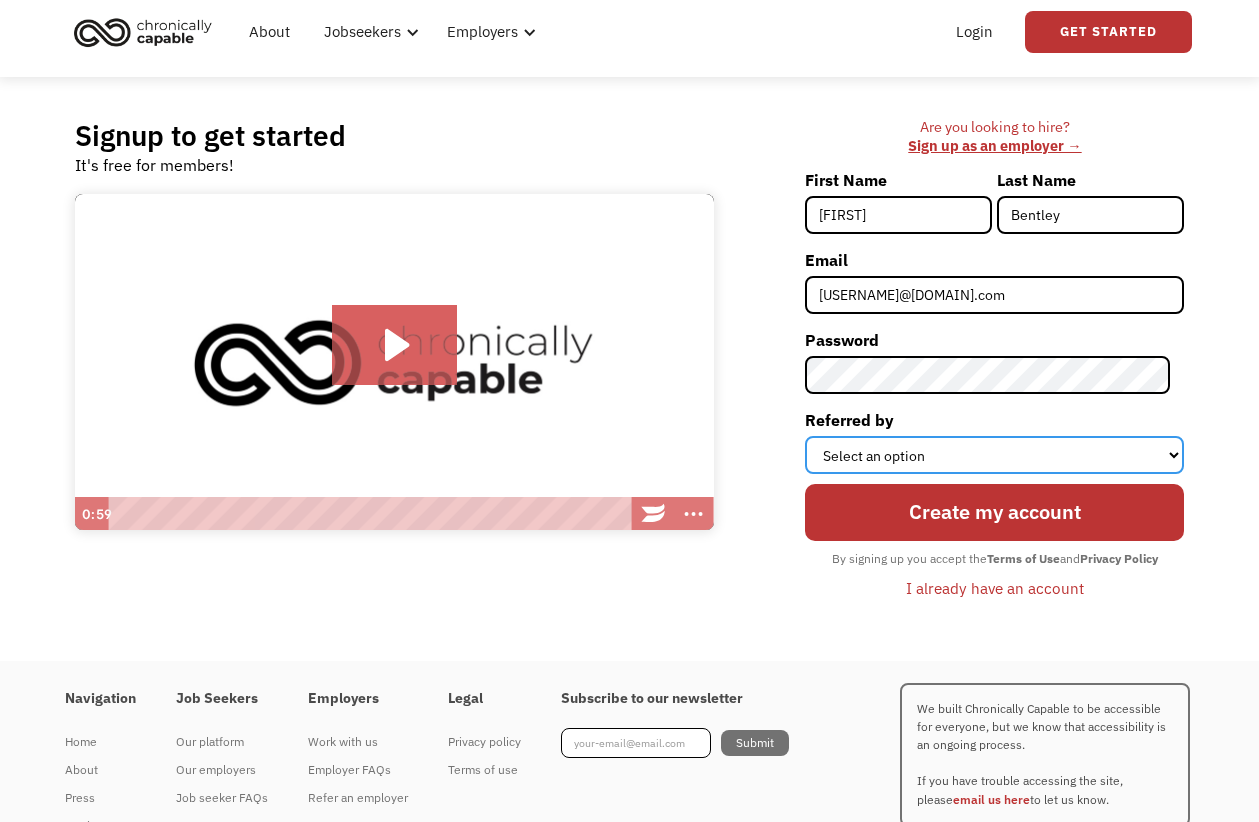 select on "Search Engine" 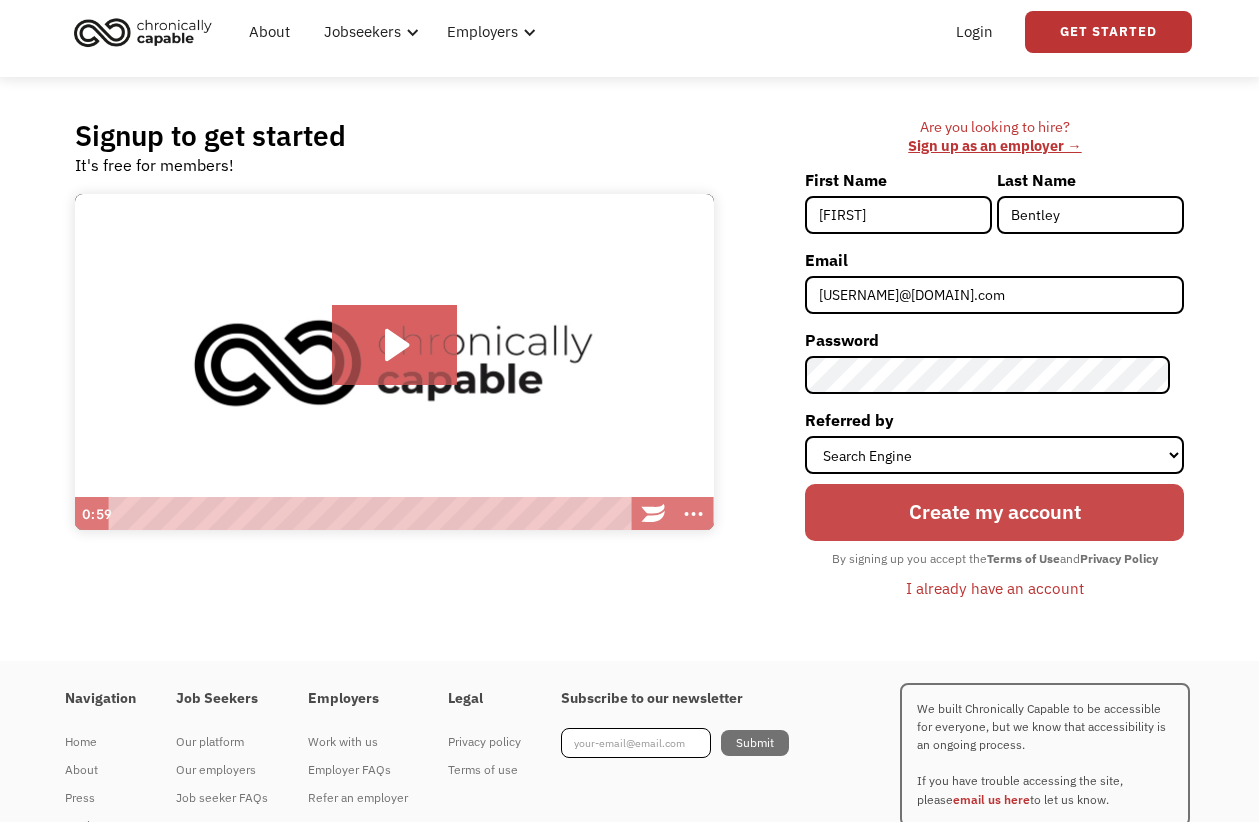 click on "Create my account" at bounding box center (994, 512) 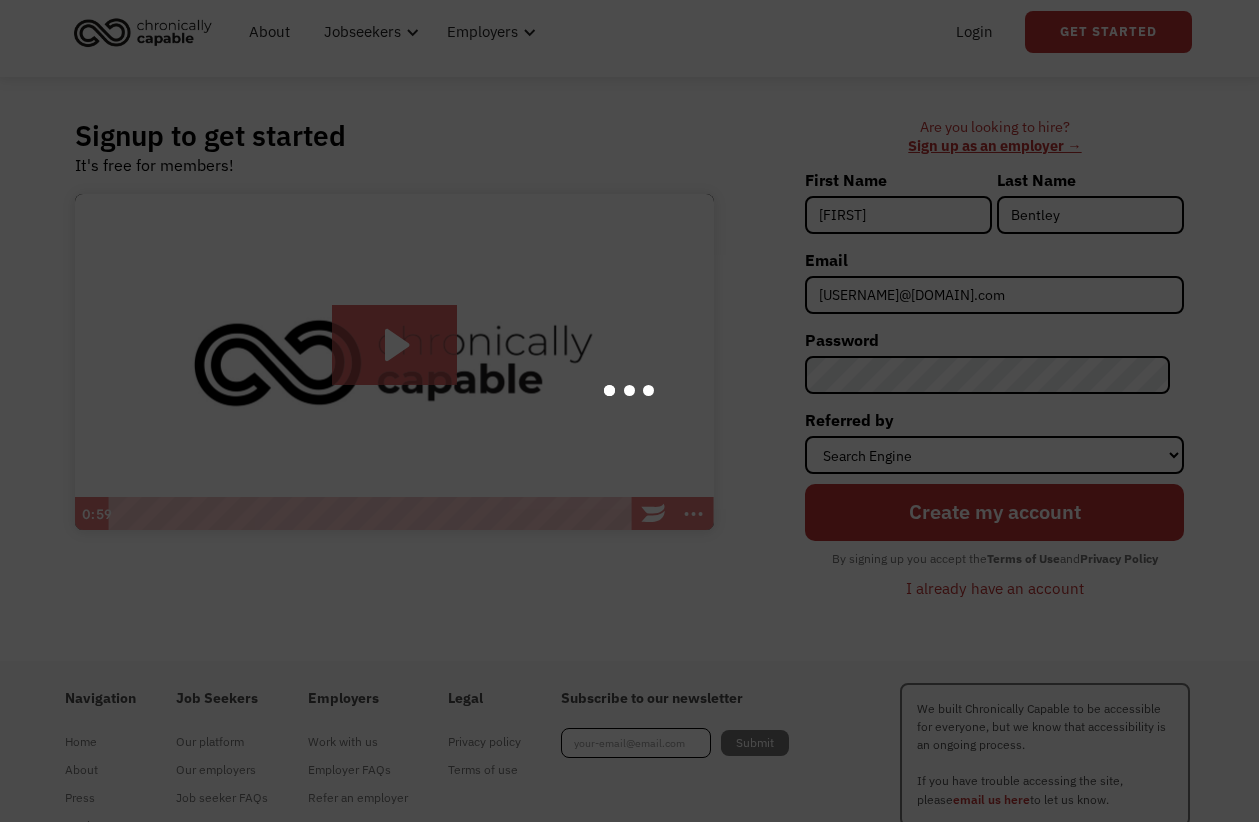 click at bounding box center (629, 411) 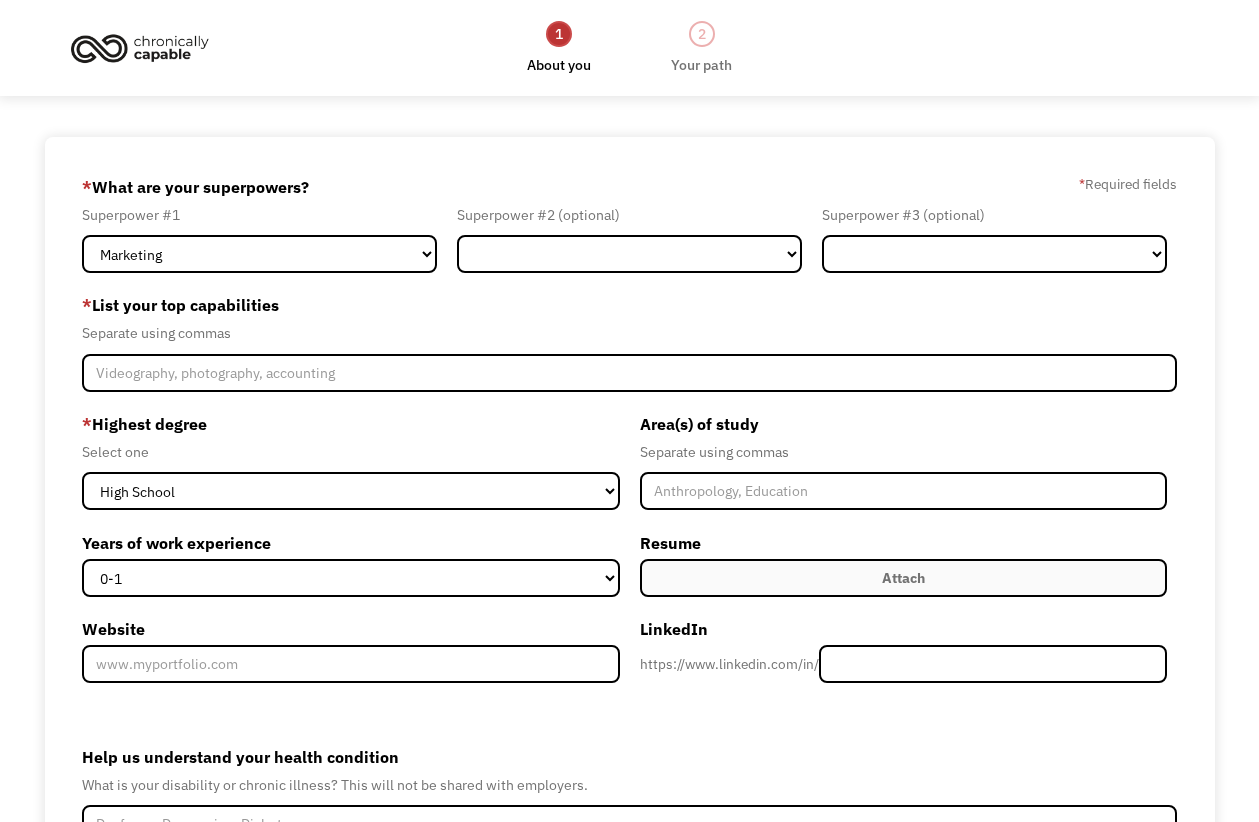 scroll, scrollTop: 0, scrollLeft: 0, axis: both 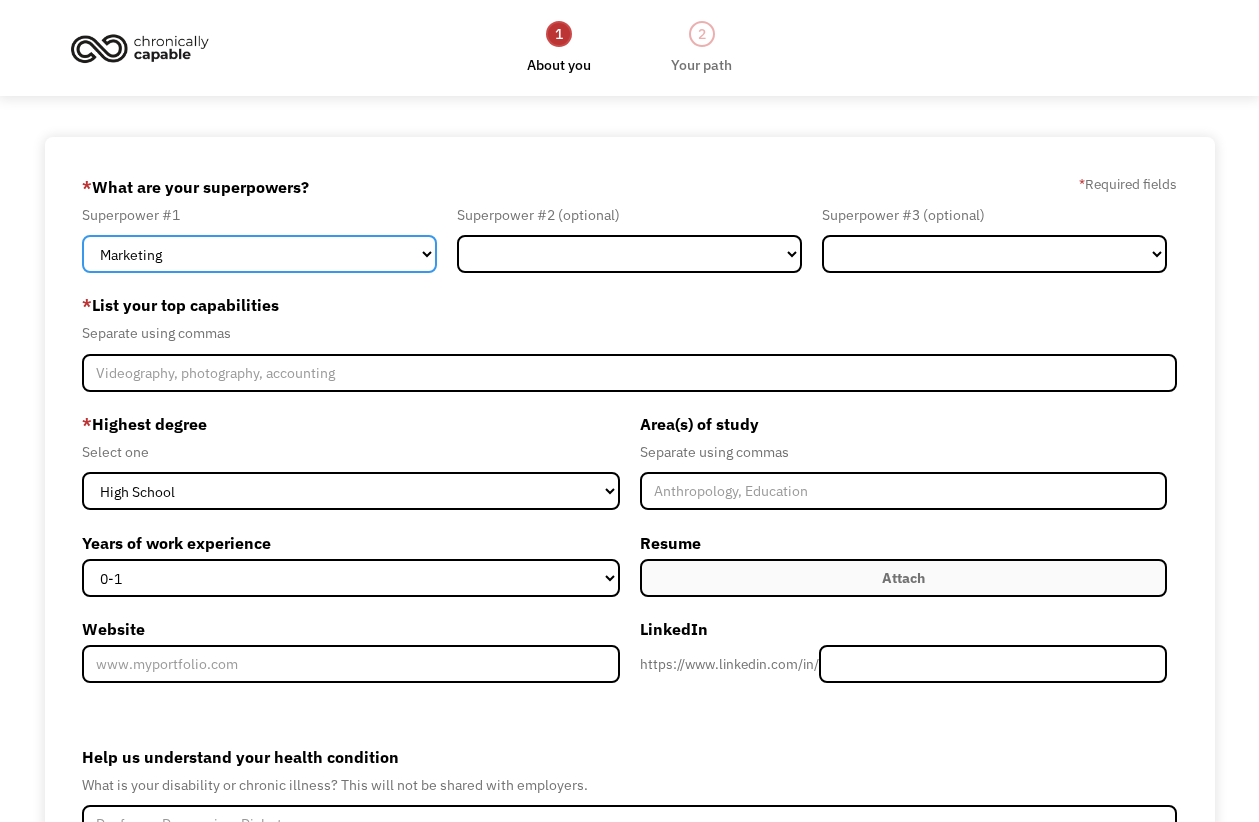 select on "Technology" 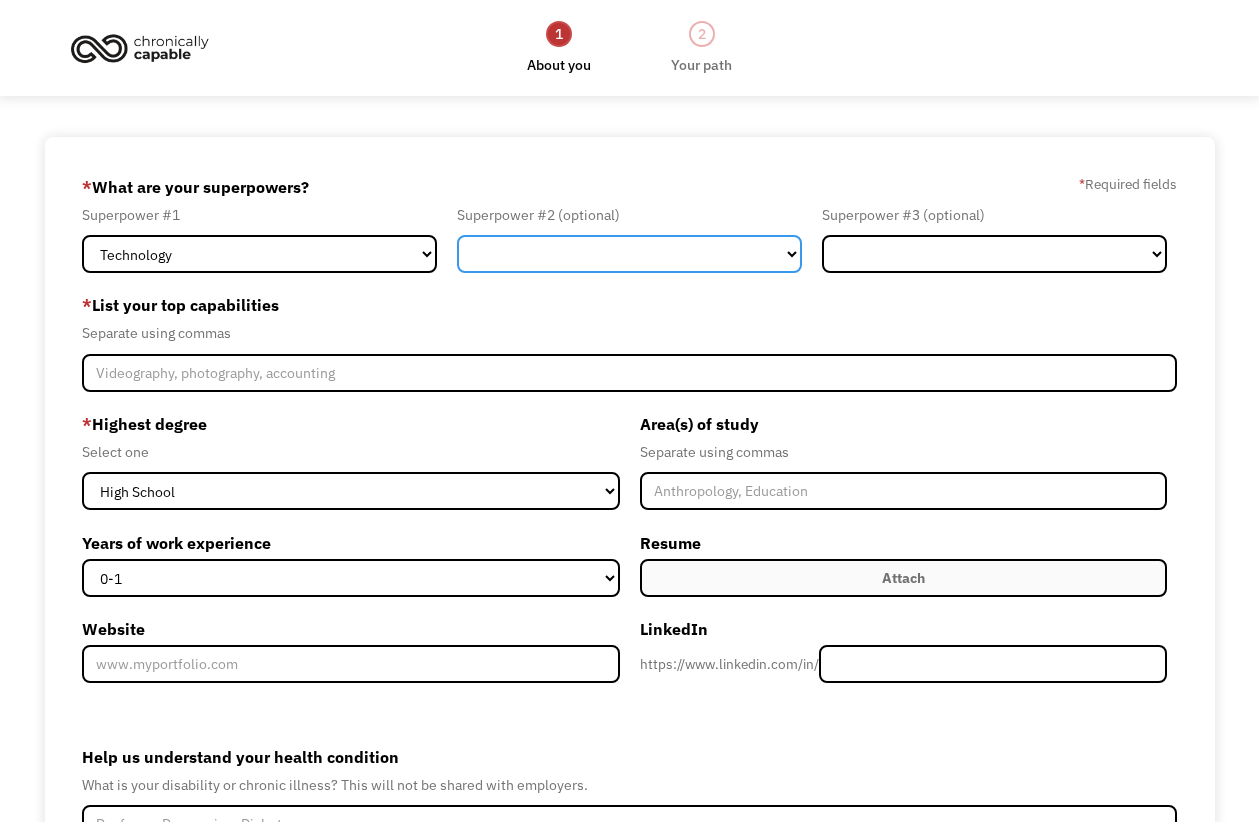 select on "Customer Service" 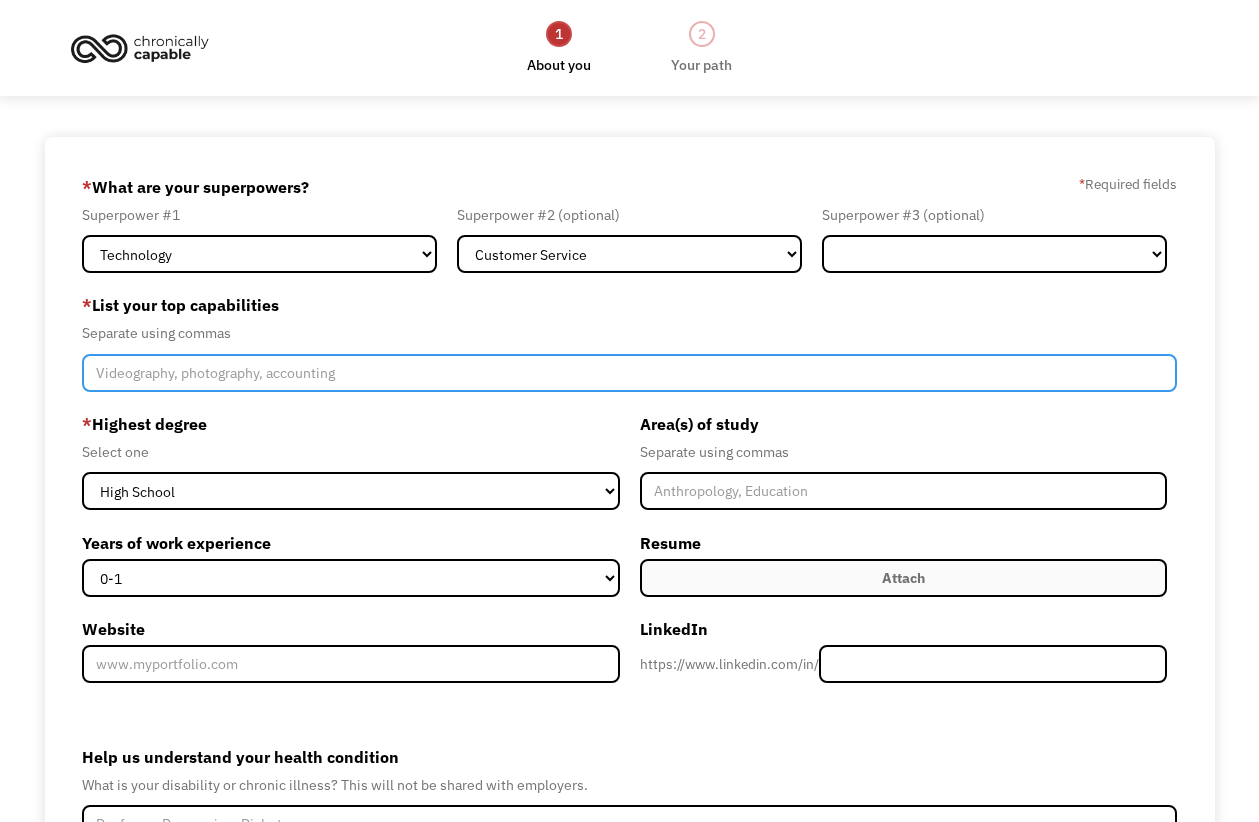 click at bounding box center [629, 373] 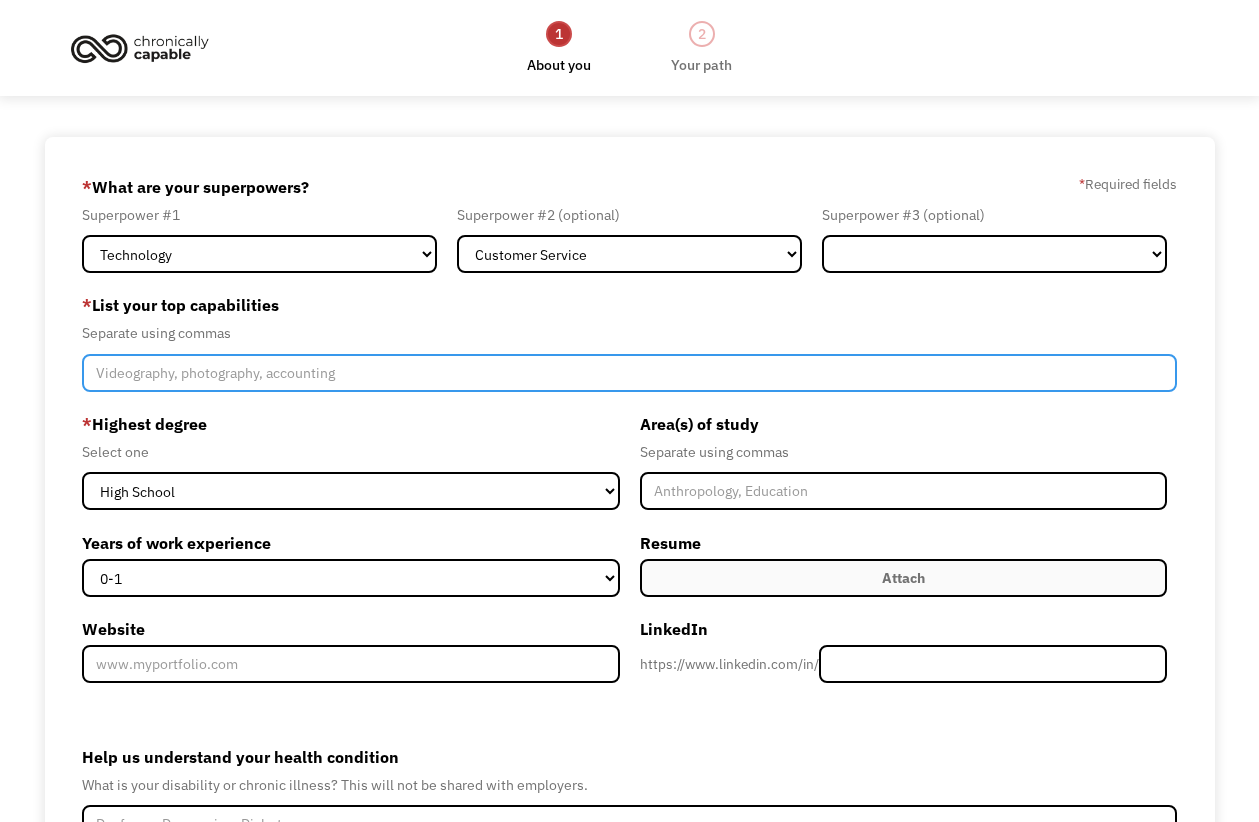 type on "S" 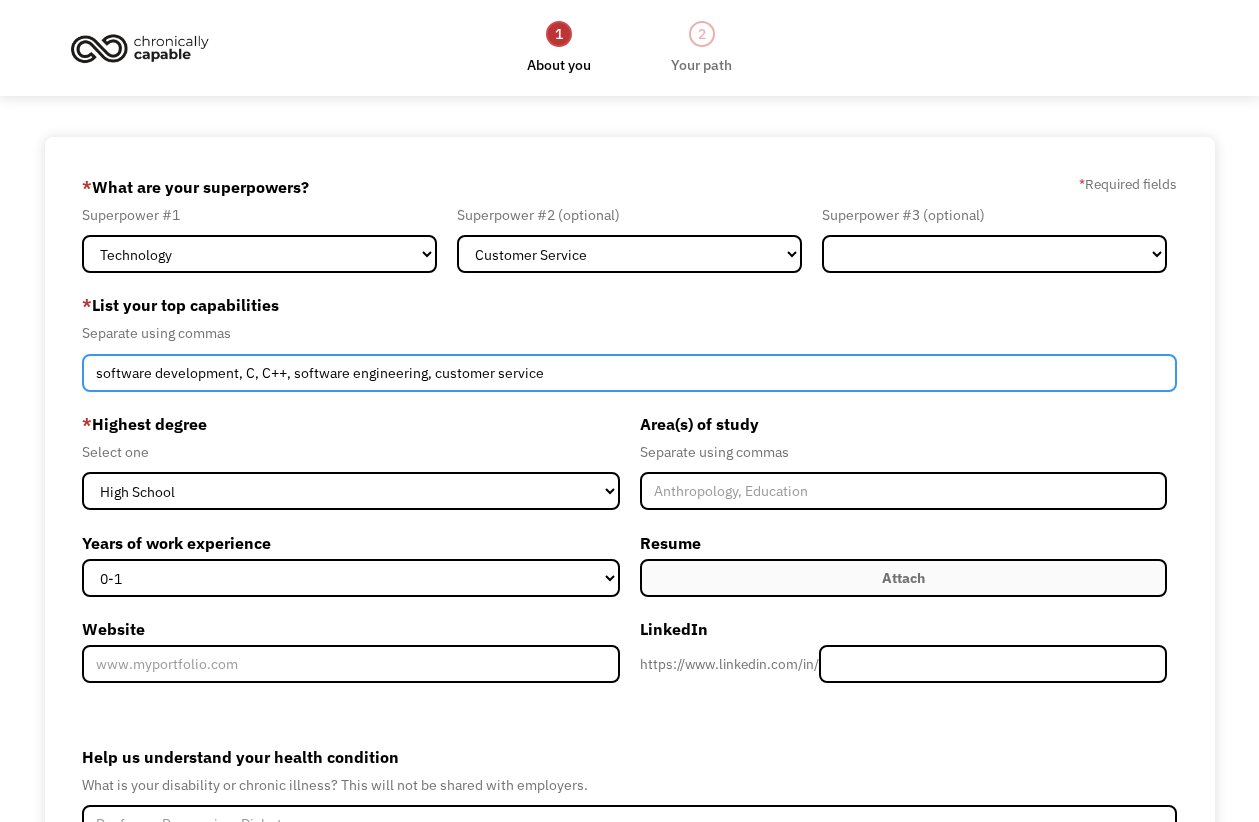 type on "software development, C, C++, software engineering, customer service" 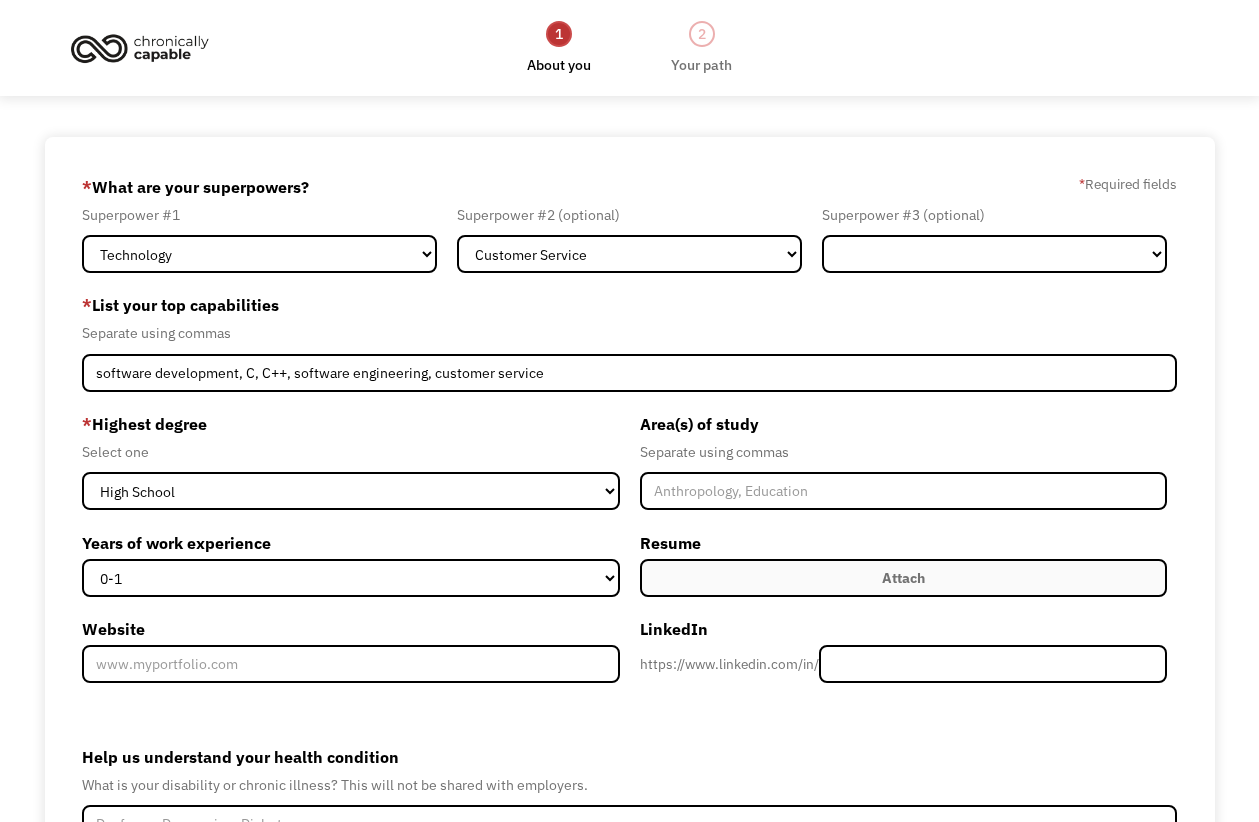 click on "* Highest degree Select one High School Associates Bachelors Master's PhD" at bounding box center (350, 459) 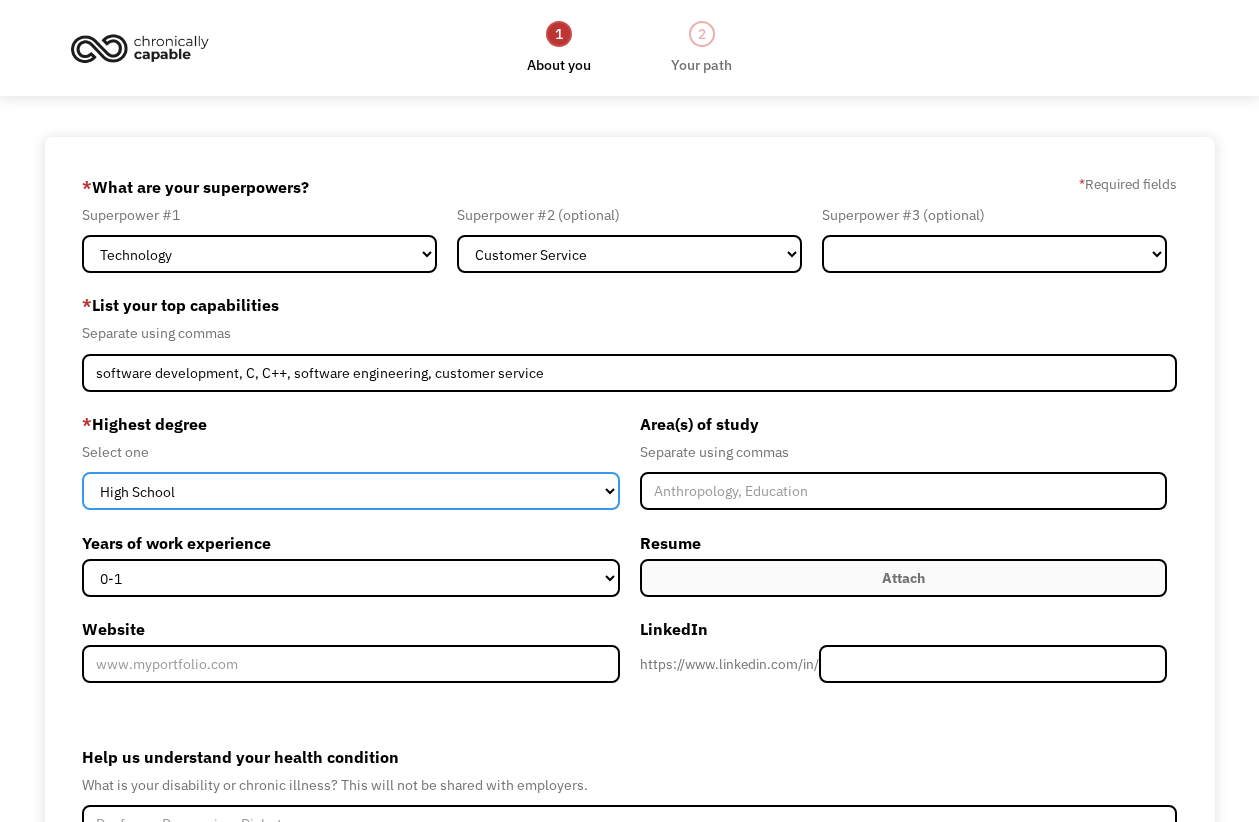 select on "bachelors" 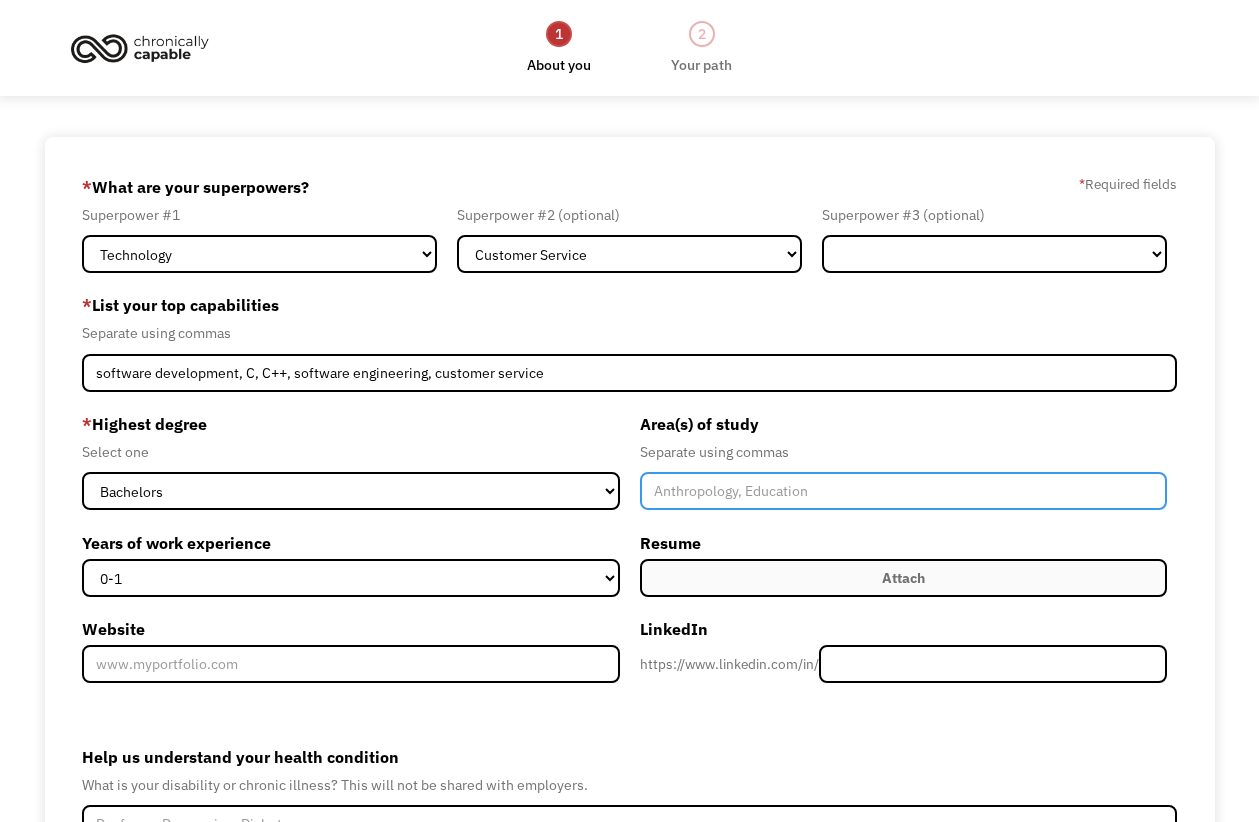 click at bounding box center (903, 491) 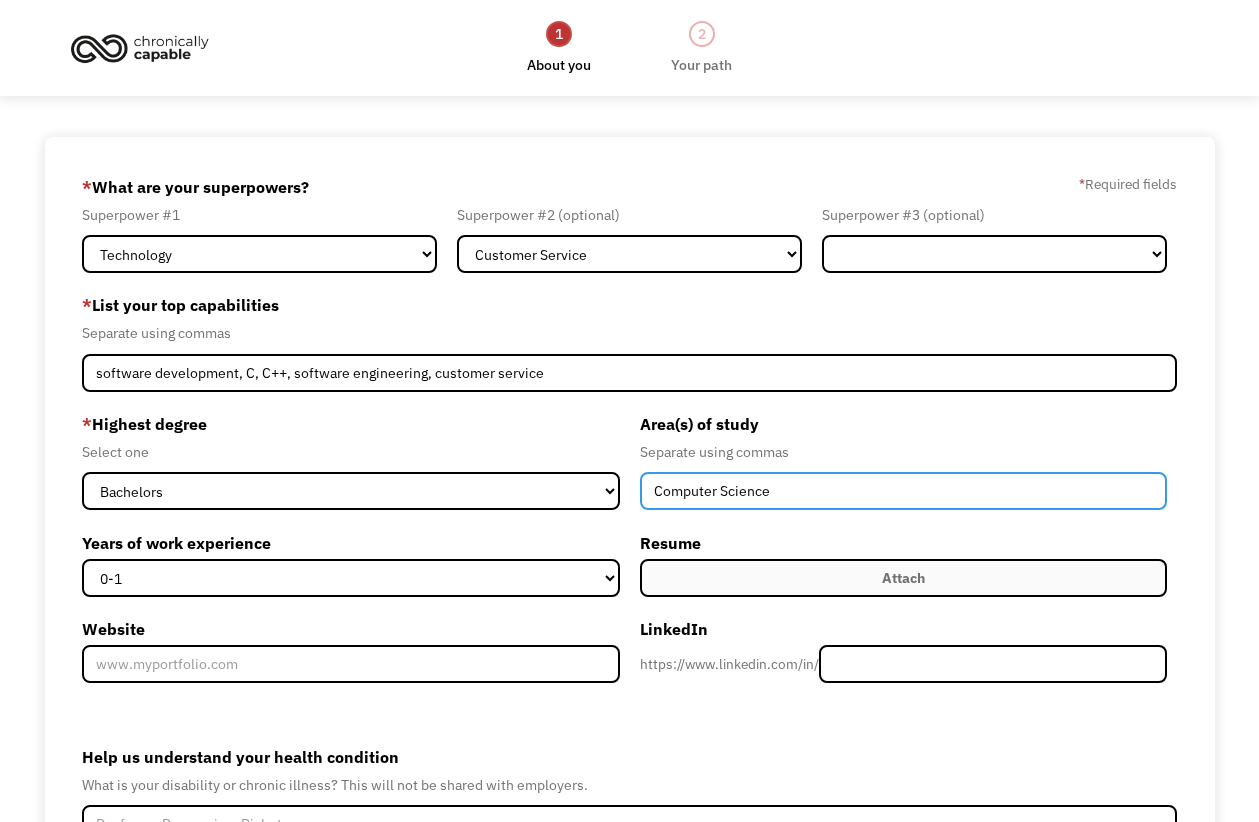 type on "Computer Science" 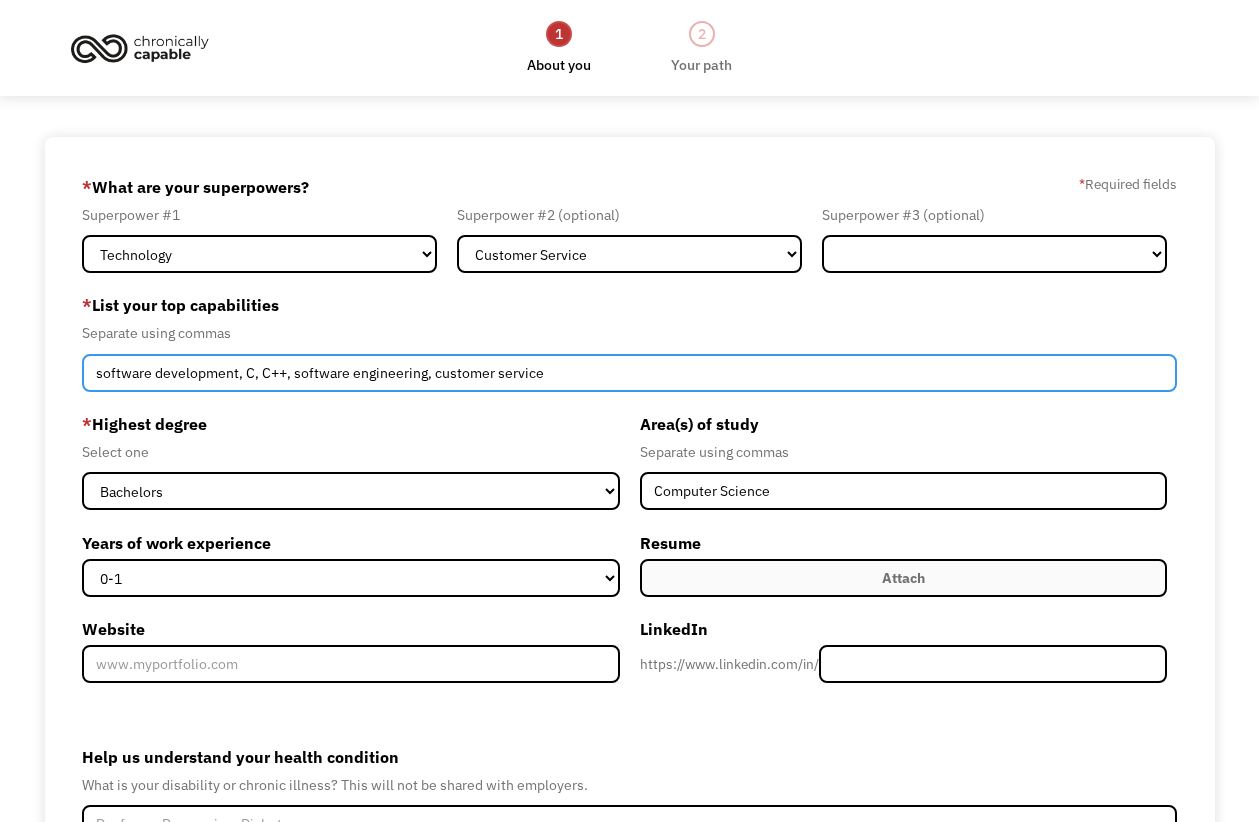 click on "software development, C, C++, software engineering, customer service" at bounding box center [629, 373] 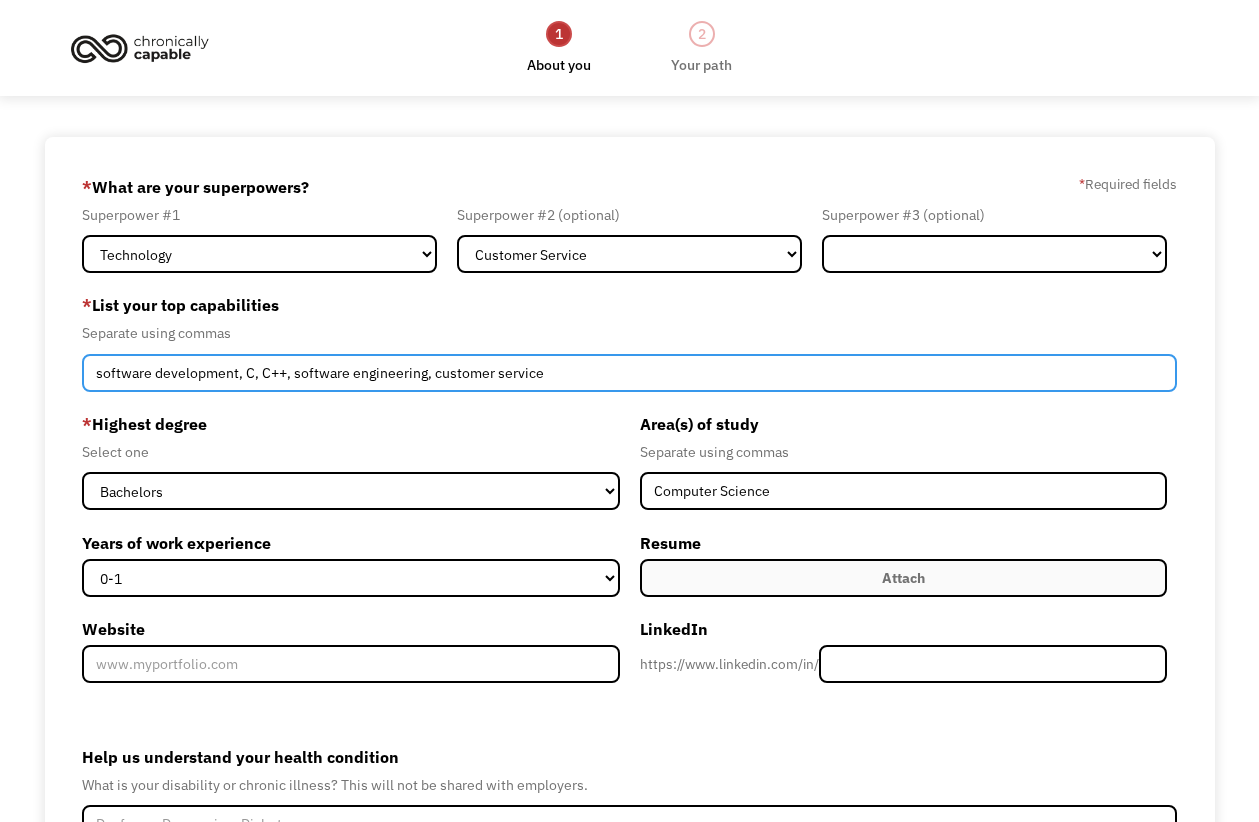 drag, startPoint x: 554, startPoint y: 376, endPoint x: 435, endPoint y: 373, distance: 119.03781 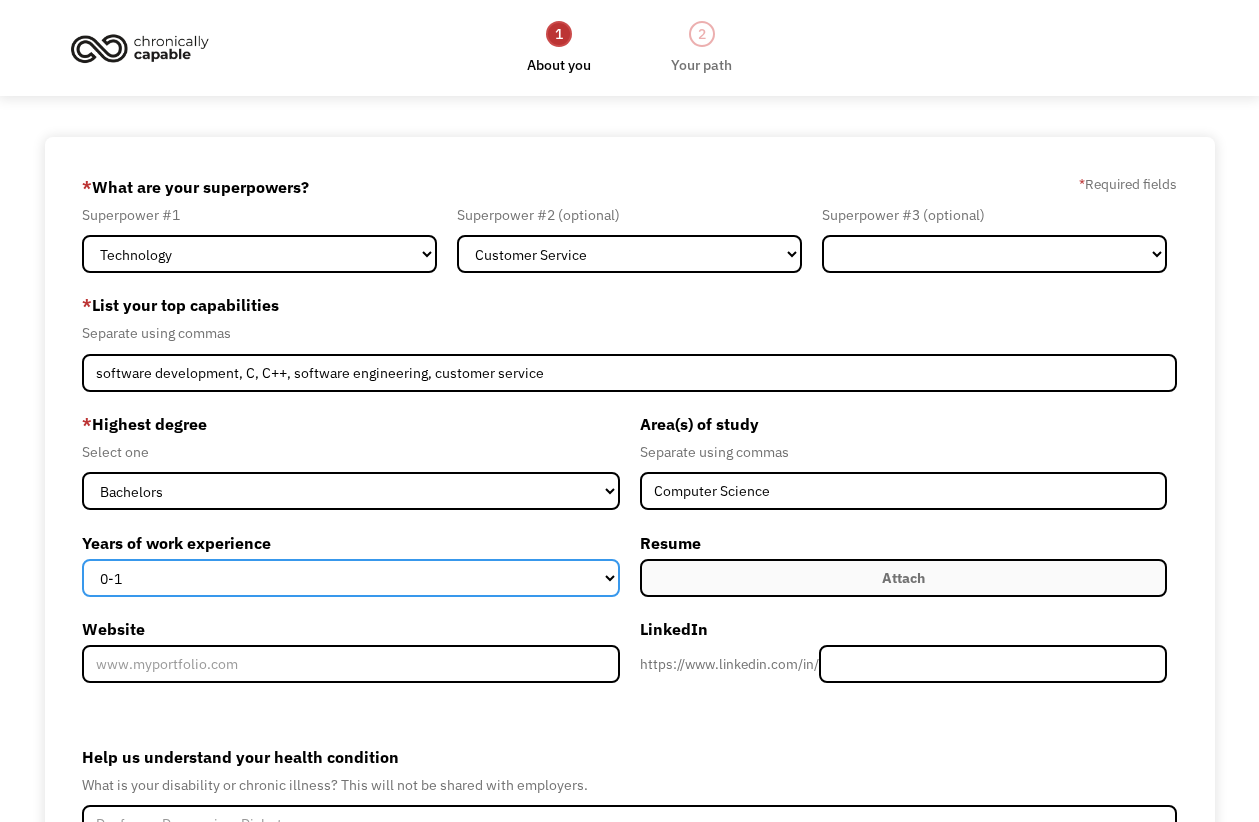 select on "5-10" 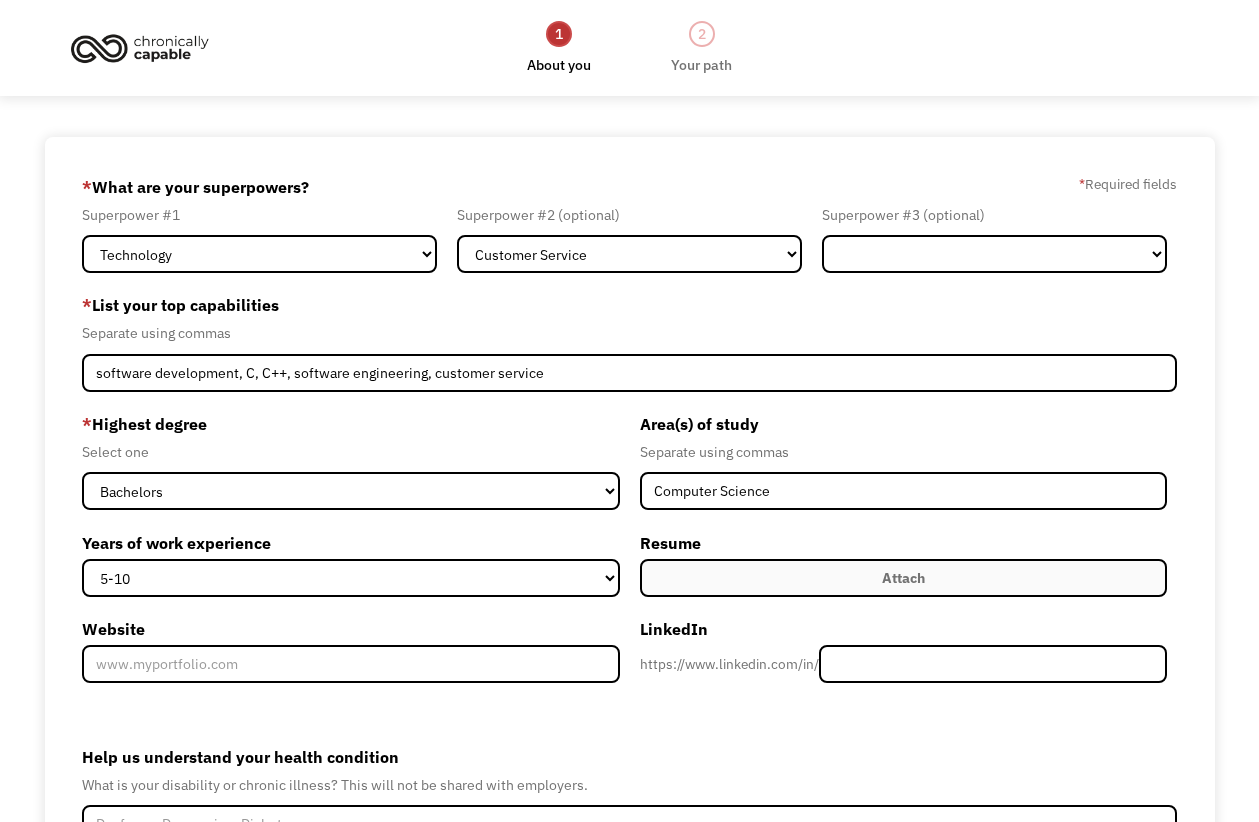 click on "Attach" at bounding box center [903, 578] 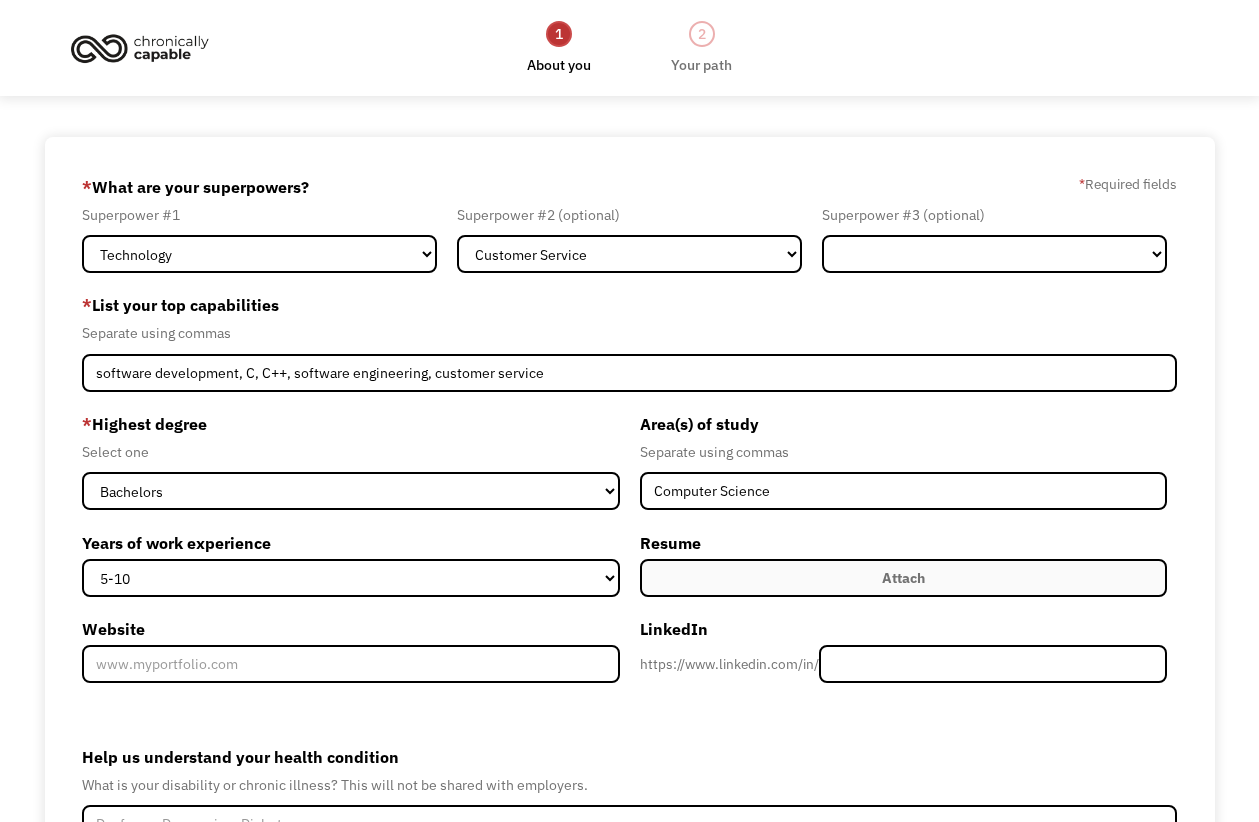 type on "Please wait..." 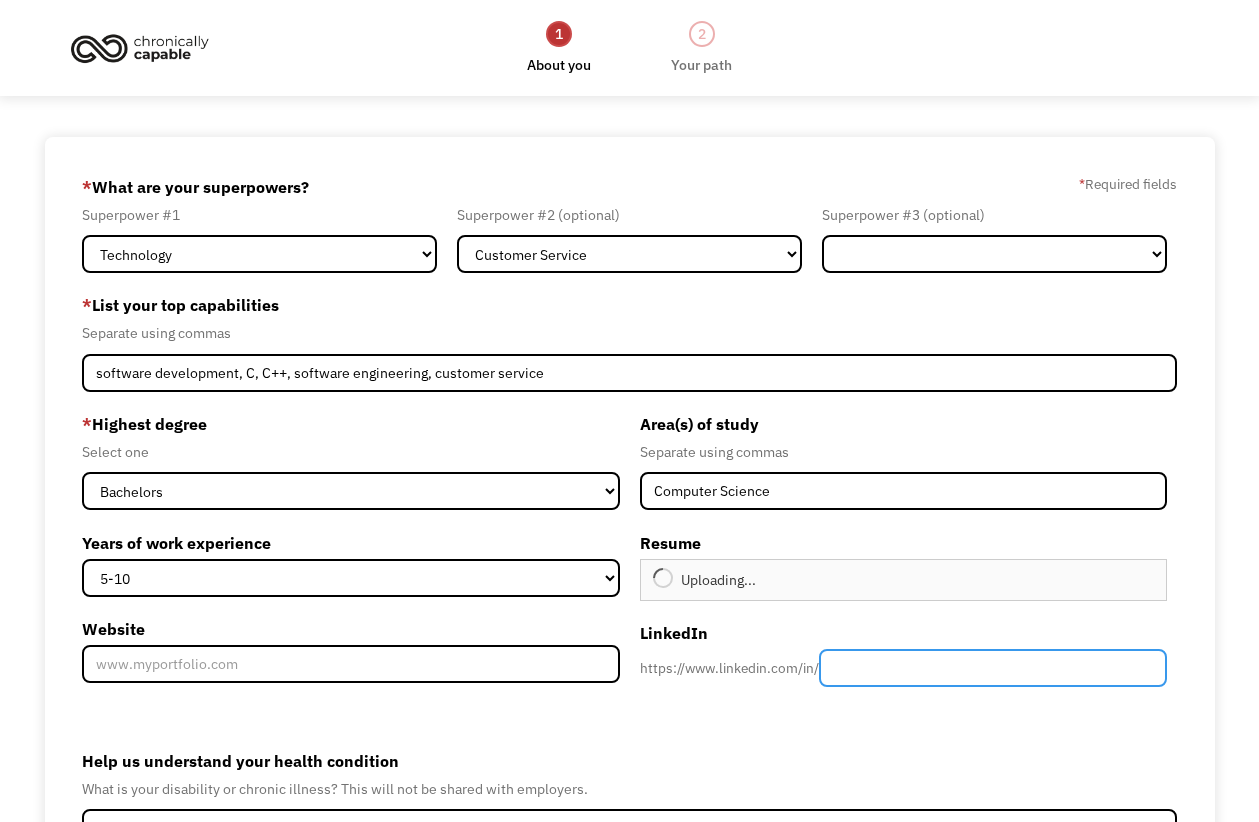 click at bounding box center [993, 668] 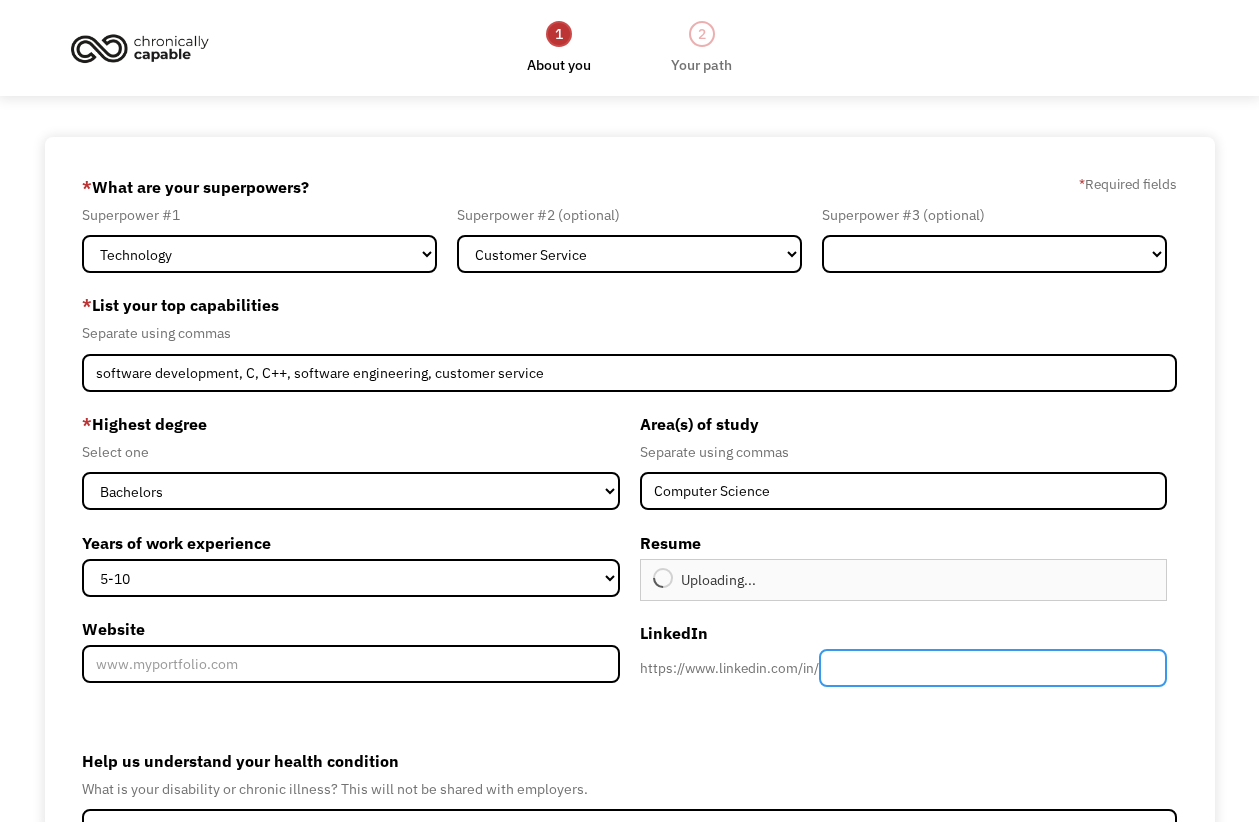paste on "https://www.linkedin.com/in/brenna-bentley/" 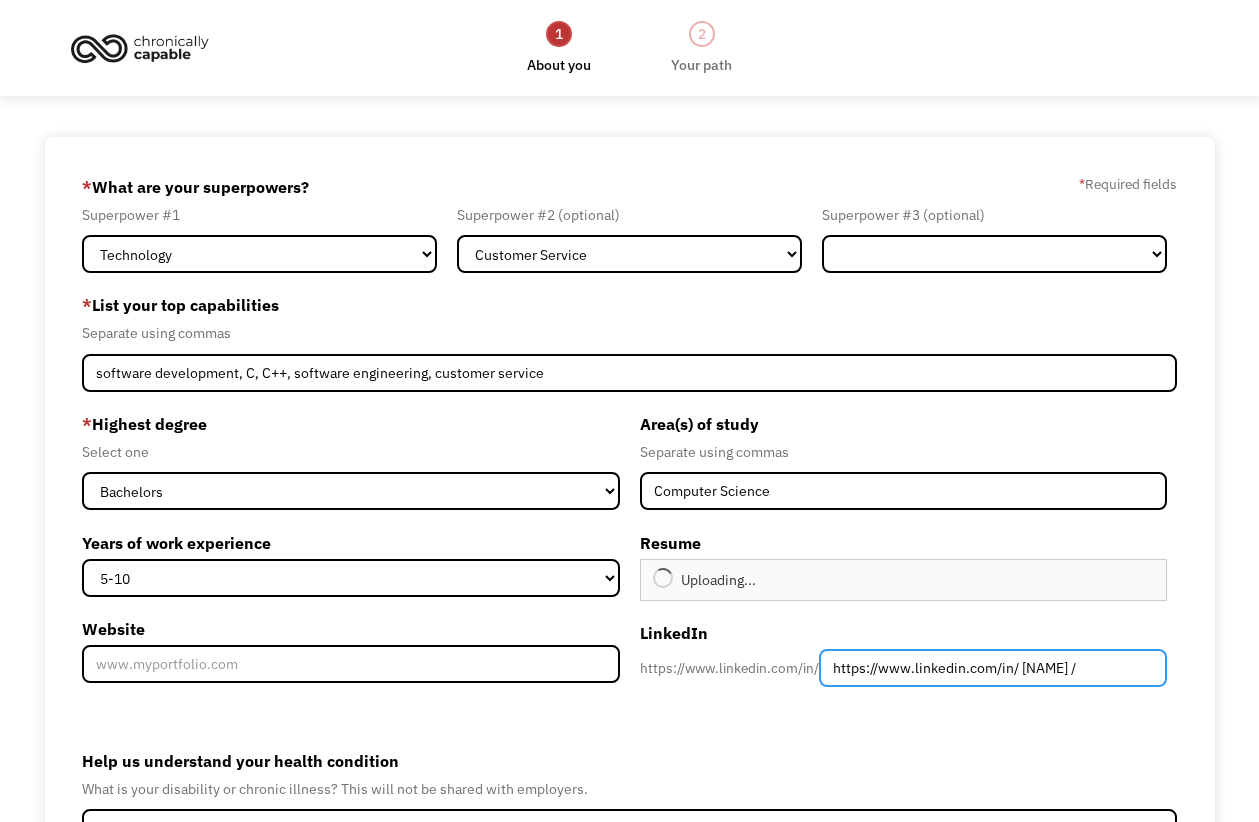 drag, startPoint x: 1017, startPoint y: 664, endPoint x: 810, endPoint y: 656, distance: 207.15453 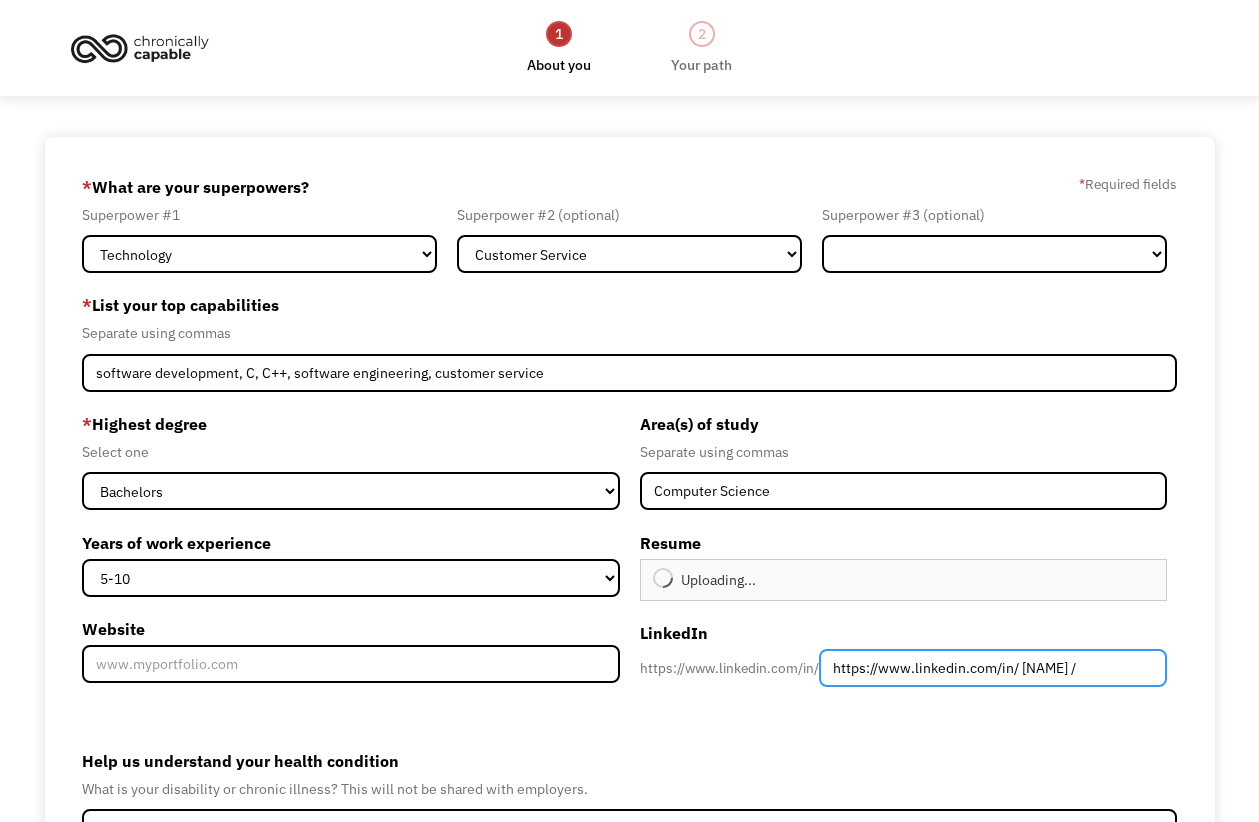 click on "https://www.linkedin.com/in/ https://www.linkedin.com/in/brenna-bentley/" at bounding box center [903, 668] 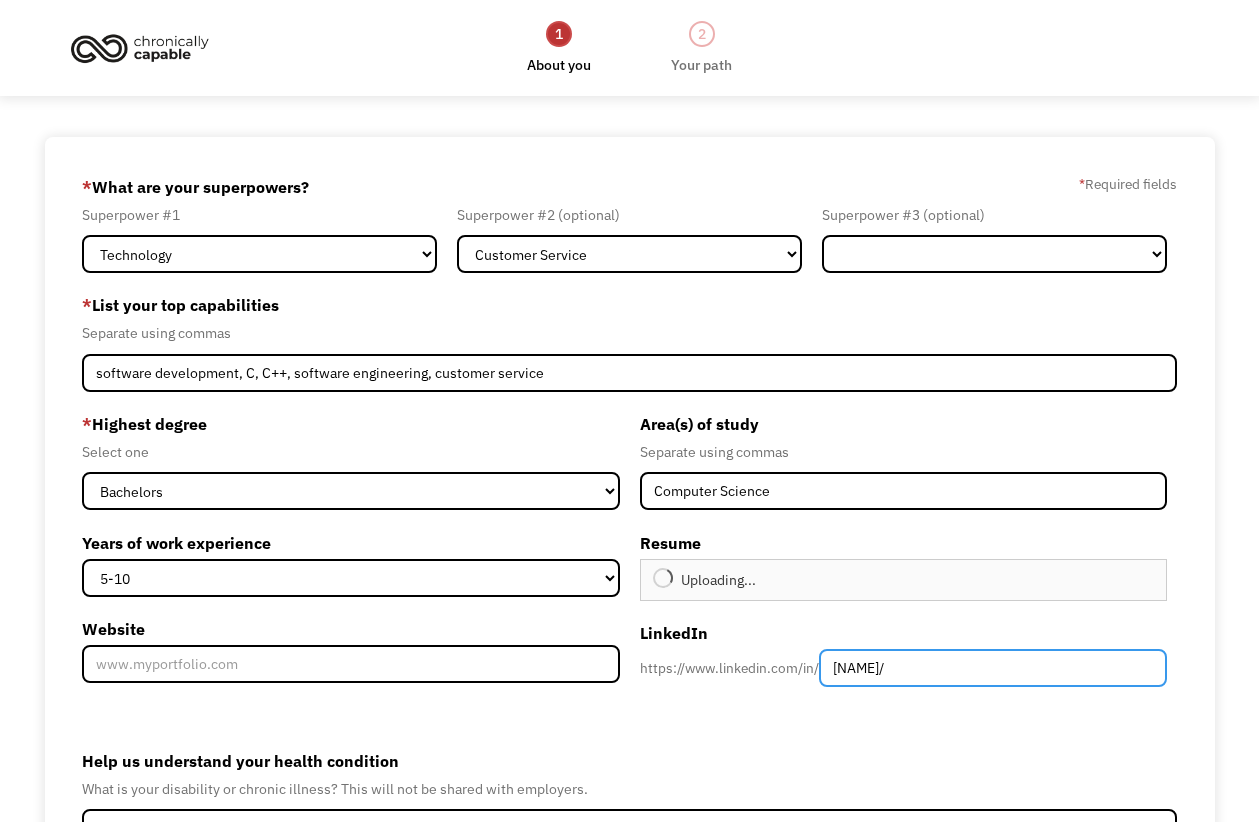 click on "brenna-bentley/" at bounding box center [993, 668] 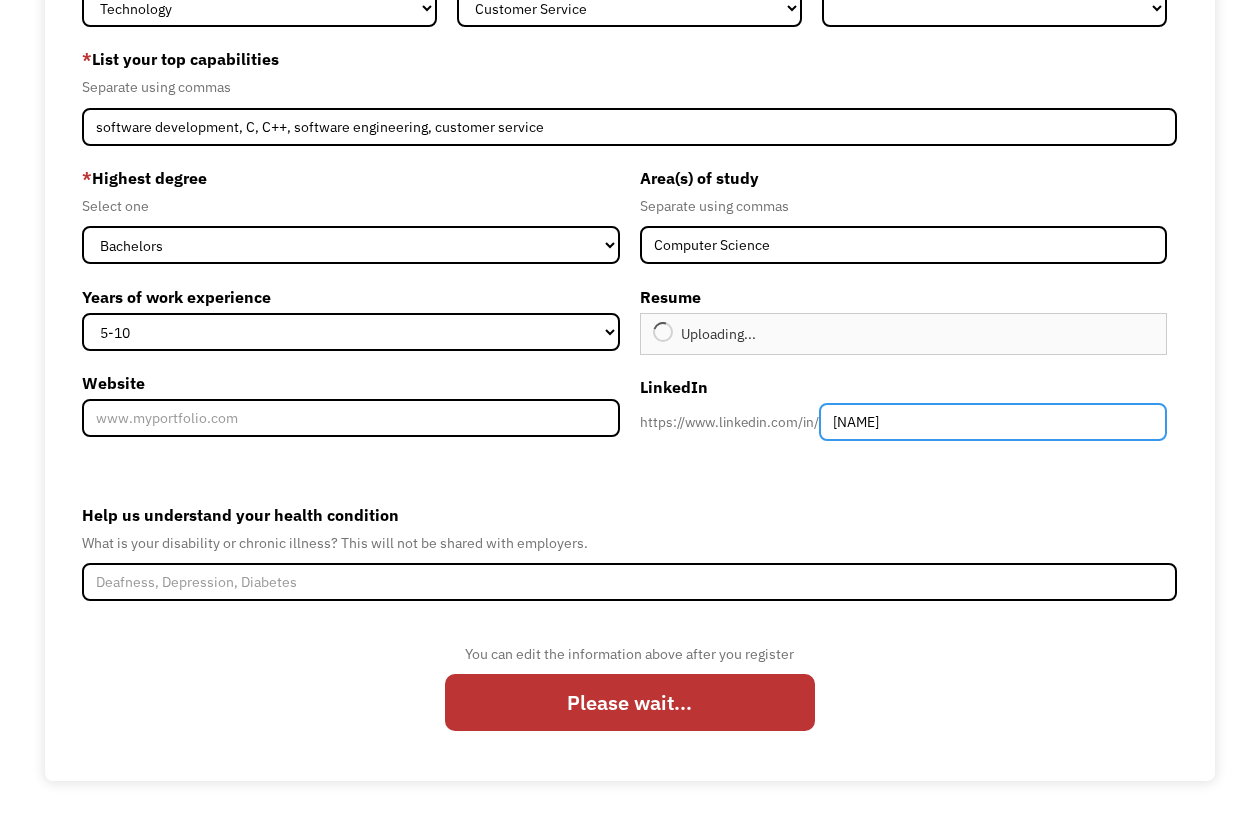 scroll, scrollTop: 246, scrollLeft: 0, axis: vertical 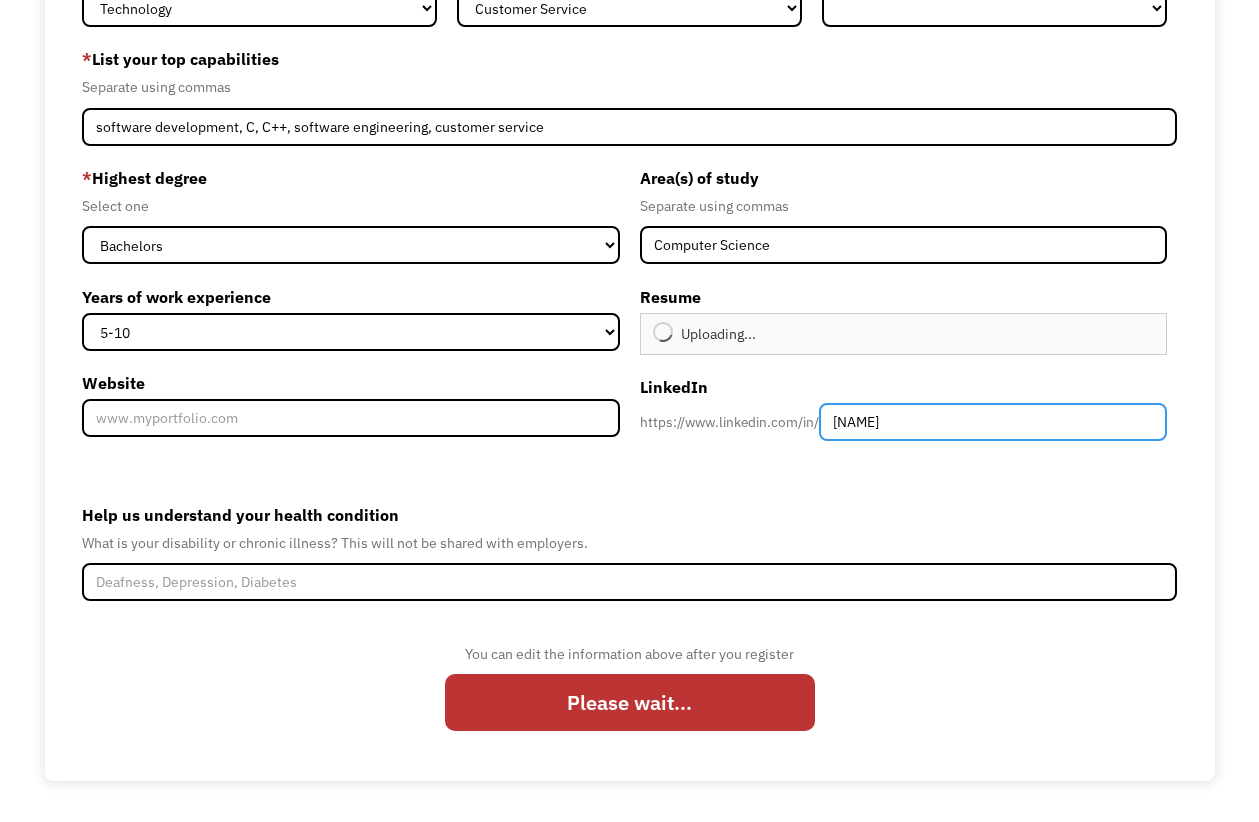 type on "[USERNAME]" 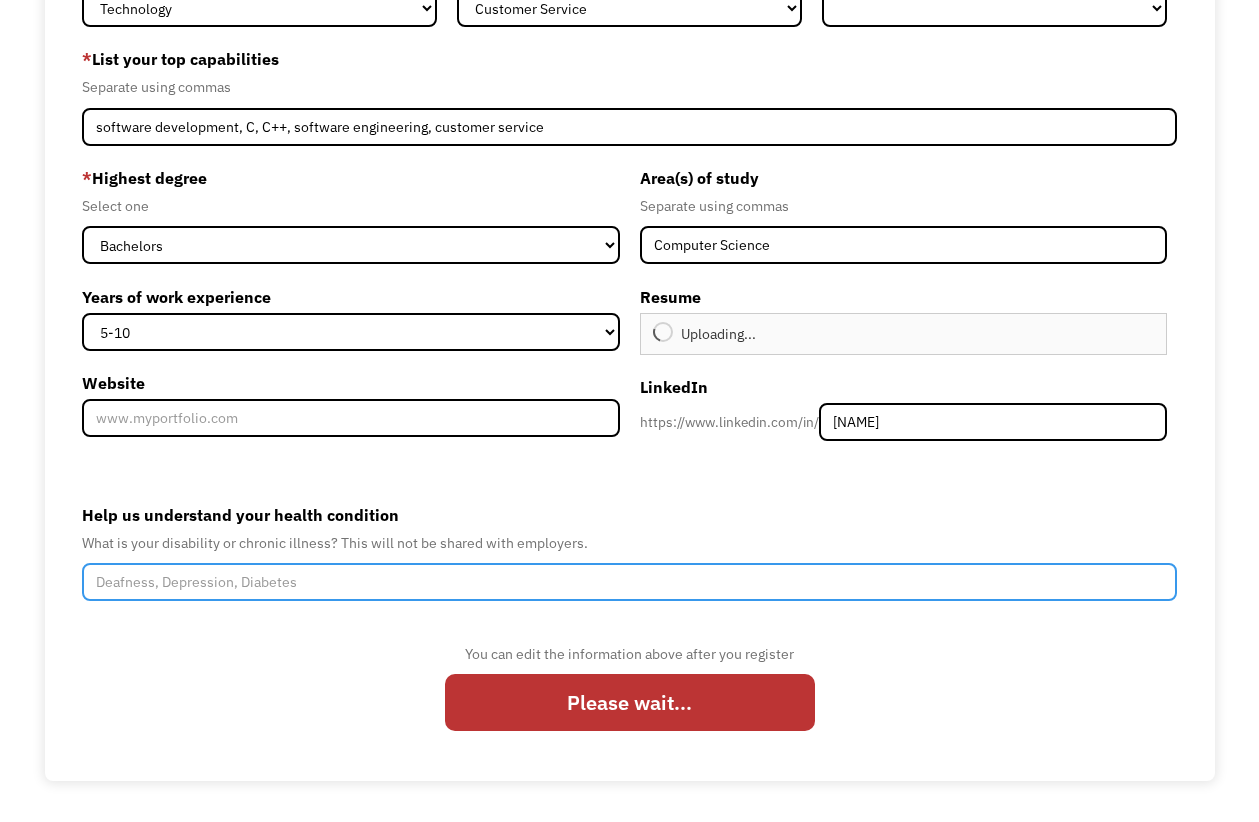 click on "Help us understand your health condition" at bounding box center (629, 582) 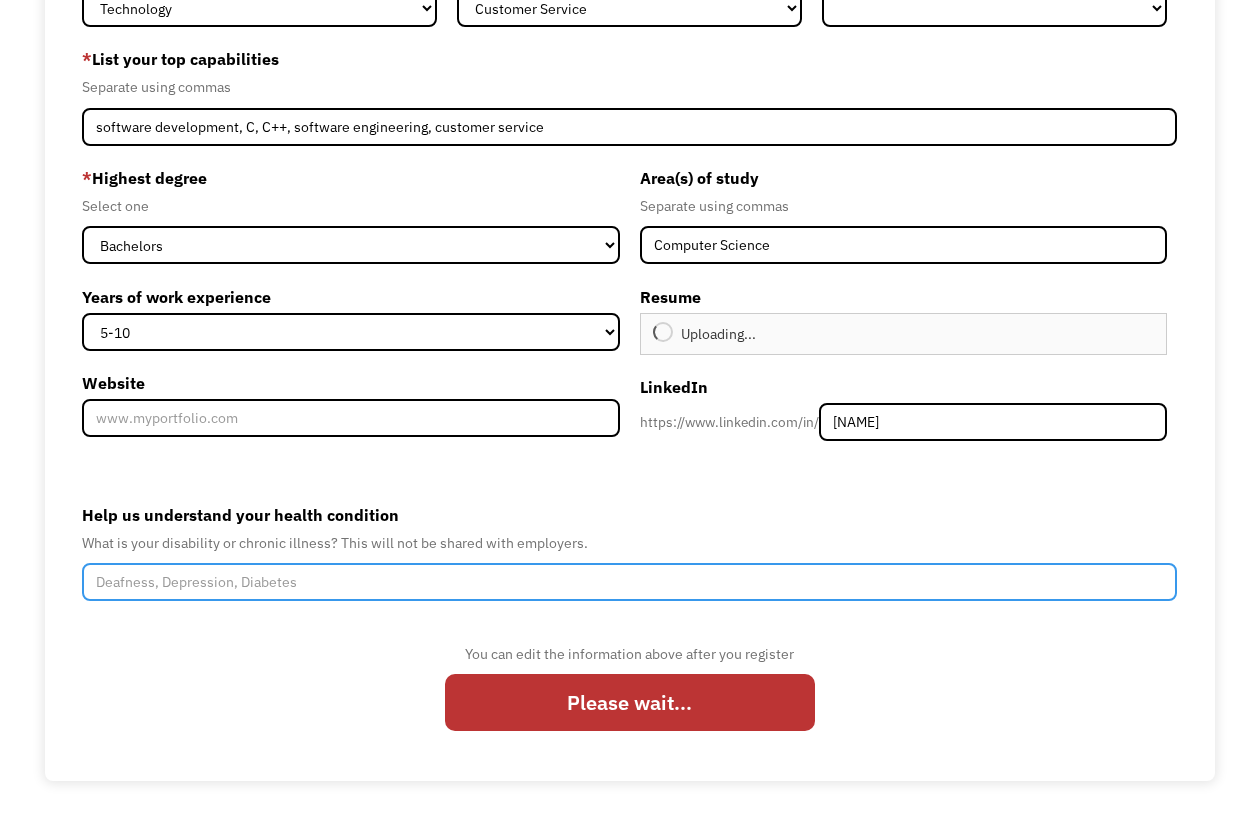 type on "N" 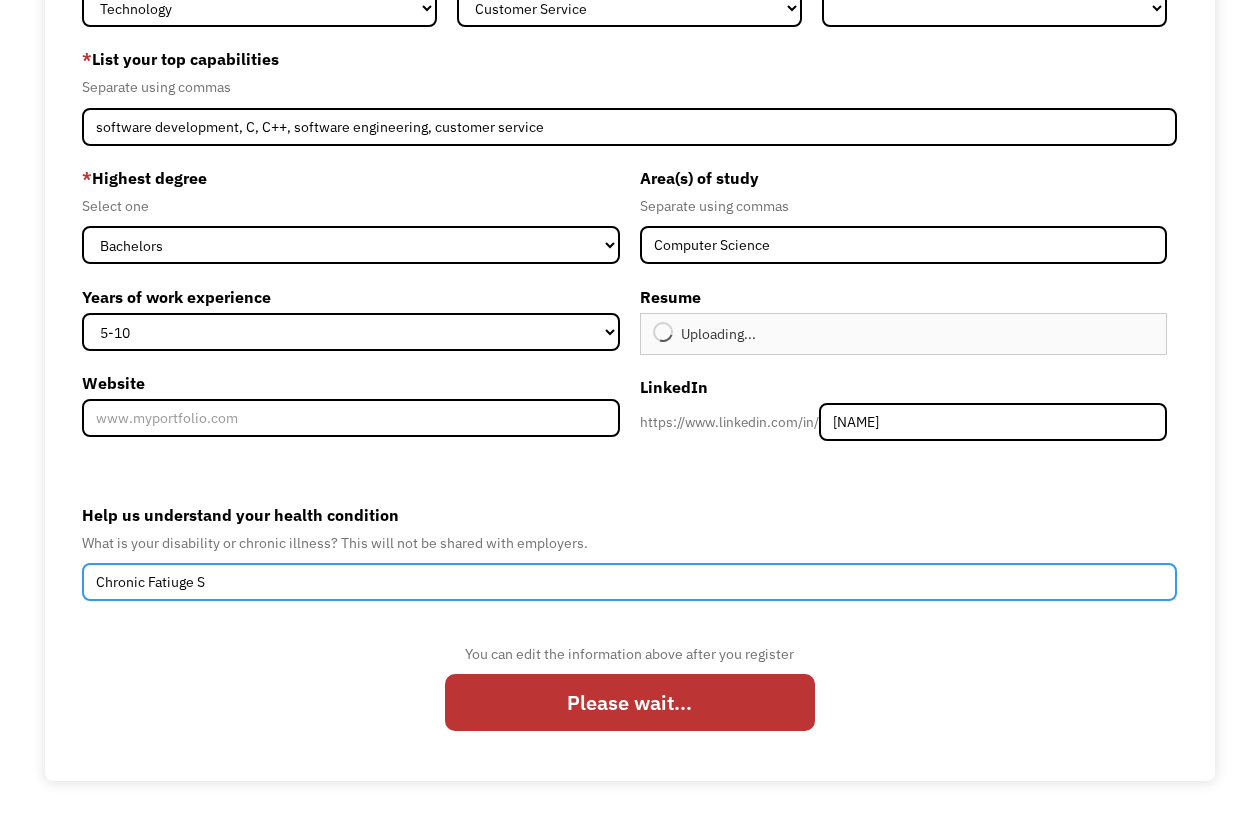 type on "Chronic Fatiuge S" 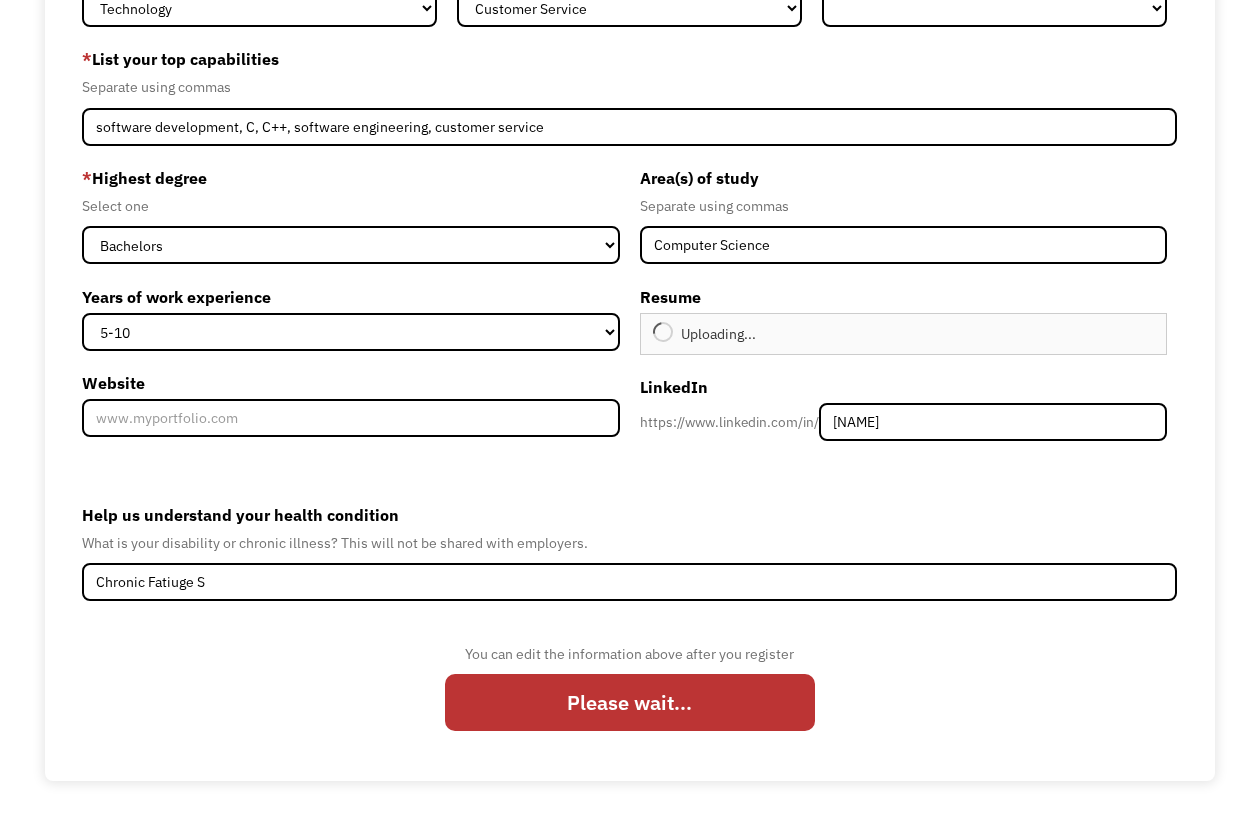 type on "Continue" 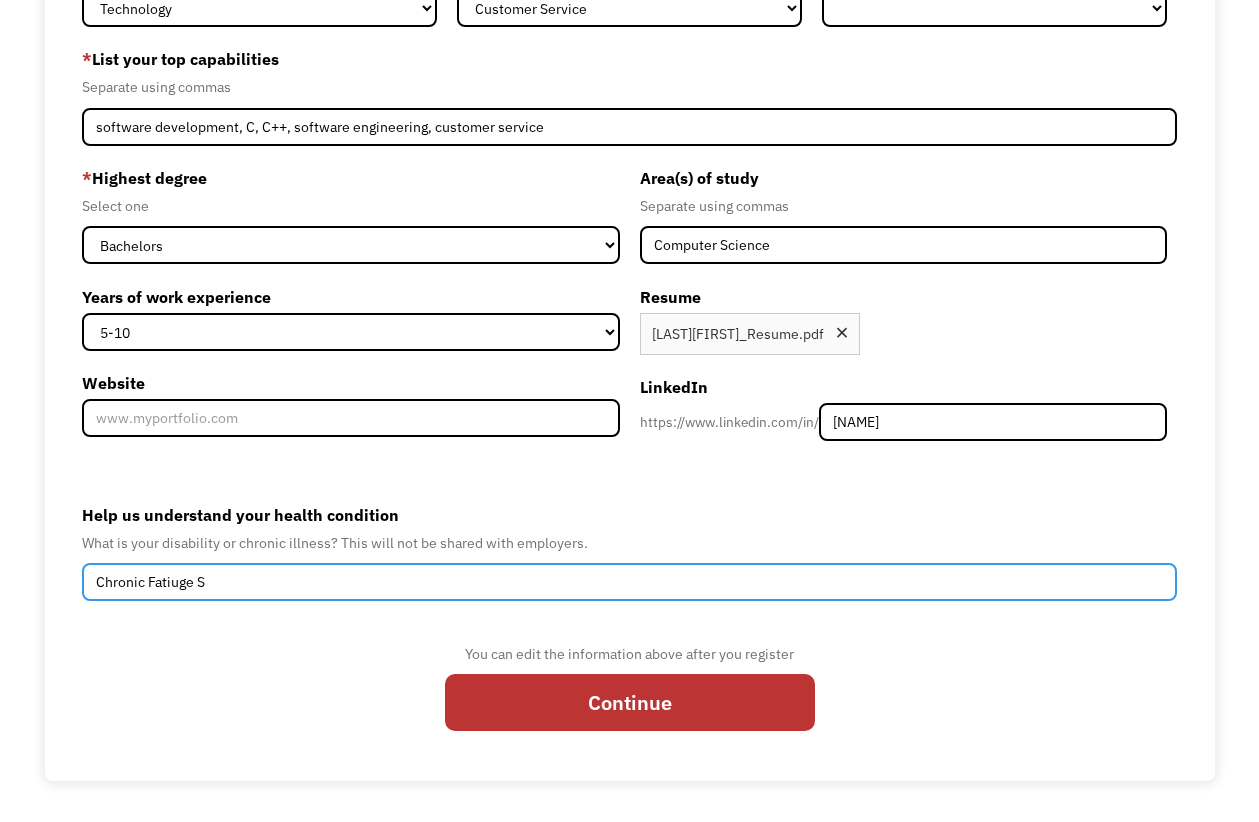click on "Chronic Fatiuge S" at bounding box center (629, 582) 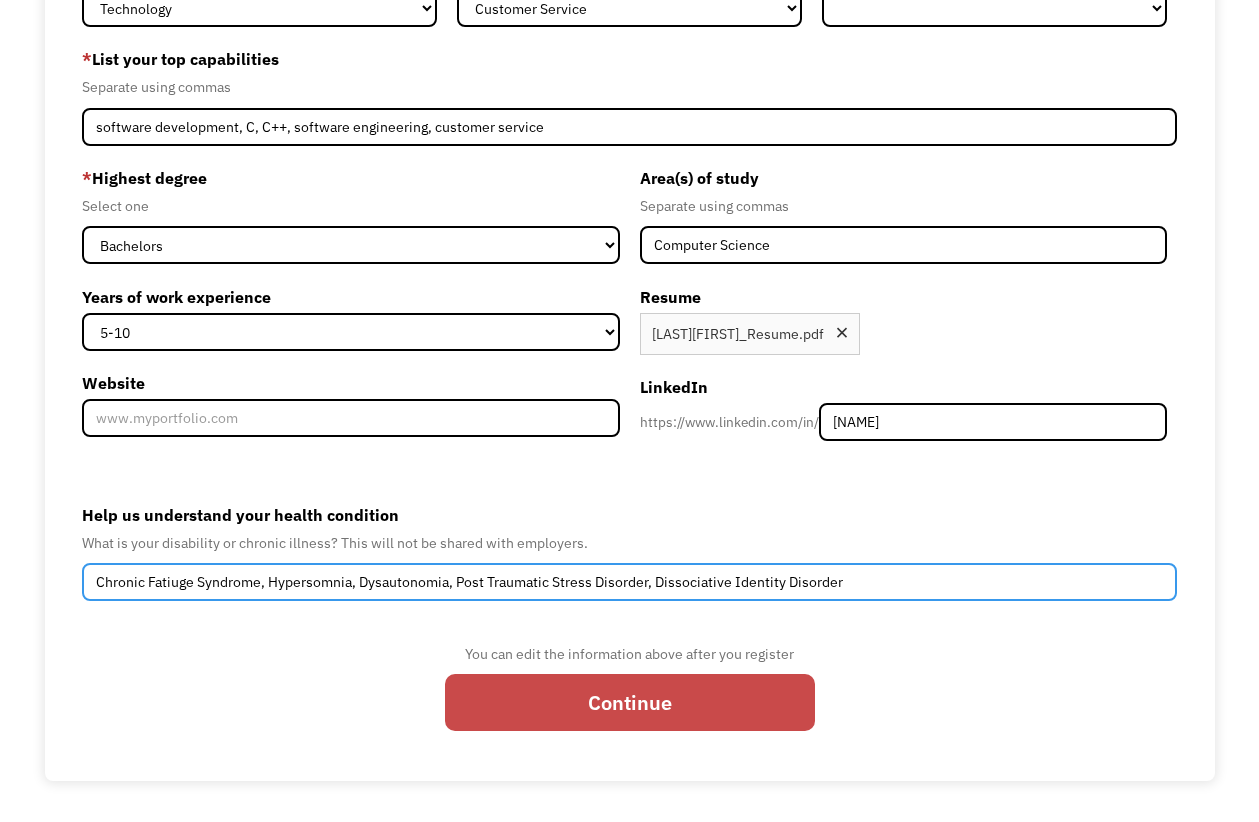 type on "Chronic Fatiuge Syndrome, Hypersomnia, Dysautonomia, Post Traumatic Stress Disorder, Dissociative Identity Disorder" 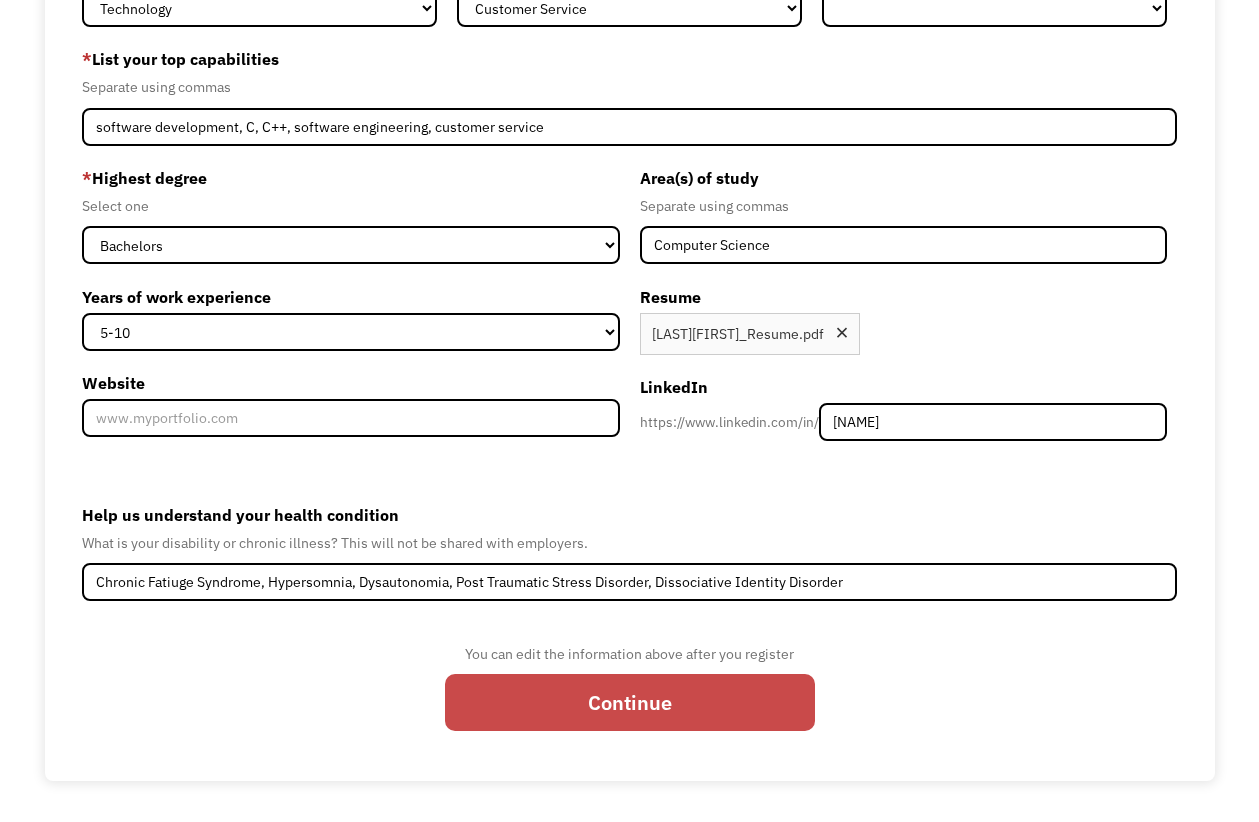 click on "Continue" at bounding box center [630, 702] 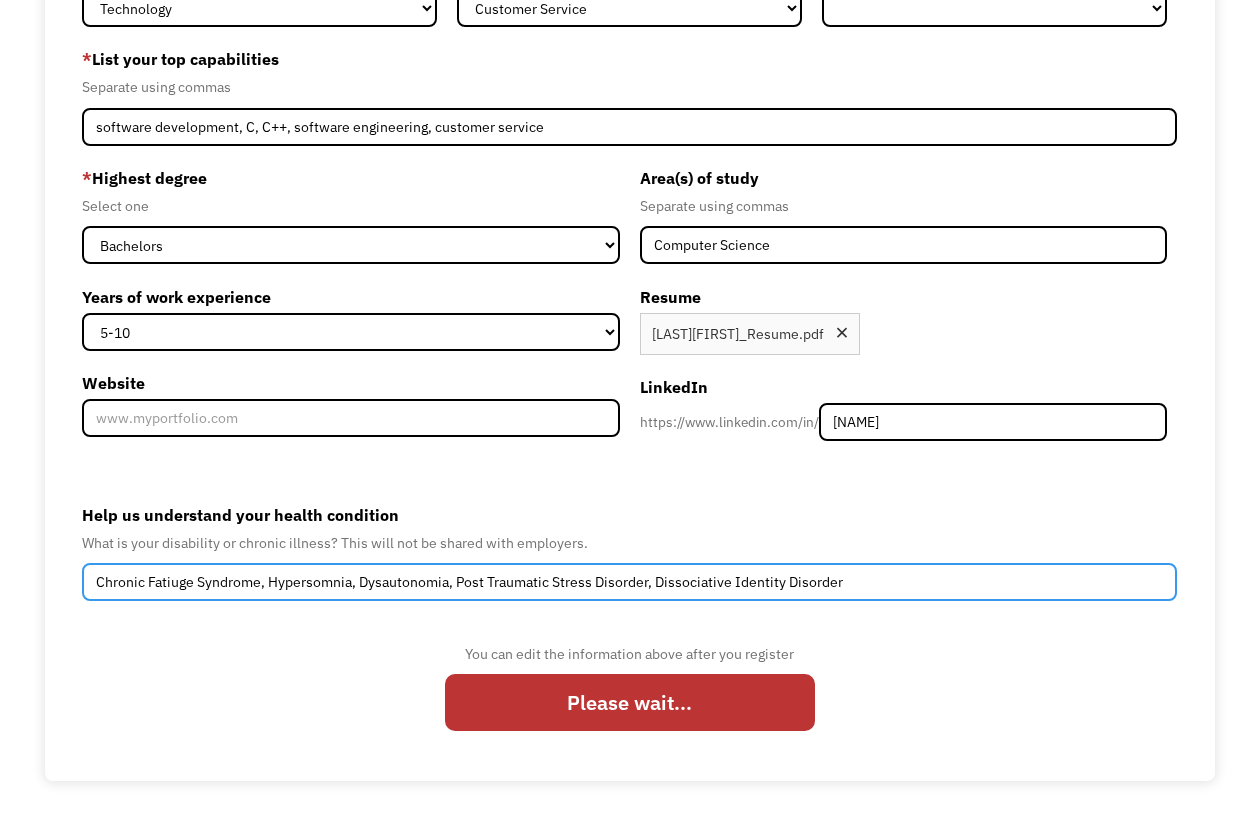 click on "Chronic Fatiuge Syndrome, Hypersomnia, Dysautonomia, Post Traumatic Stress Disorder, Dissociative Identity Disorder" at bounding box center (629, 582) 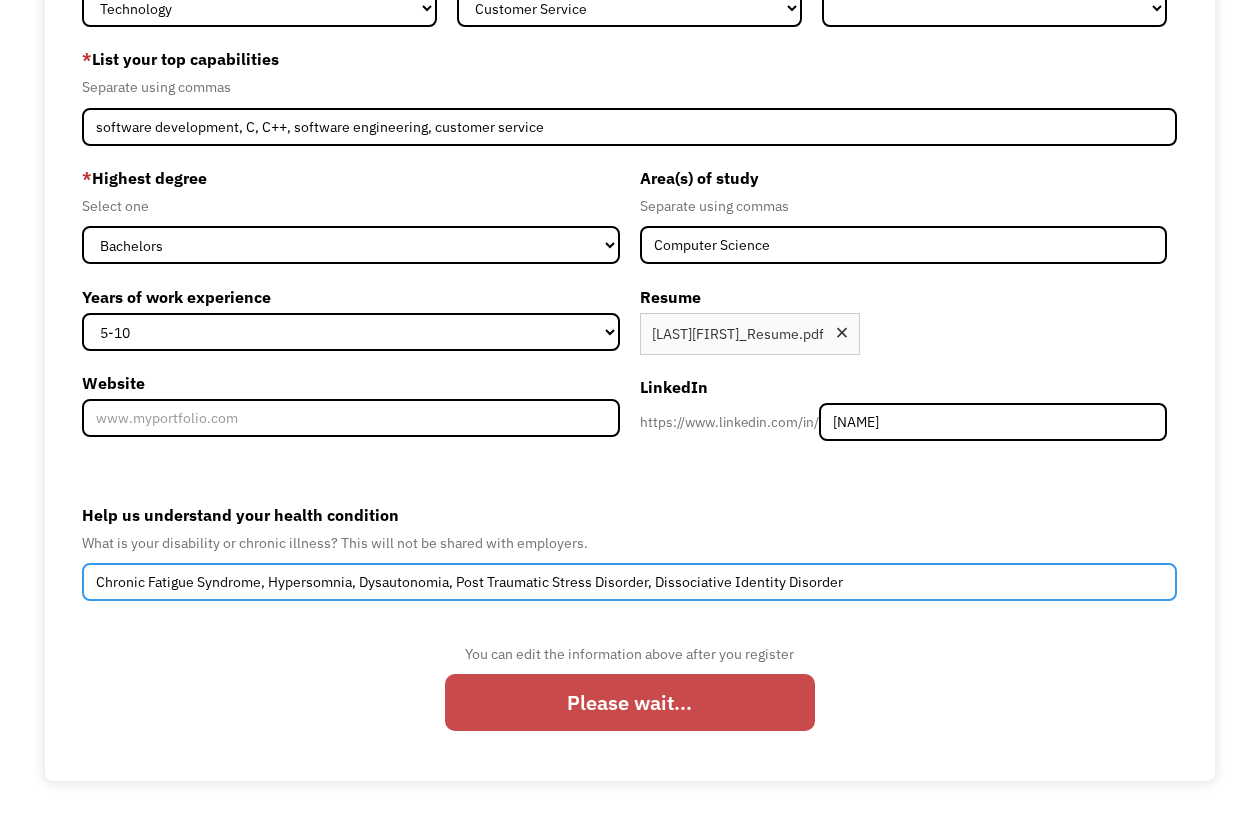 type on "Chronic Fatigue Syndrome, Hypersomnia, Dysautonomia, Post Traumatic Stress Disorder, Dissociative Identity Disorder" 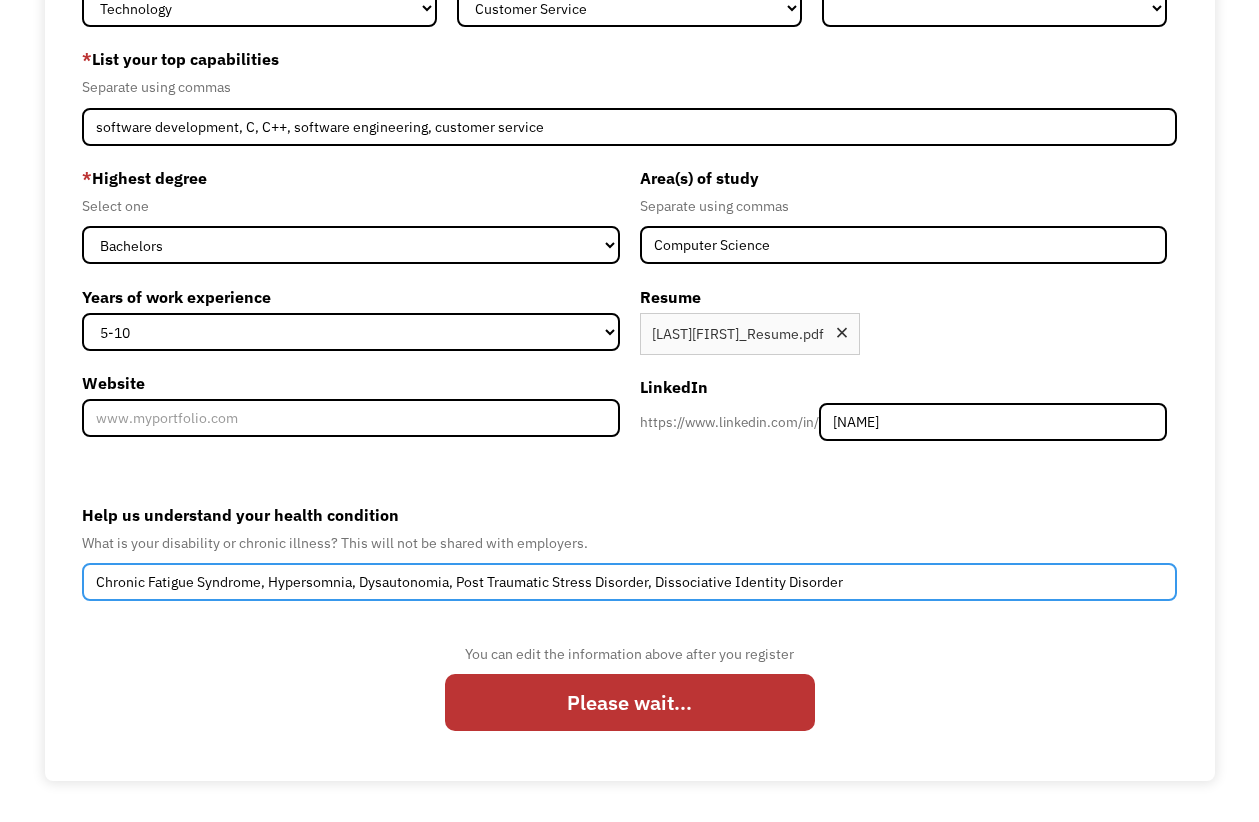 click on "Chronic Fatigue Syndrome, Hypersomnia, Dysautonomia, Post Traumatic Stress Disorder, Dissociative Identity Disorder" at bounding box center [629, 582] 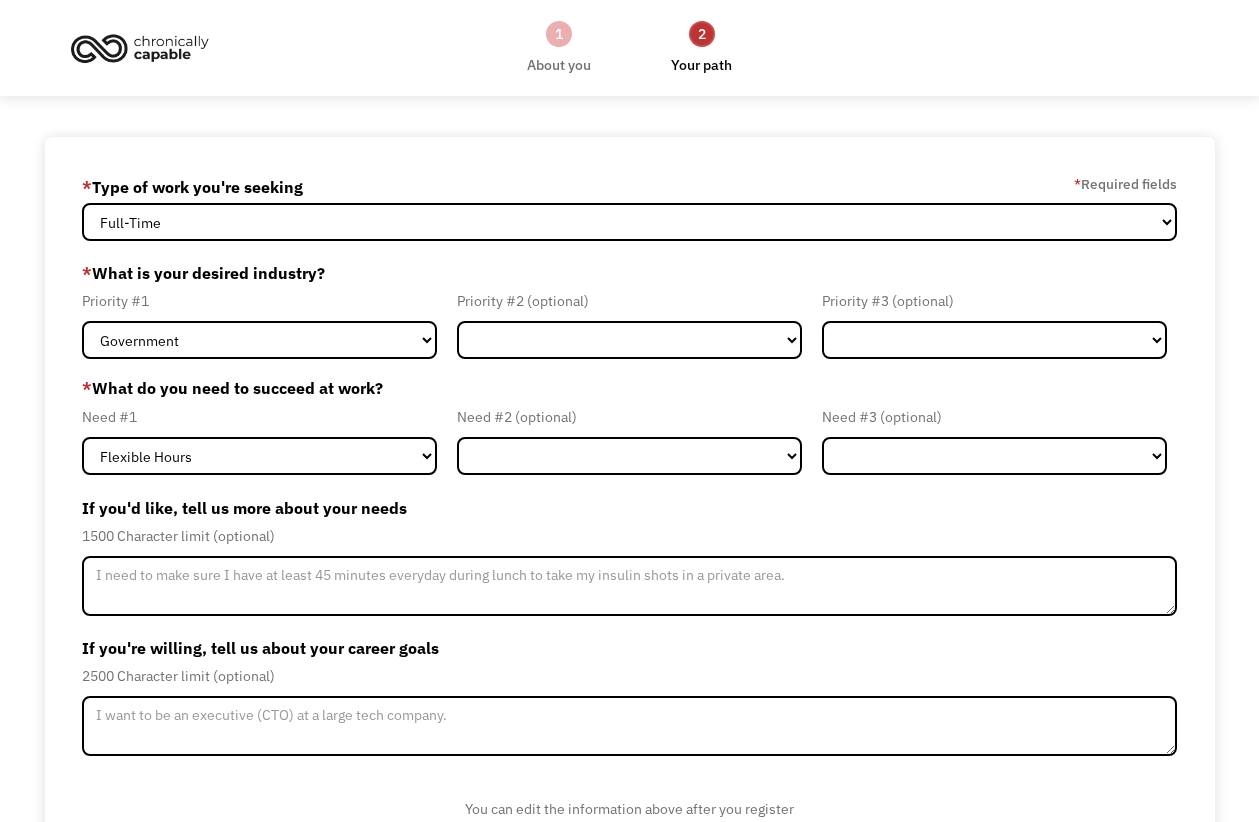 scroll, scrollTop: 0, scrollLeft: 0, axis: both 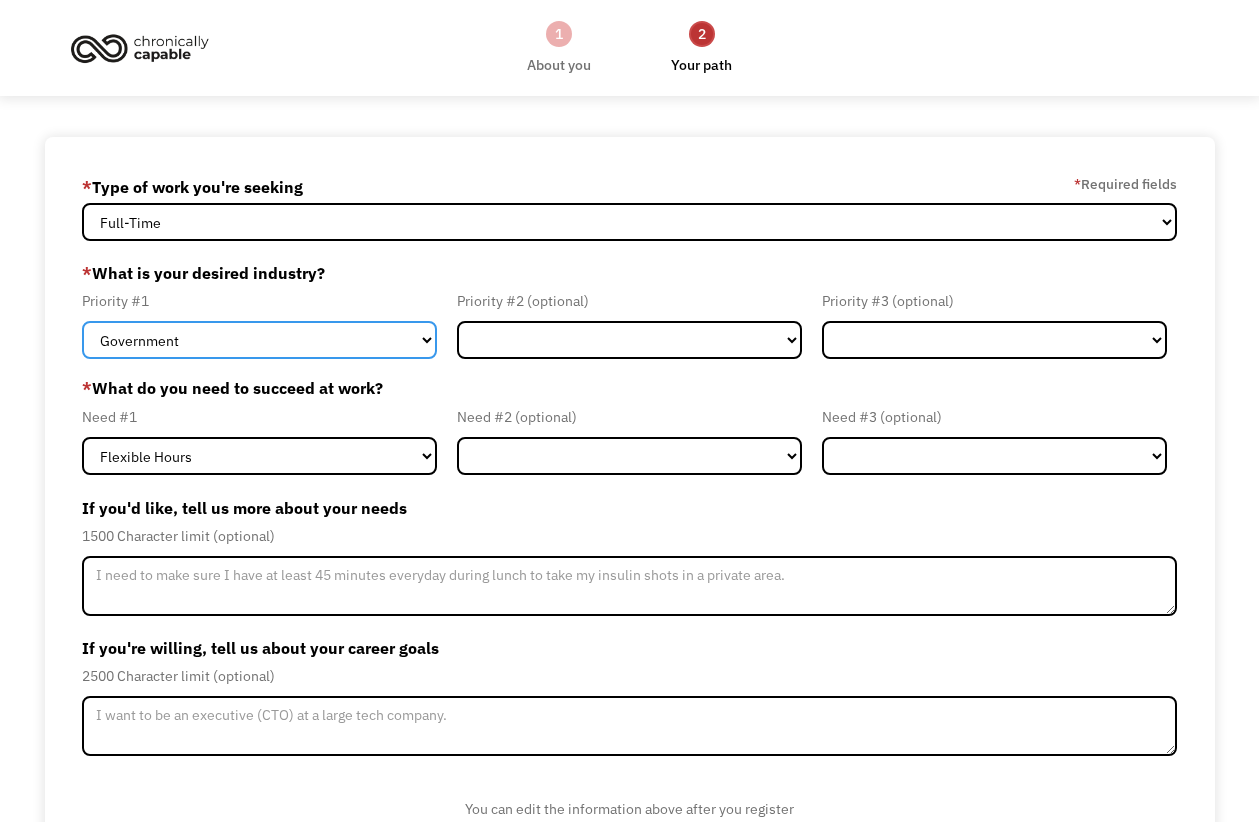 select on "Tech & Engineering" 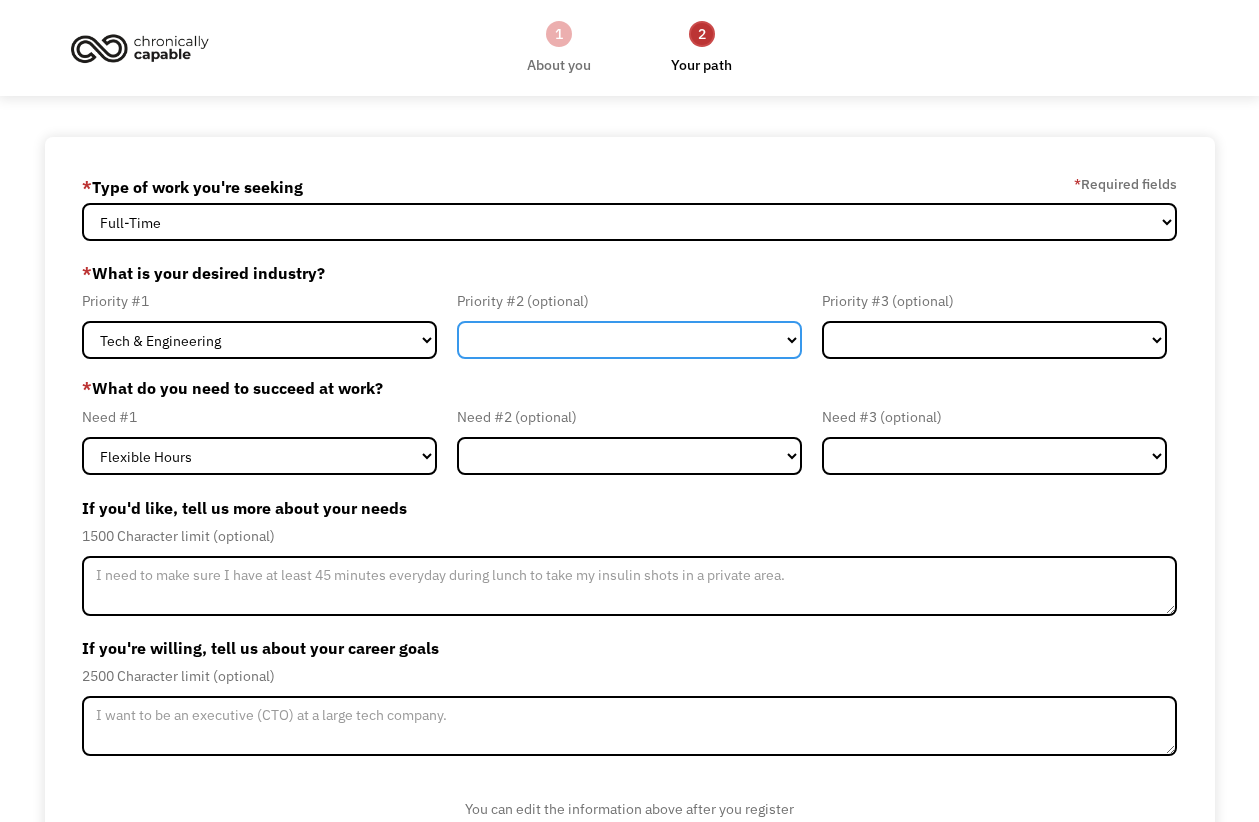 select on "Government" 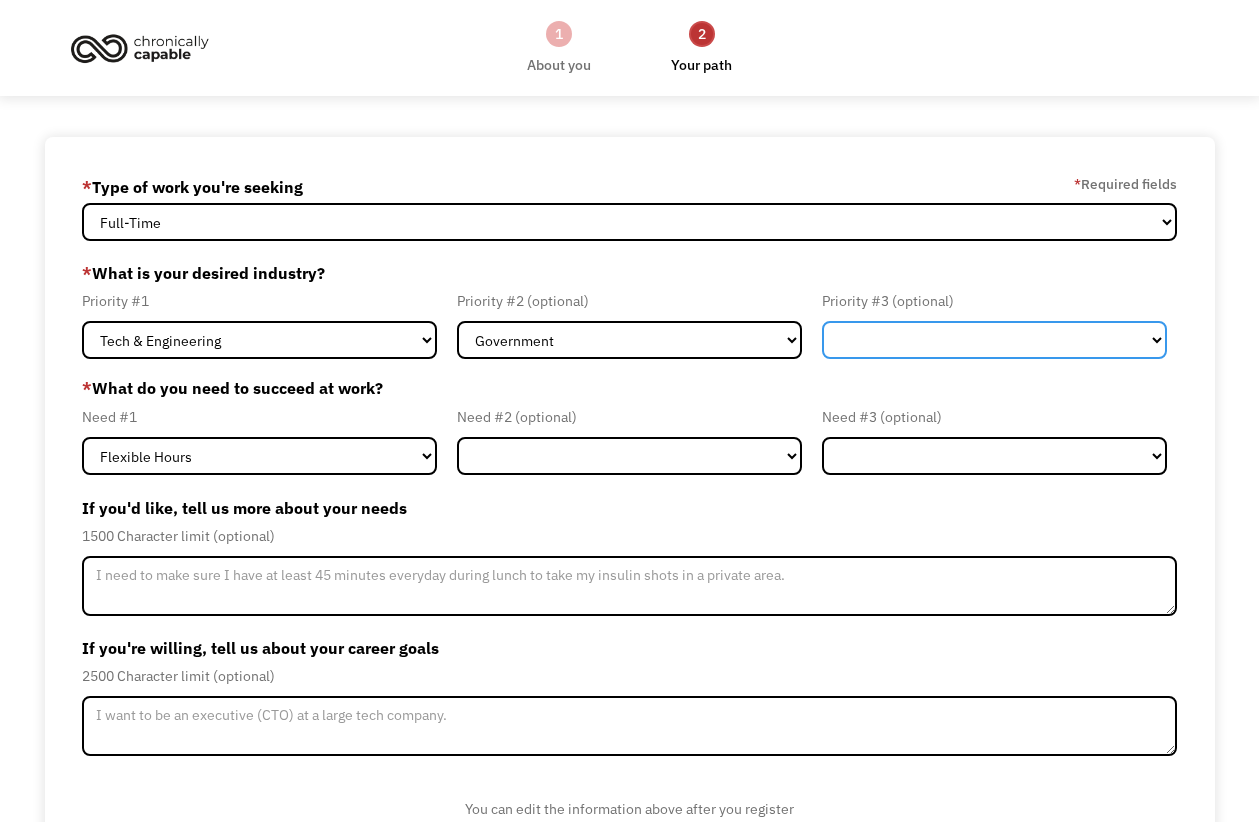 select on "Administrative" 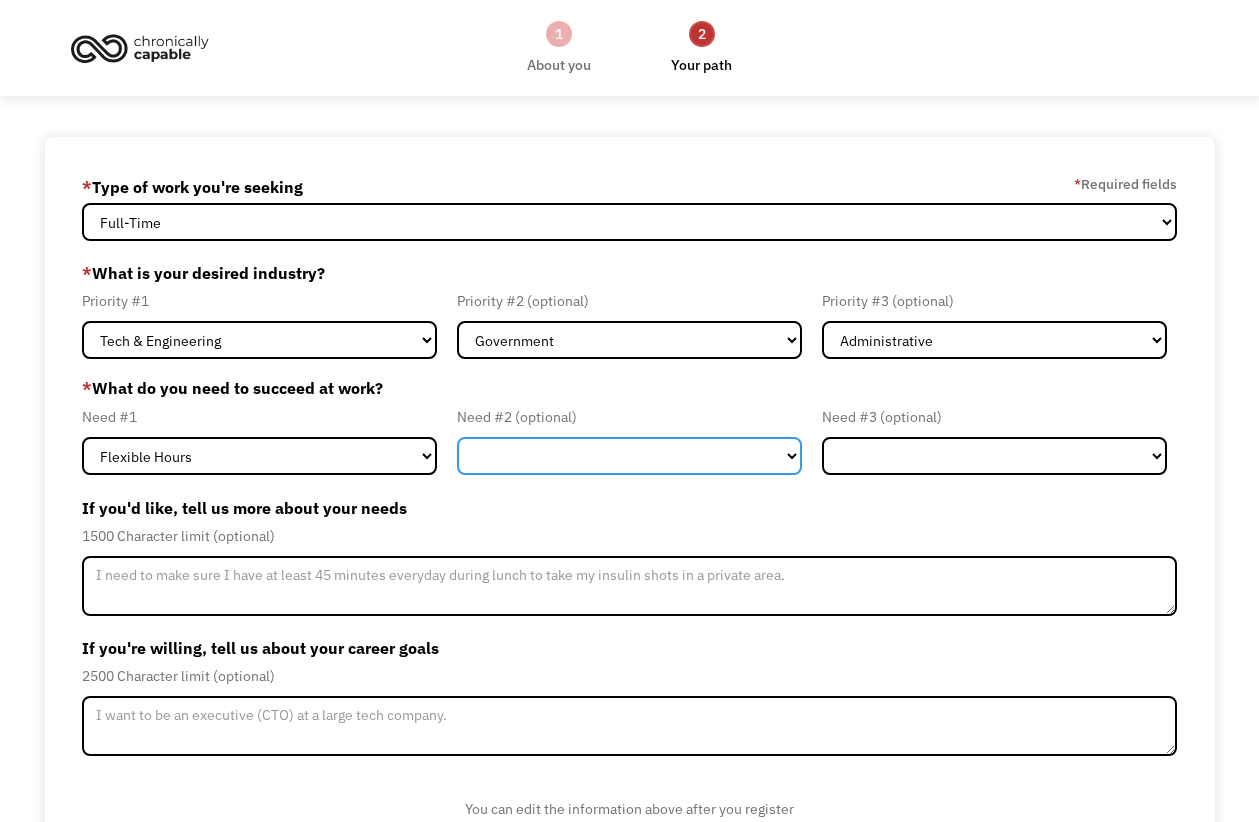 select on "Remote Work" 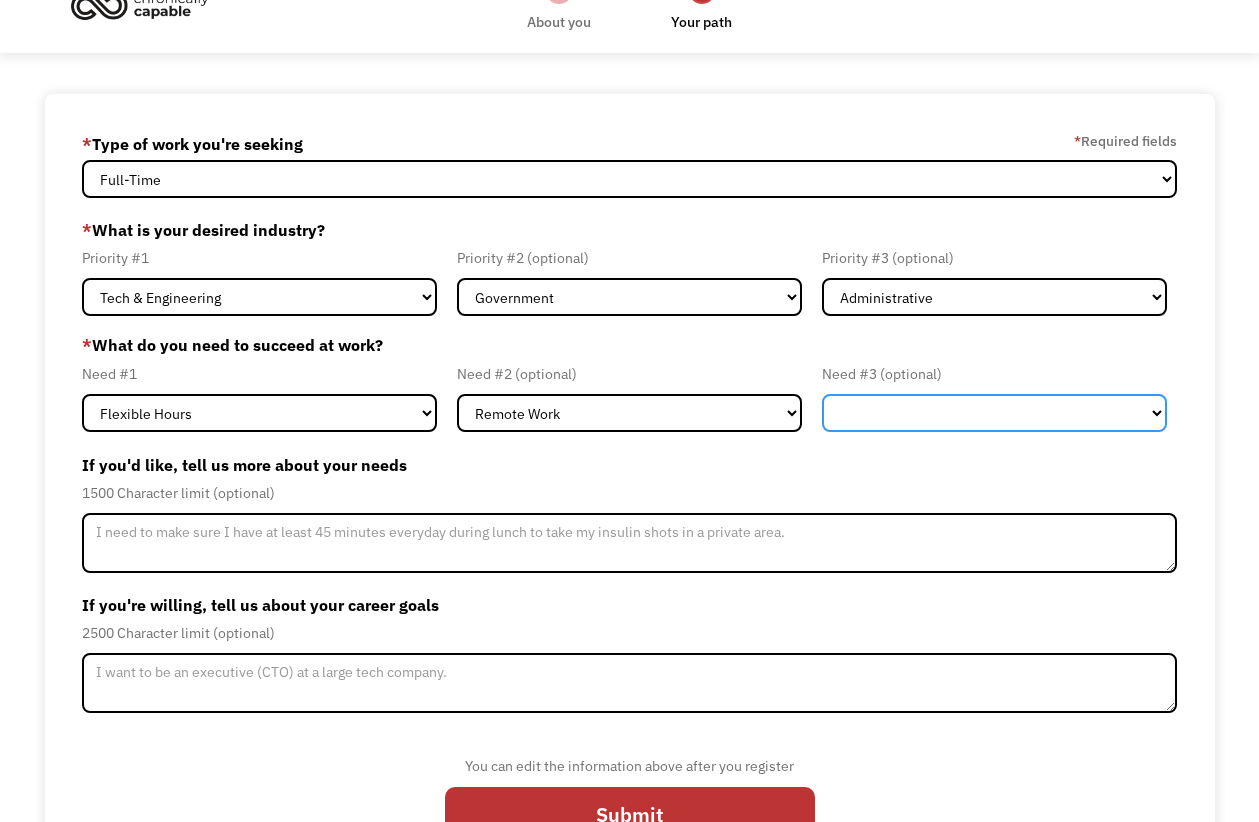 scroll, scrollTop: 60, scrollLeft: 0, axis: vertical 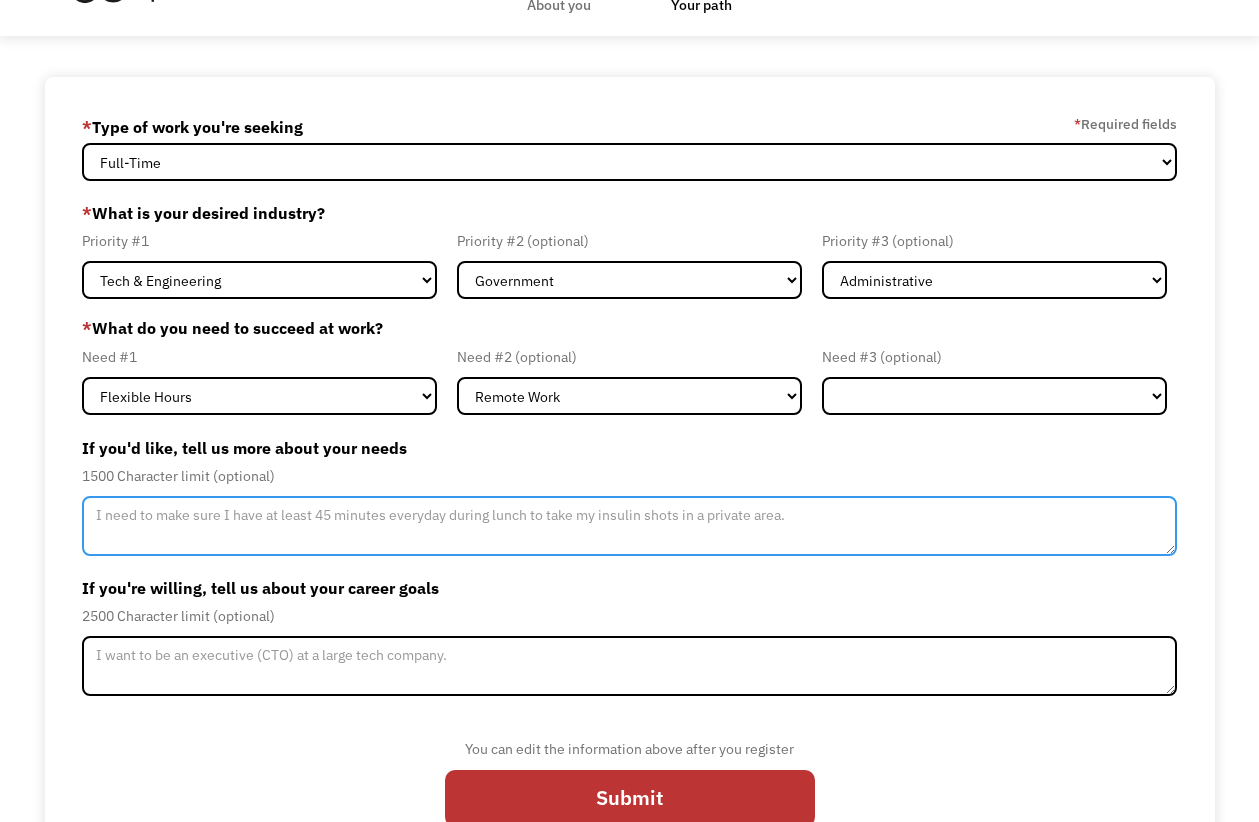 click at bounding box center [629, 526] 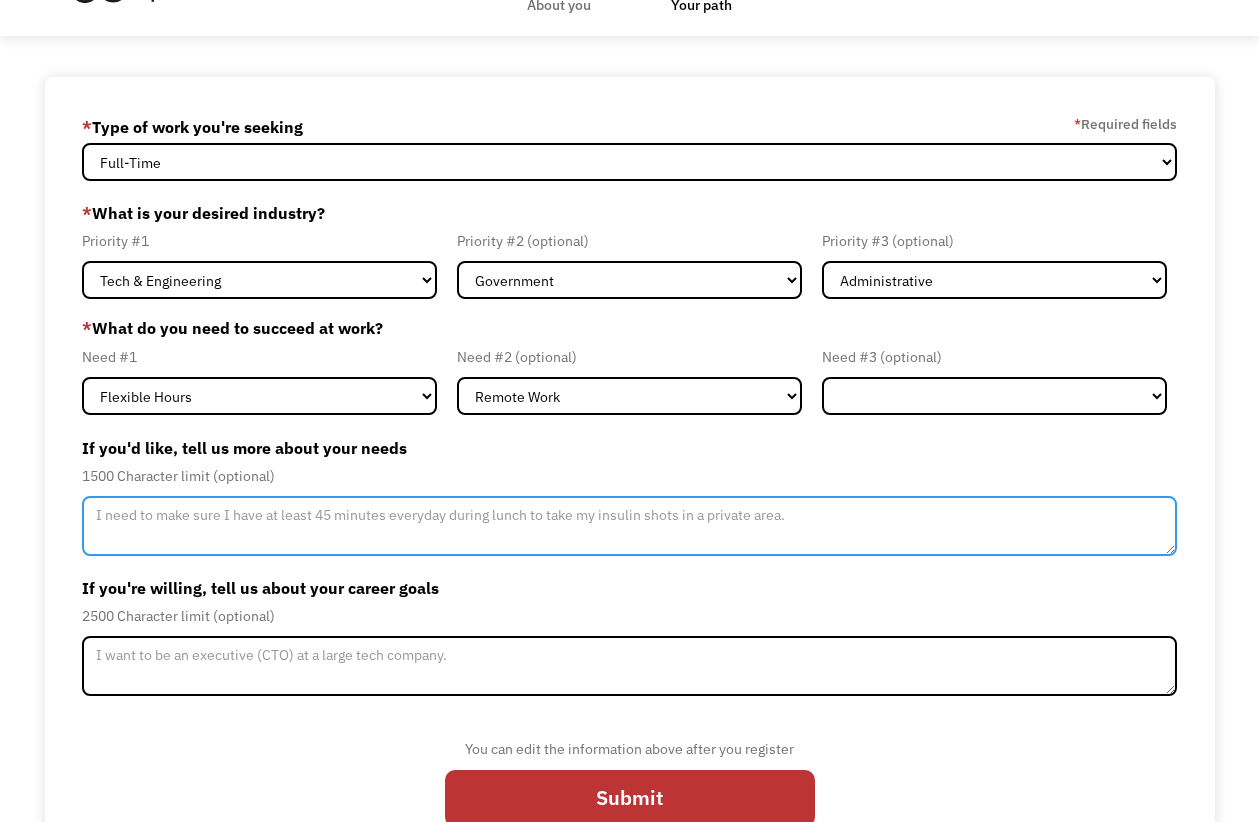 type on "I" 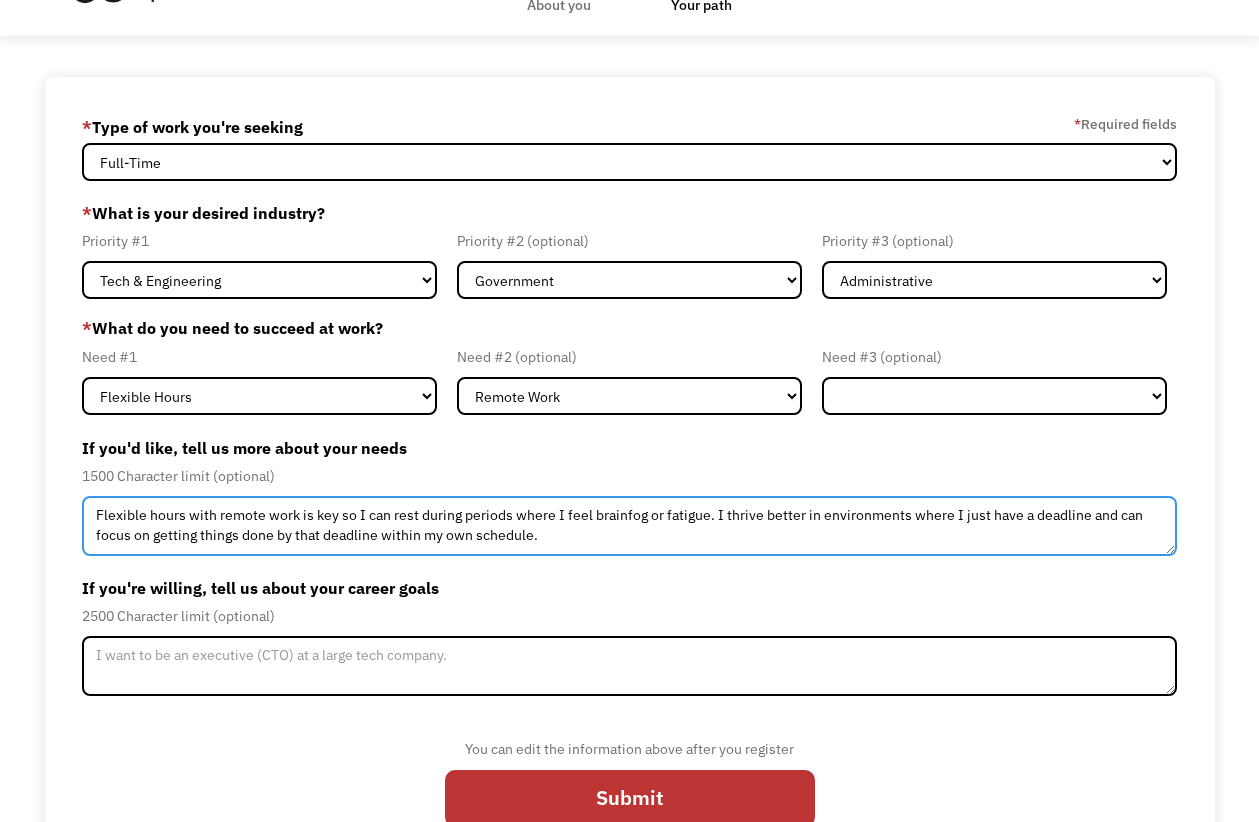 drag, startPoint x: 239, startPoint y: 531, endPoint x: 214, endPoint y: 530, distance: 25.019993 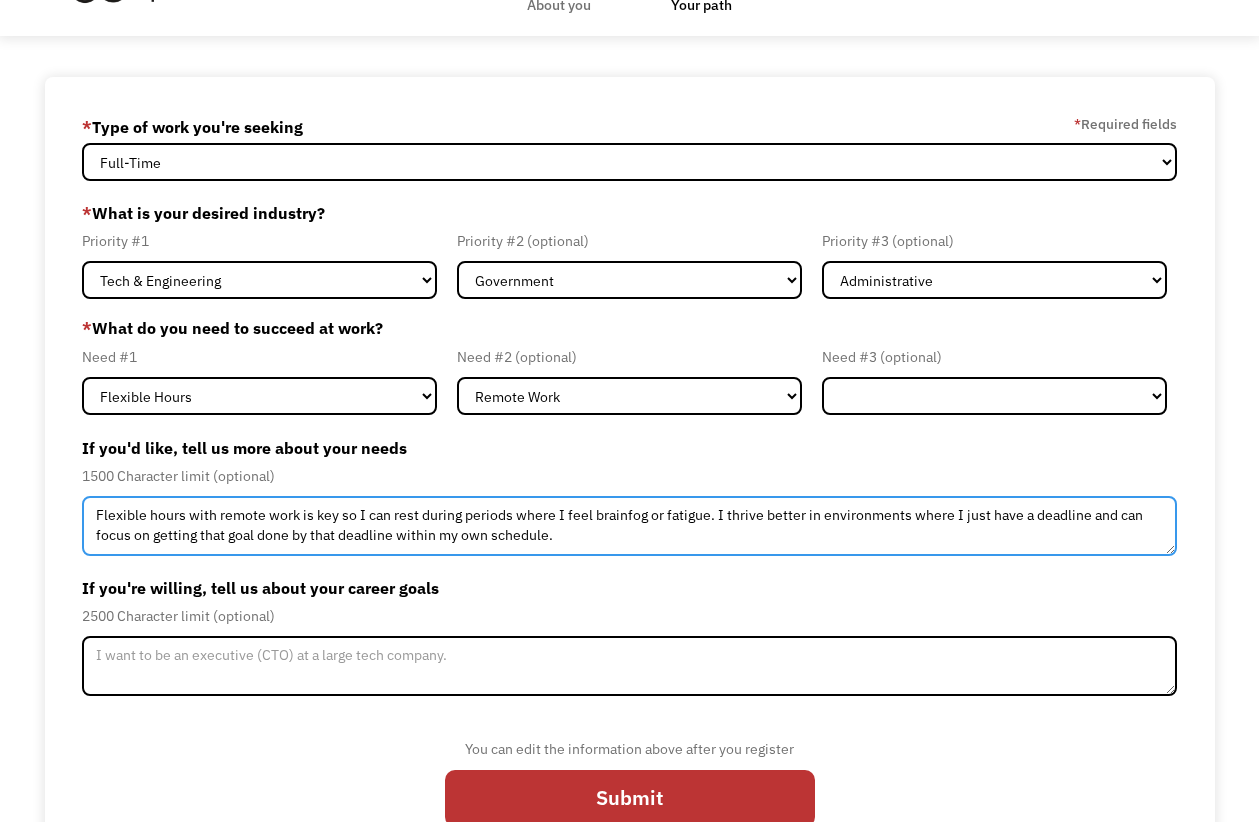 click on "Flexible hours with remote work is key so I can rest during periods where I feel brainfog or fatigue. I thrive better in environments where I just have a deadline and can focus on getting that goal done by that deadline within my own schedule." at bounding box center [629, 526] 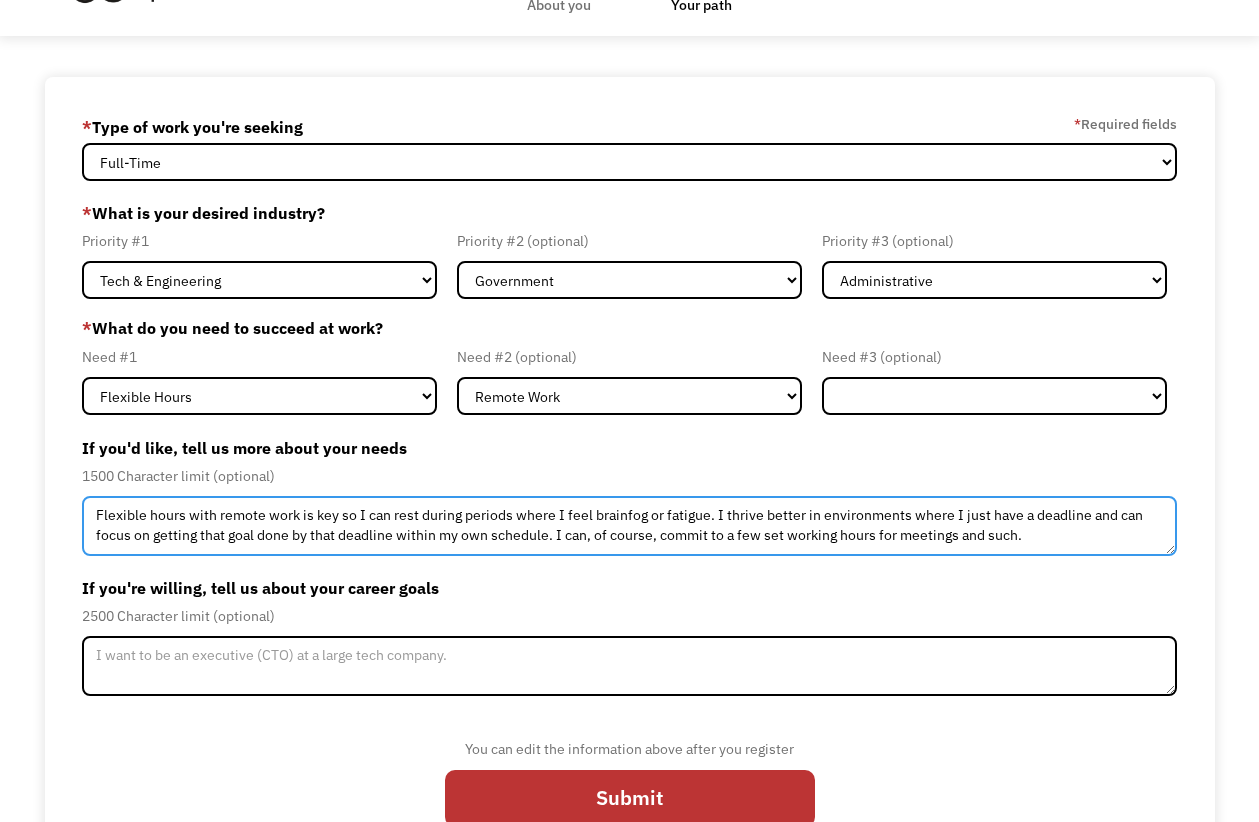 type on "Flexible hours with remote work is key so I can rest during periods where I feel brainfog or fatigue. I thrive better in environments where I just have a deadline and can focus on getting that goal done by that deadline within my own schedule. I can, of course, commit to a few set working hours for meetings and such." 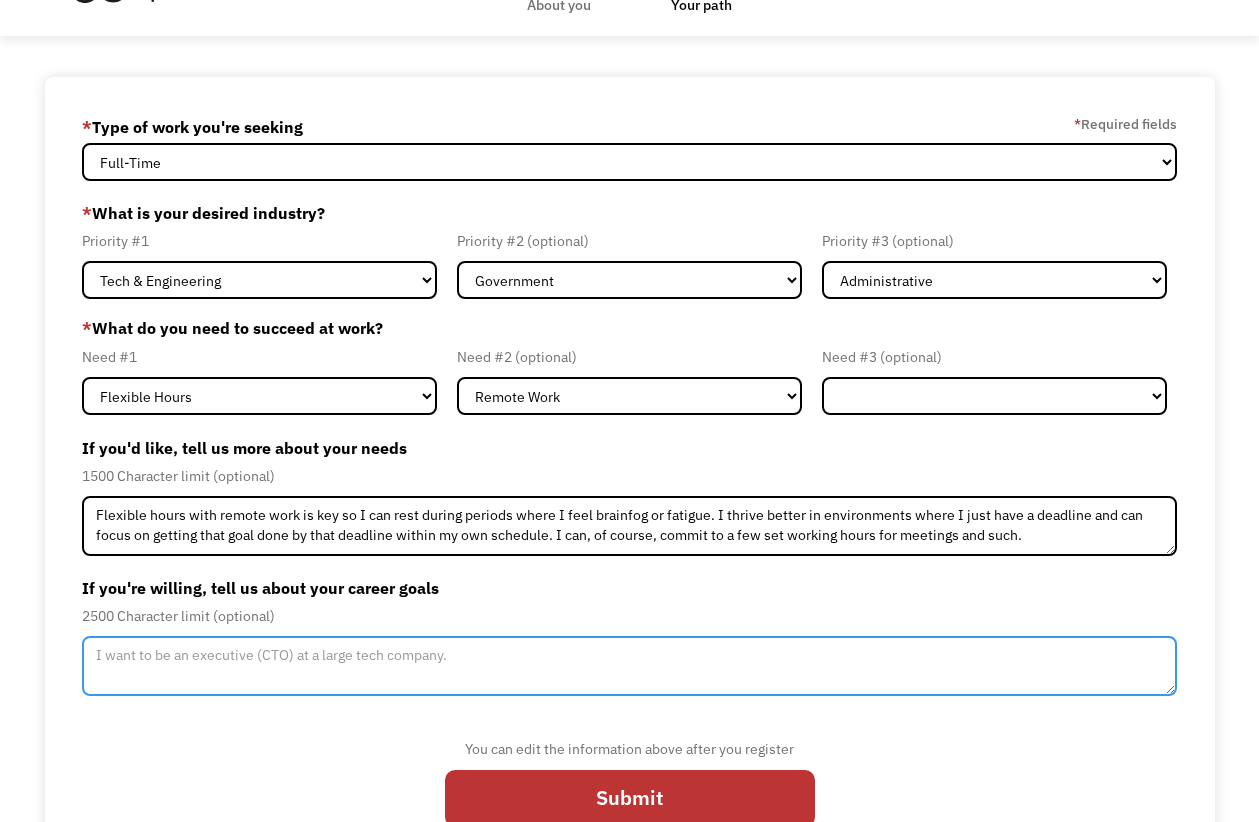 click at bounding box center (629, 666) 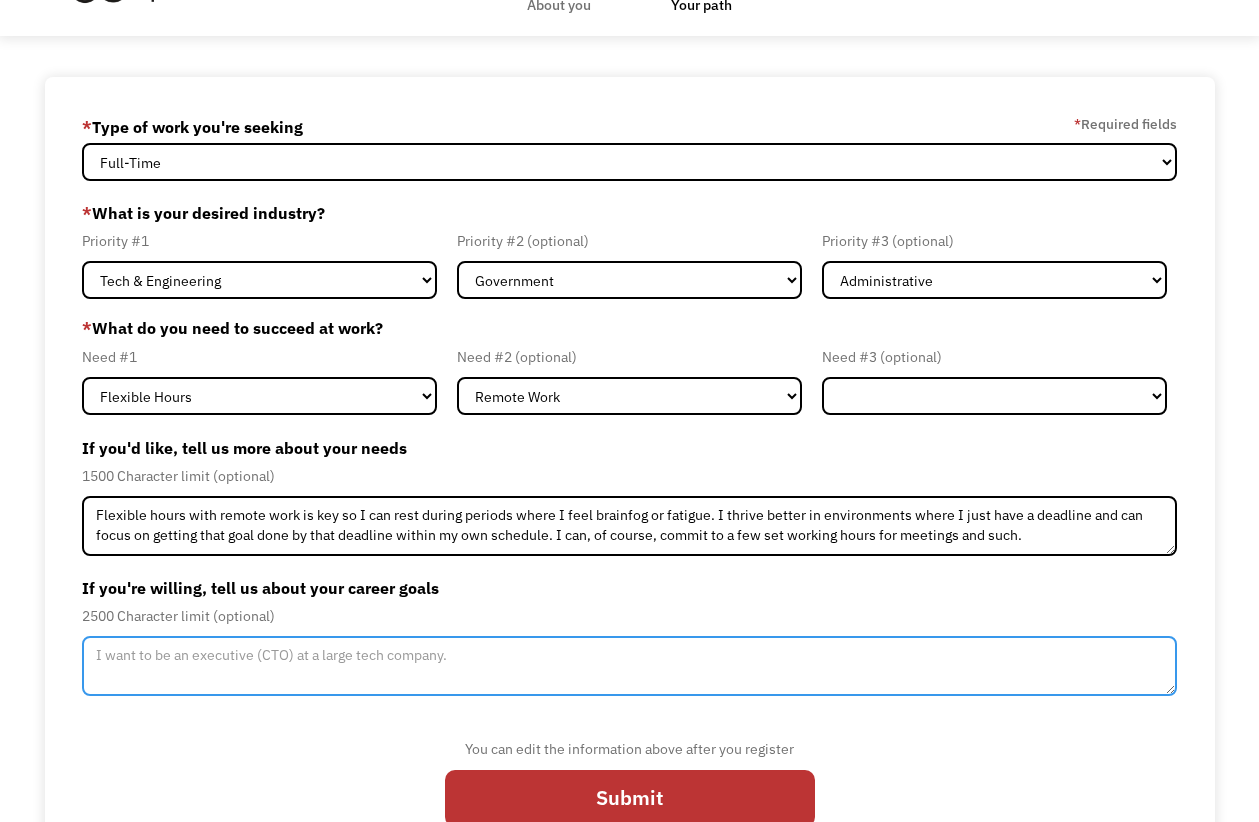 scroll, scrollTop: 73, scrollLeft: 0, axis: vertical 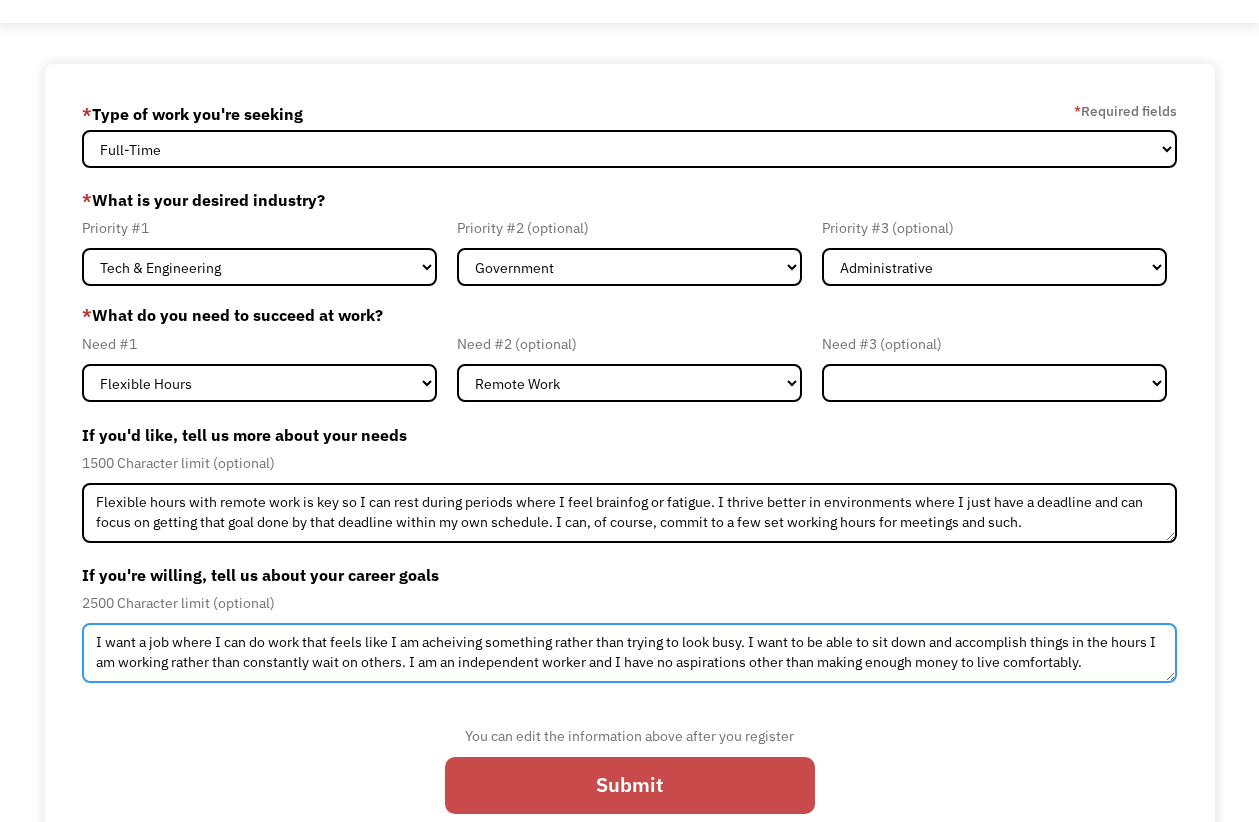 type on "I want a job where I can do work that feels like I am acheiving something rather than trying to look busy. I want to be able to sit down and accomplish things in the hours I am working rather than constantly wait on others. I am an independent worker and I have no aspirations other than making enough money to live comfortably." 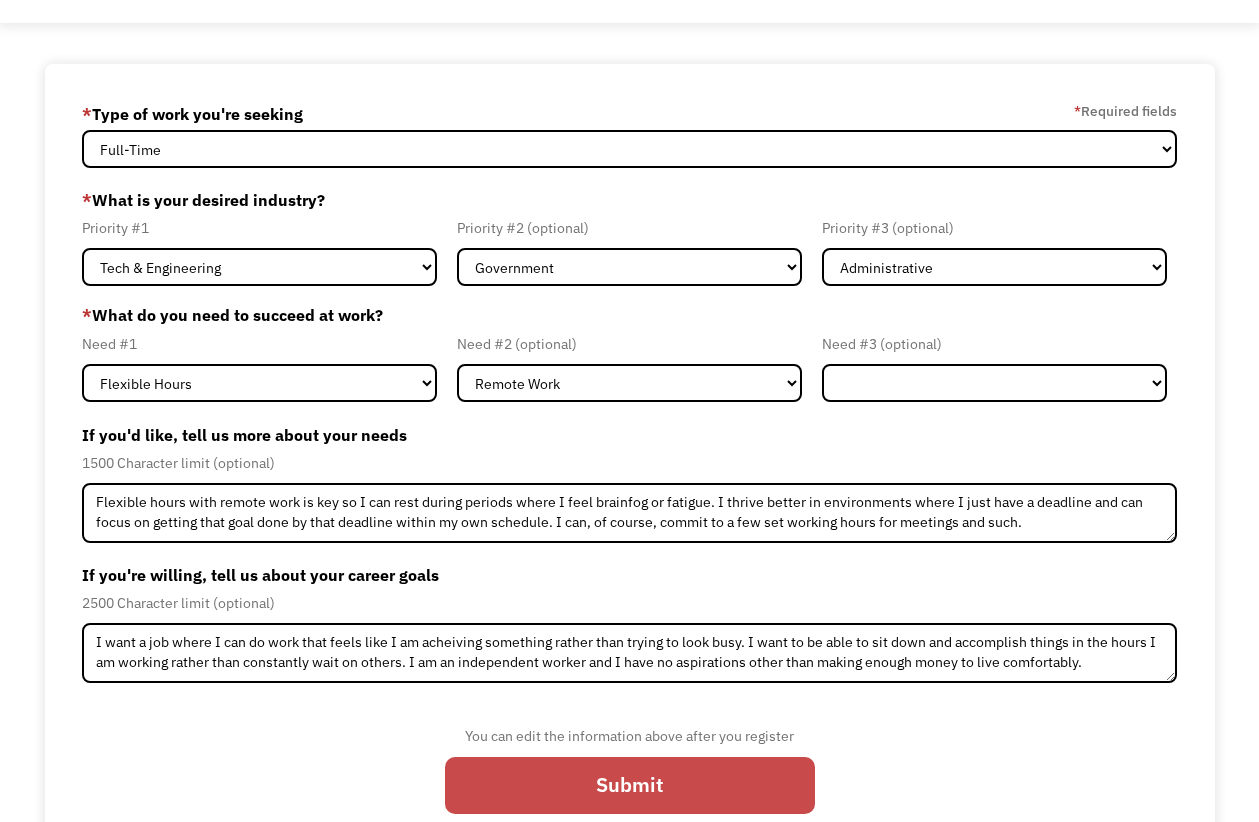 click on "Submit" at bounding box center [630, 785] 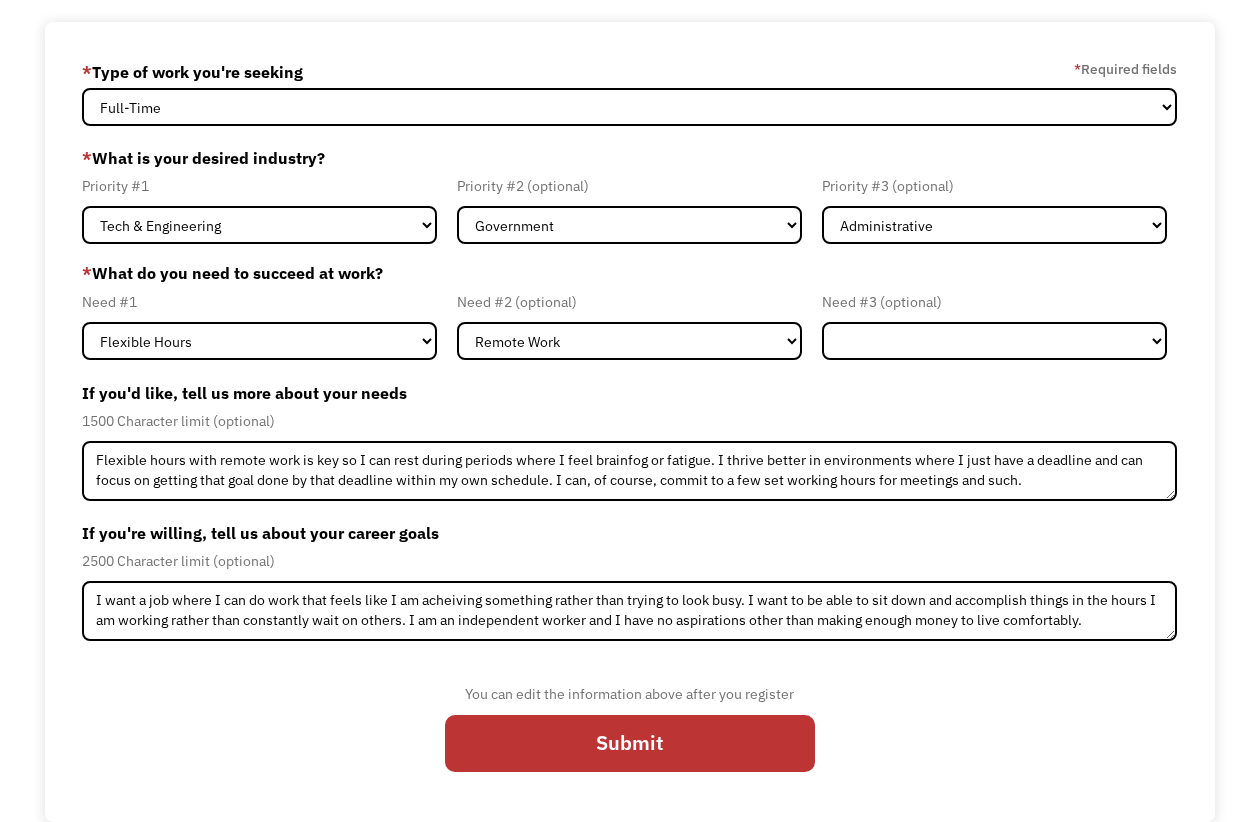 scroll, scrollTop: 115, scrollLeft: 0, axis: vertical 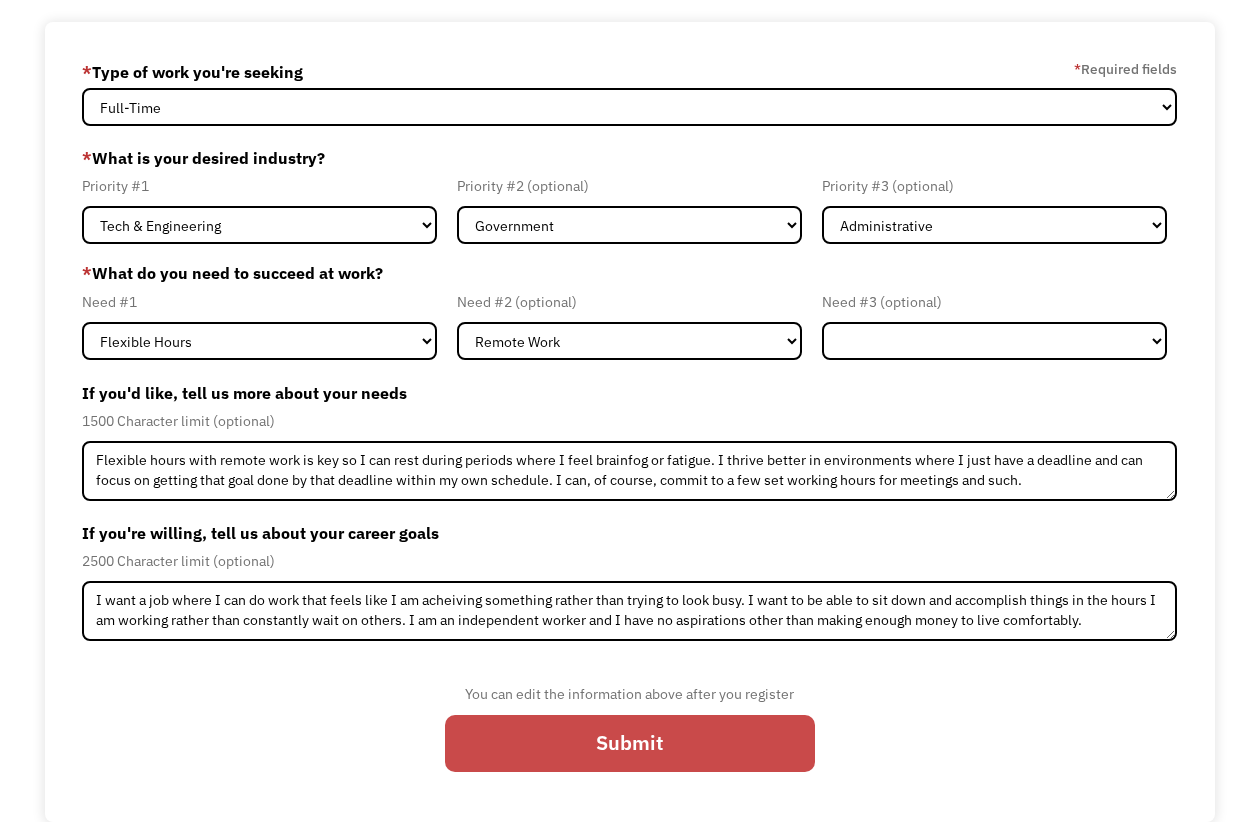 click on "Submit" at bounding box center (630, 743) 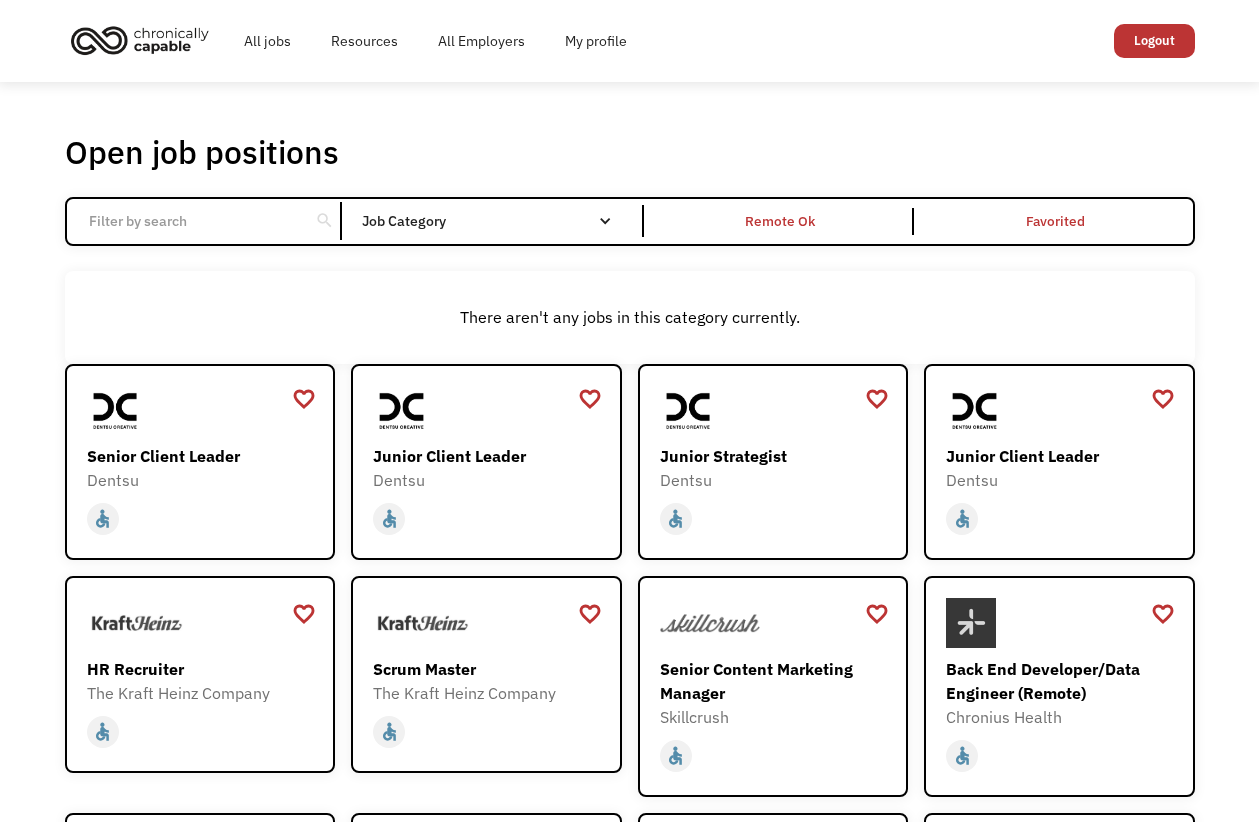 scroll, scrollTop: 0, scrollLeft: 0, axis: both 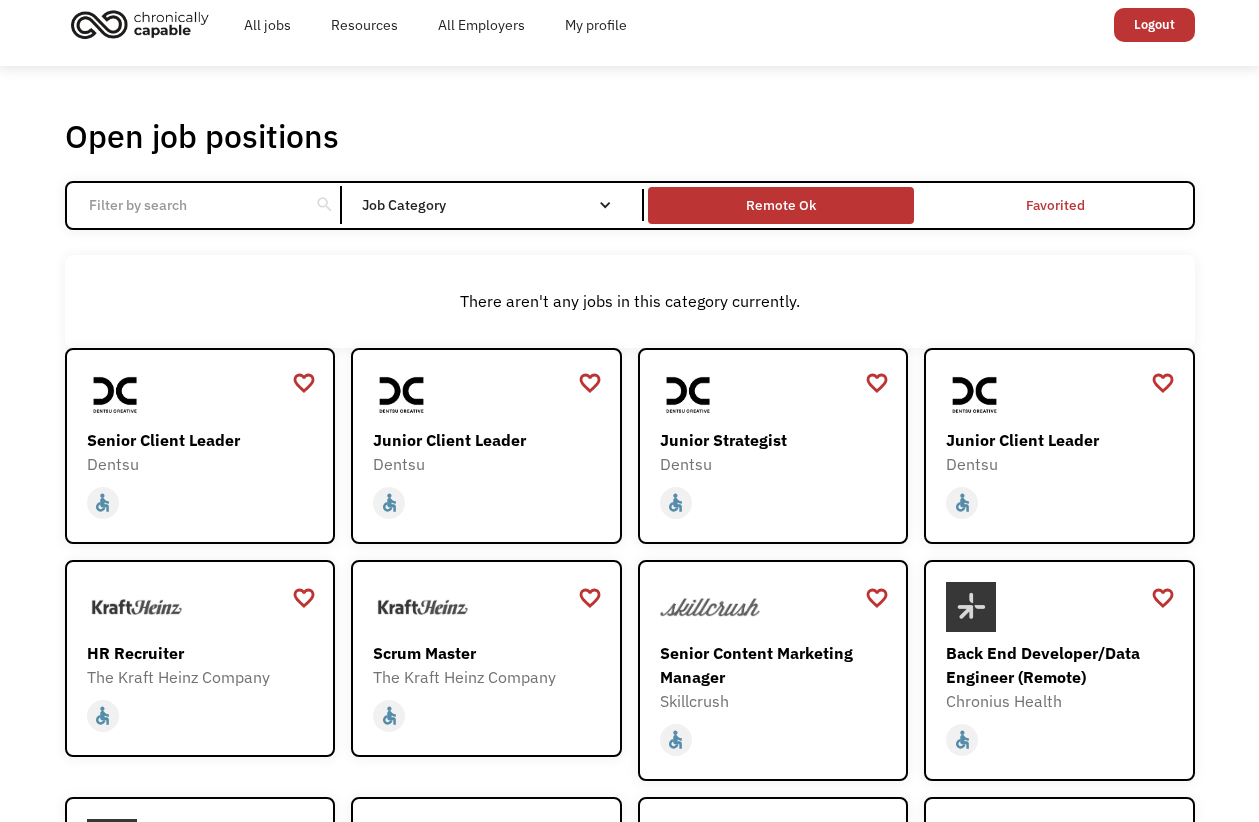 click on "Remote Ok" at bounding box center [781, 205] 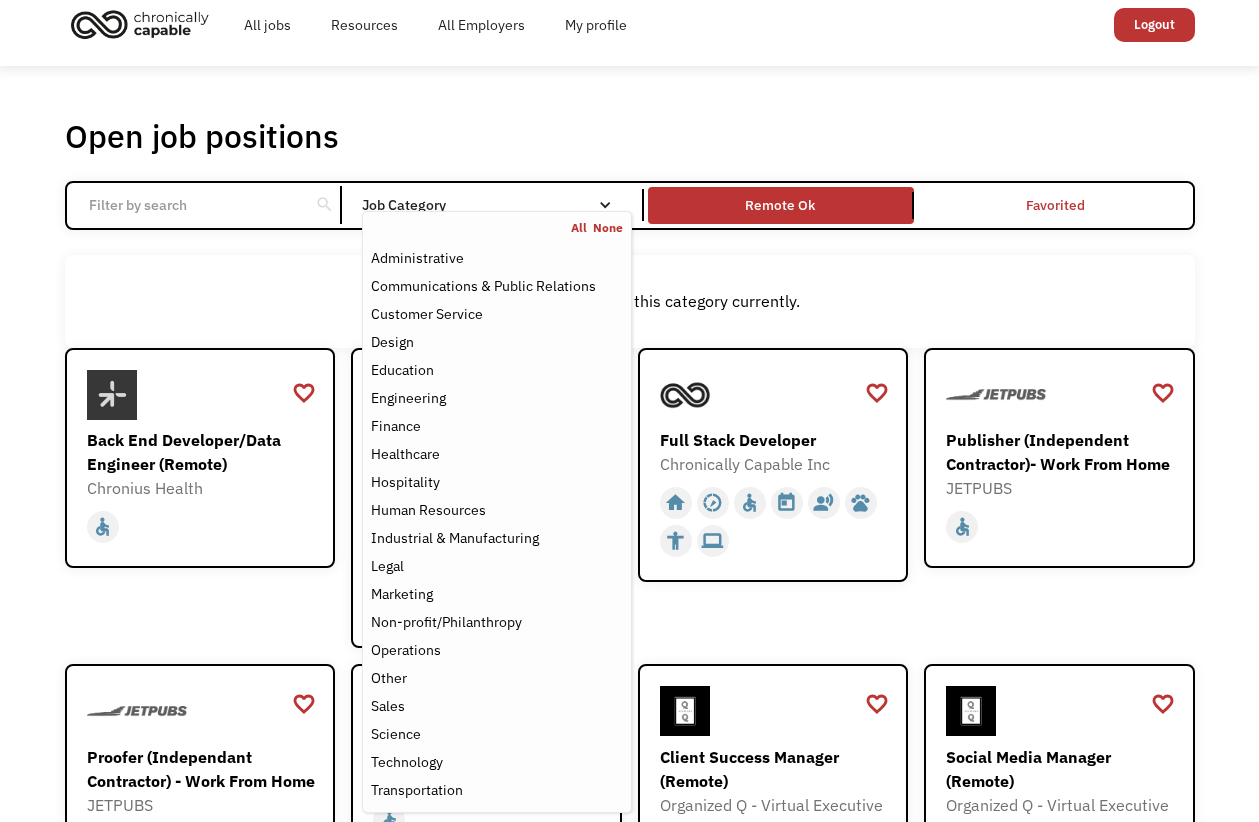 click on "All None Administrative Communications & Public Relations Customer Service Design Education Engineering Finance Healthcare Hospitality Human Resources Industrial & Manufacturing Legal Marketing Non-profit/Philanthropy Operations Other Sales Science Technology Transportation" at bounding box center (496, 512) 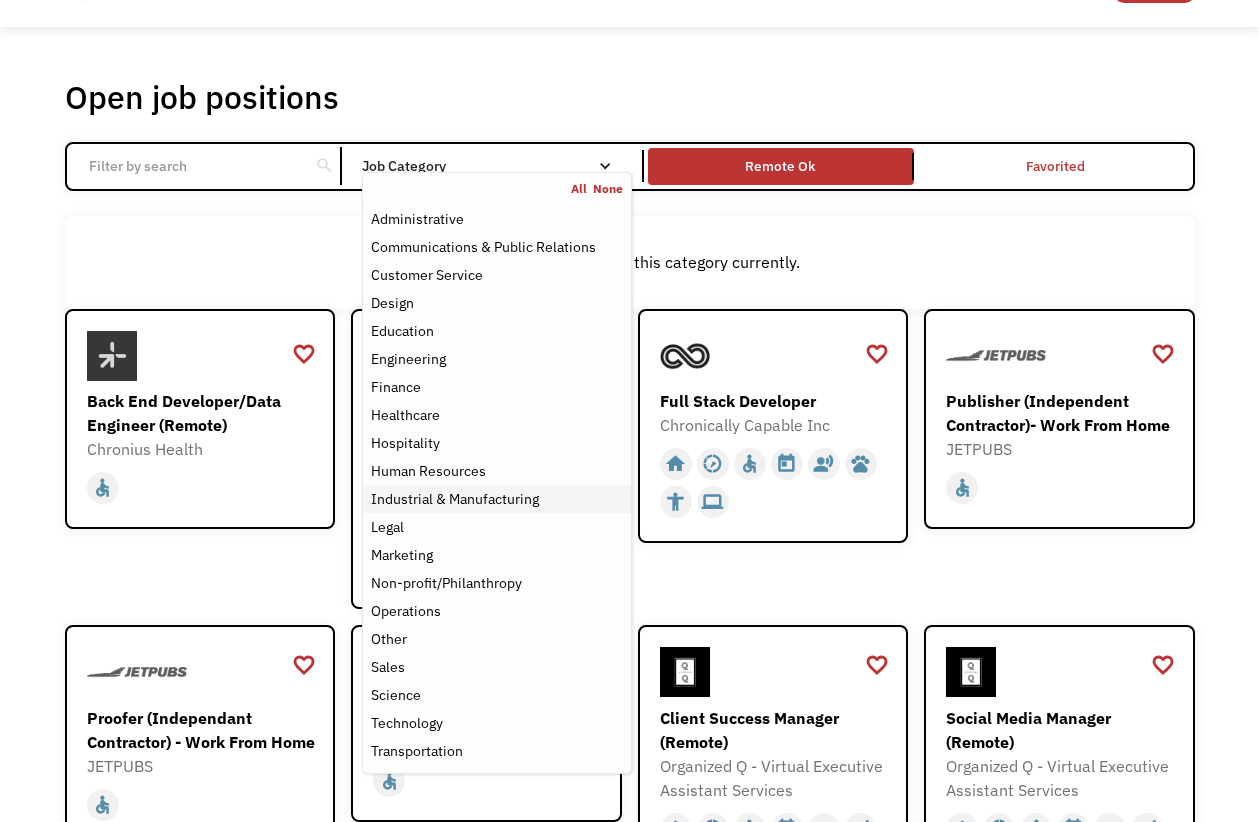 scroll, scrollTop: 57, scrollLeft: 0, axis: vertical 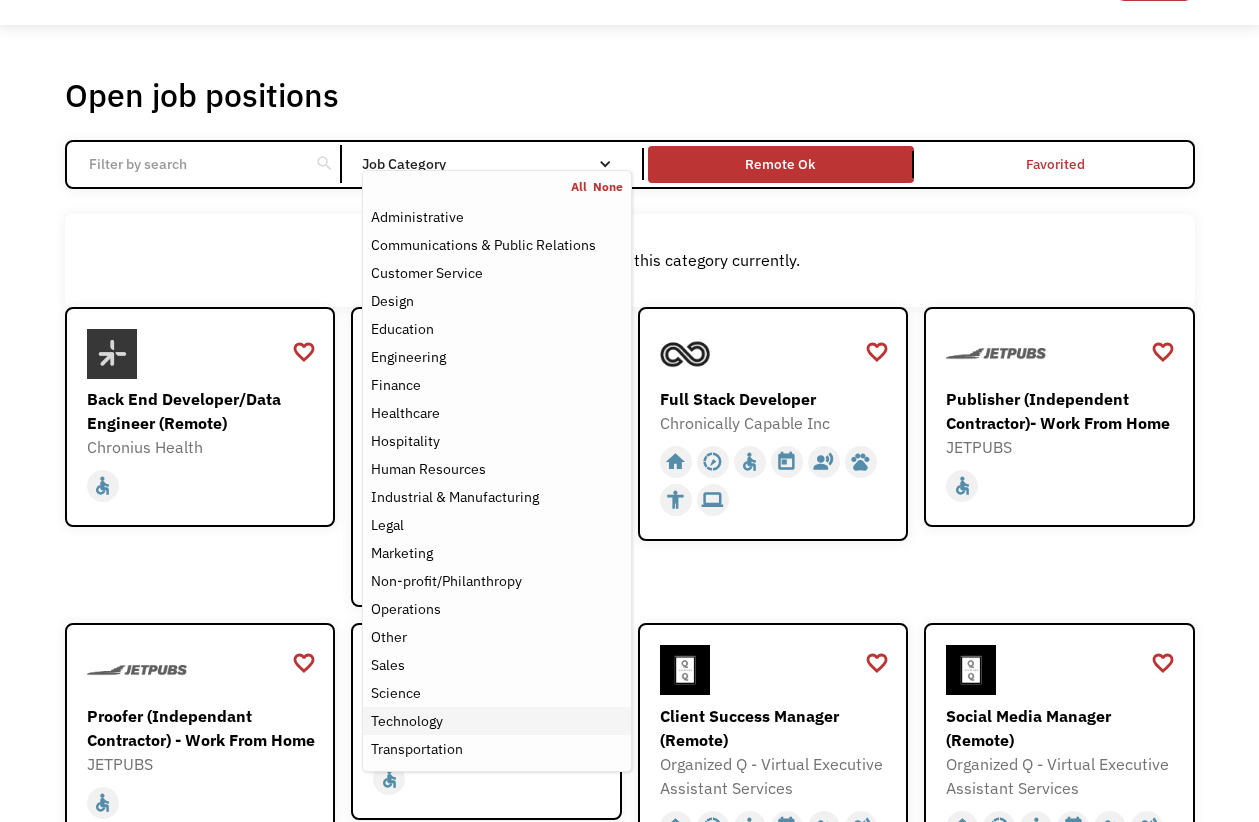 click on "Technology" at bounding box center [496, 721] 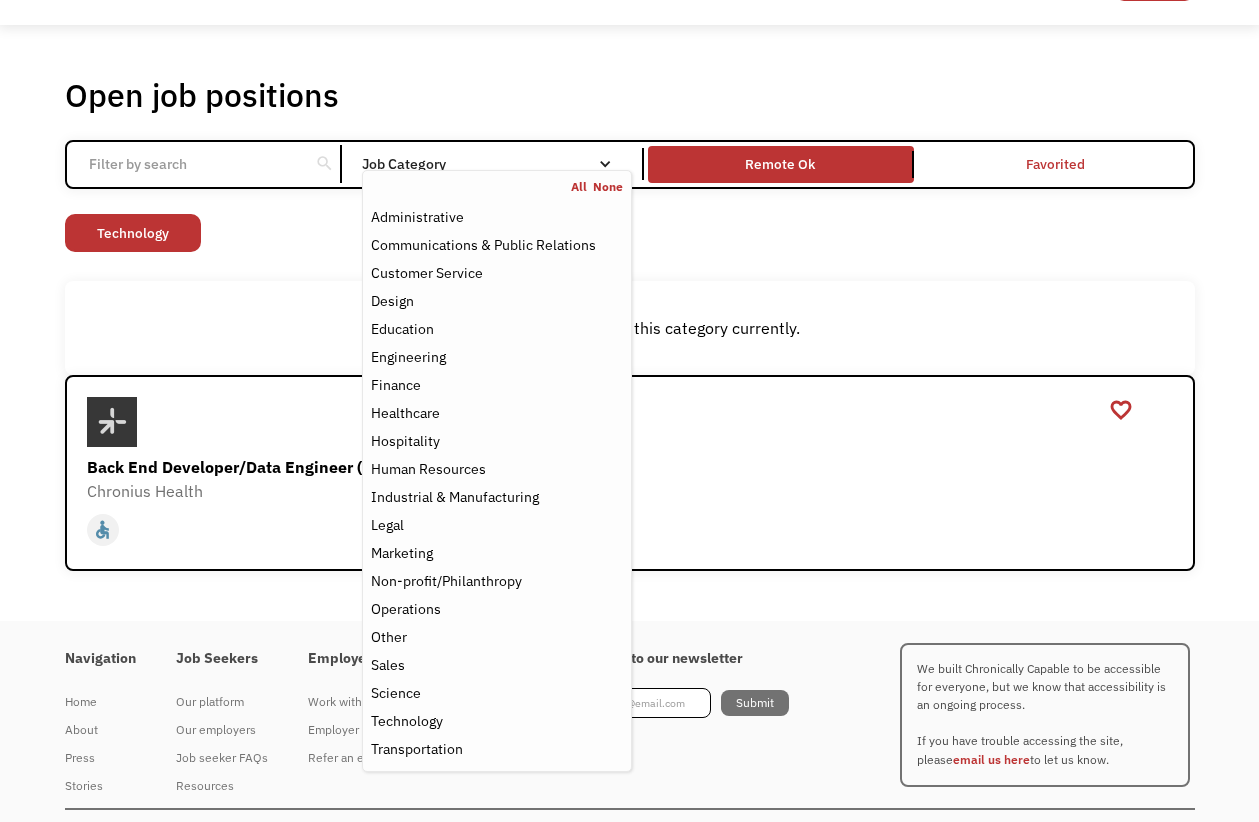click on "There aren't any jobs in this category currently." at bounding box center (630, 327) 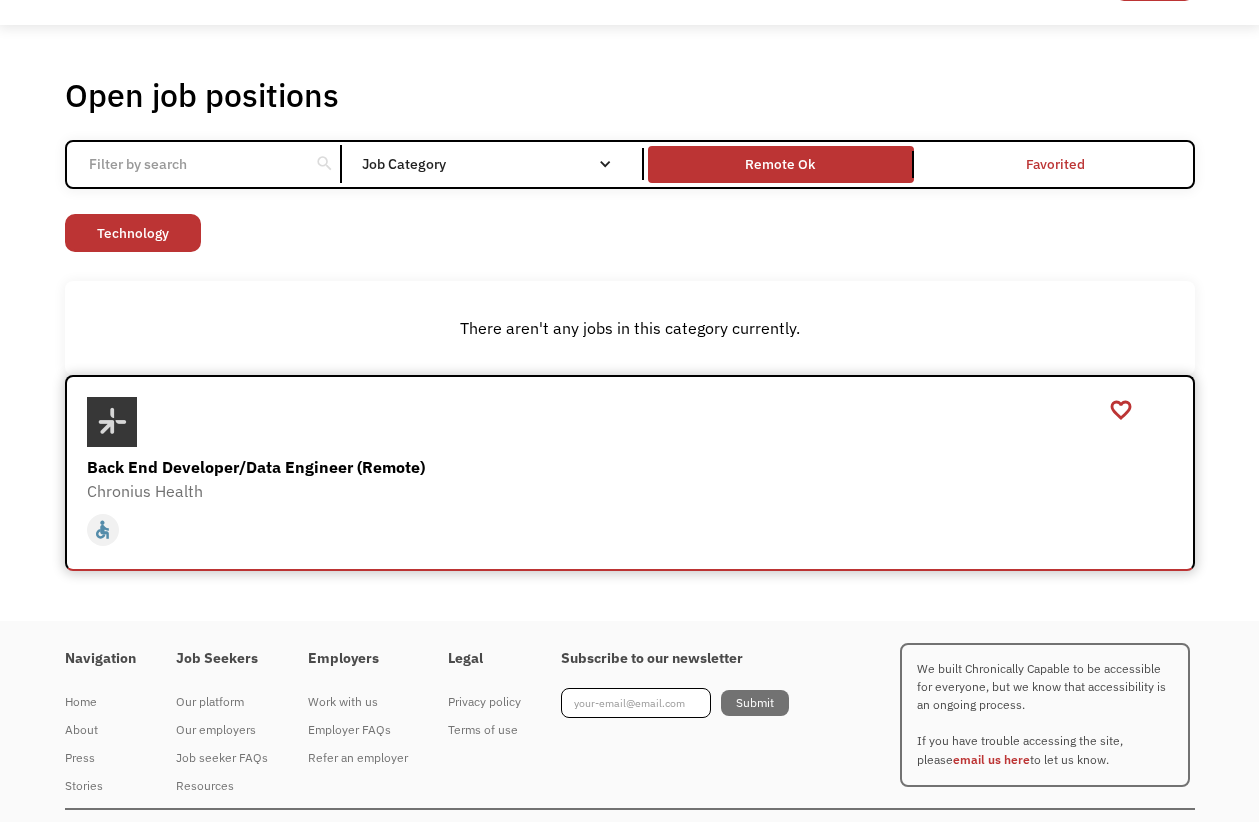 click on "Back End Developer/Data Engineer (Remote)" at bounding box center (632, 467) 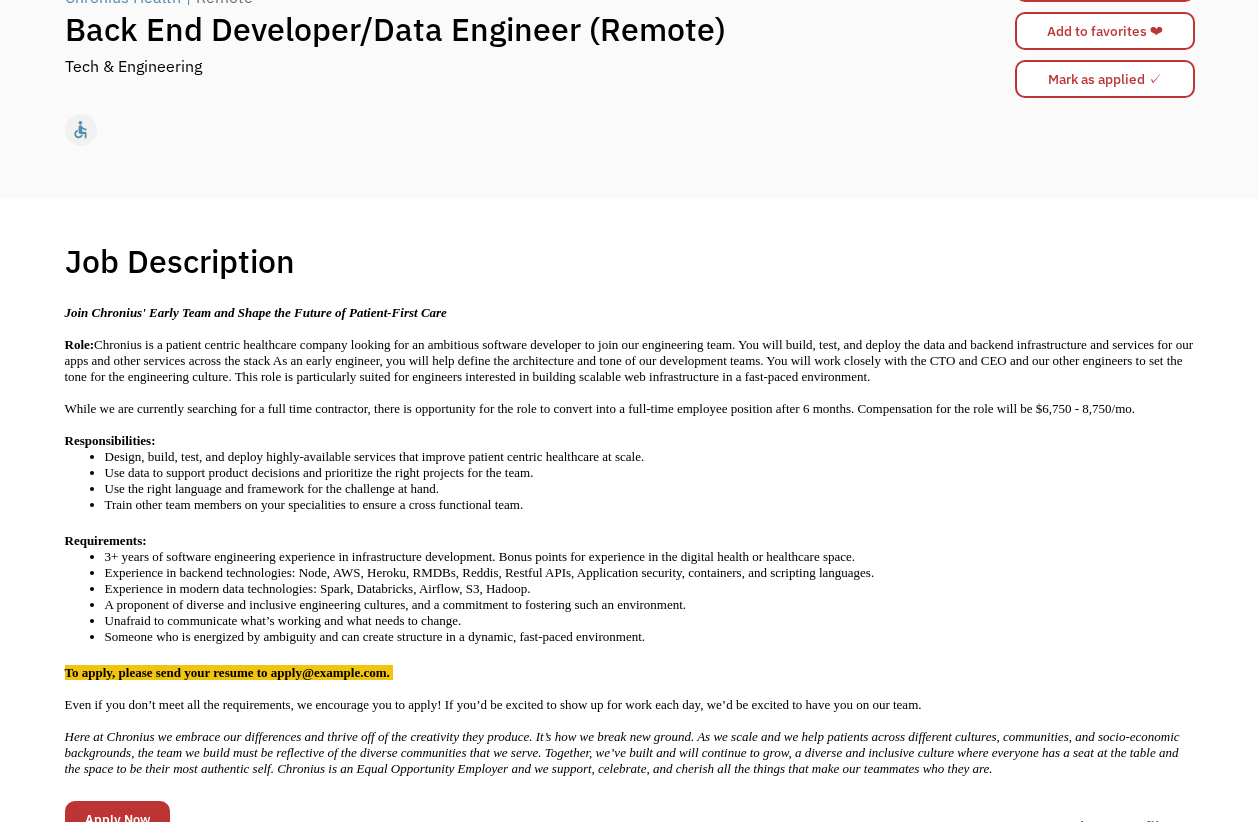 scroll, scrollTop: 0, scrollLeft: 0, axis: both 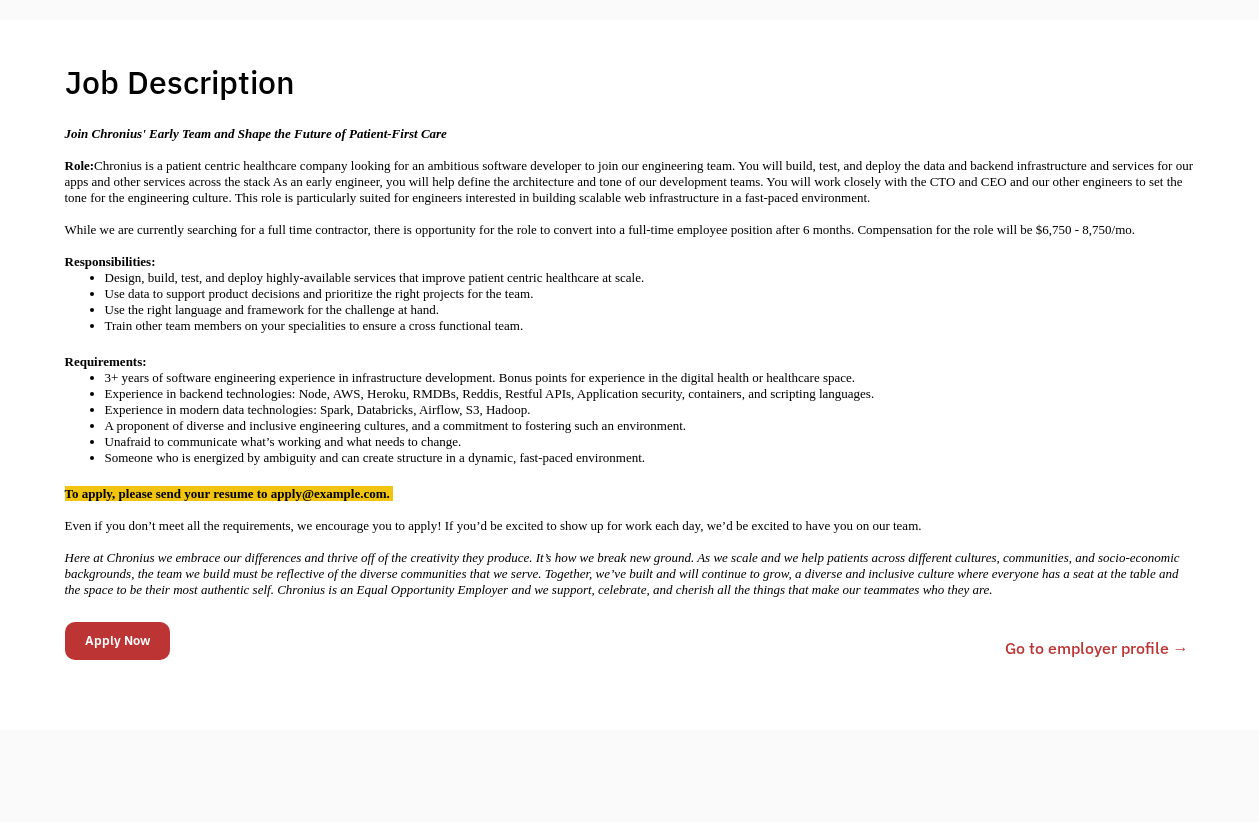 click on "Train other team members on your specialities to ensure a cross functional team." at bounding box center [650, 326] 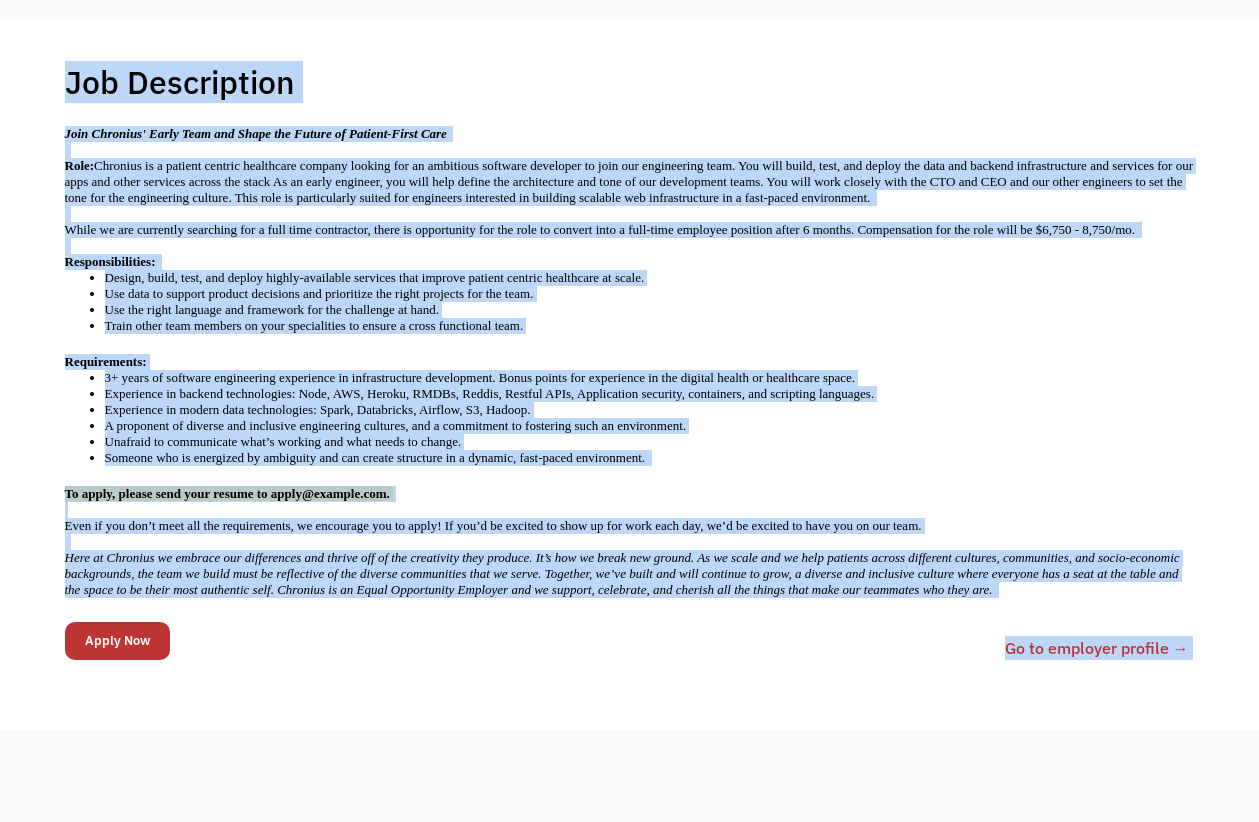 click on "Design, build, test, and deploy highly-available services that improve patient centric healthcare at scale." at bounding box center (650, 278) 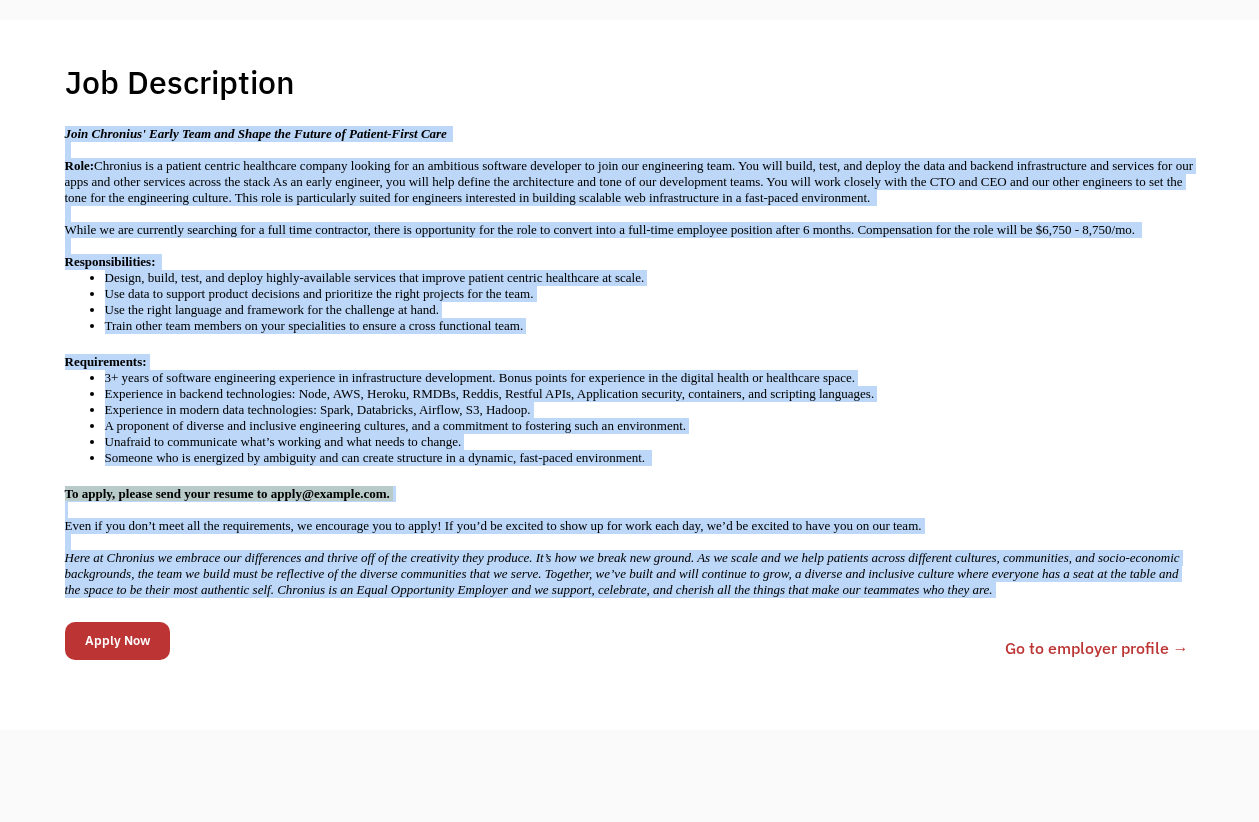 drag, startPoint x: 224, startPoint y: 617, endPoint x: 9, endPoint y: 204, distance: 465.61142 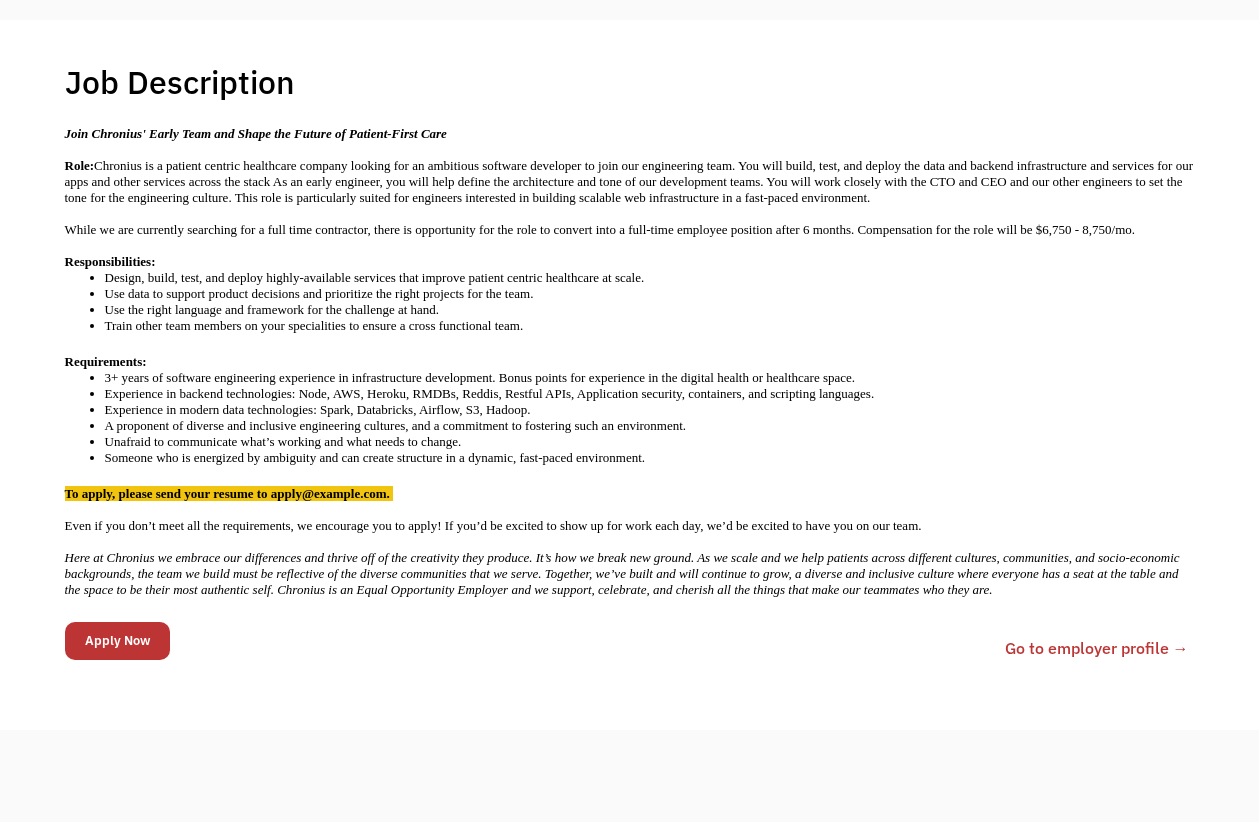 drag, startPoint x: 462, startPoint y: 510, endPoint x: 298, endPoint y: 506, distance: 164.04877 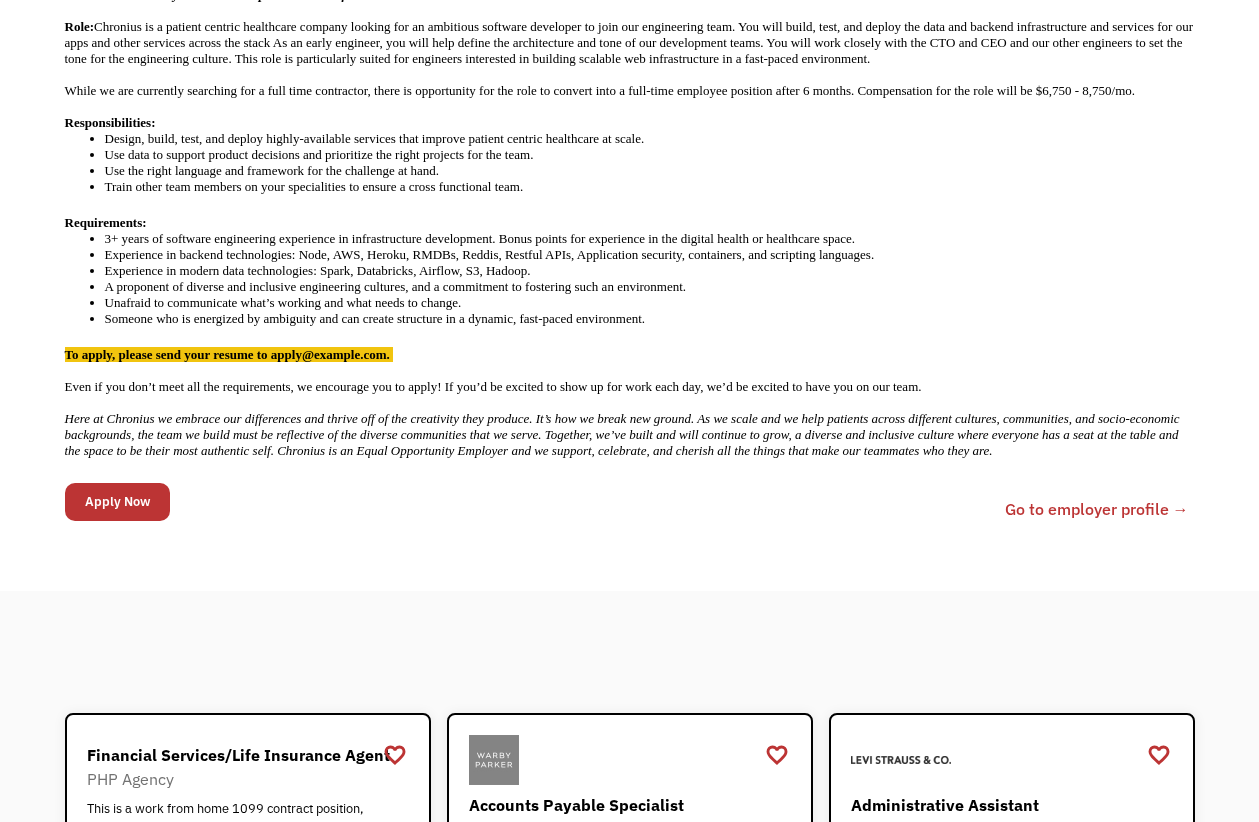 scroll, scrollTop: 533, scrollLeft: 0, axis: vertical 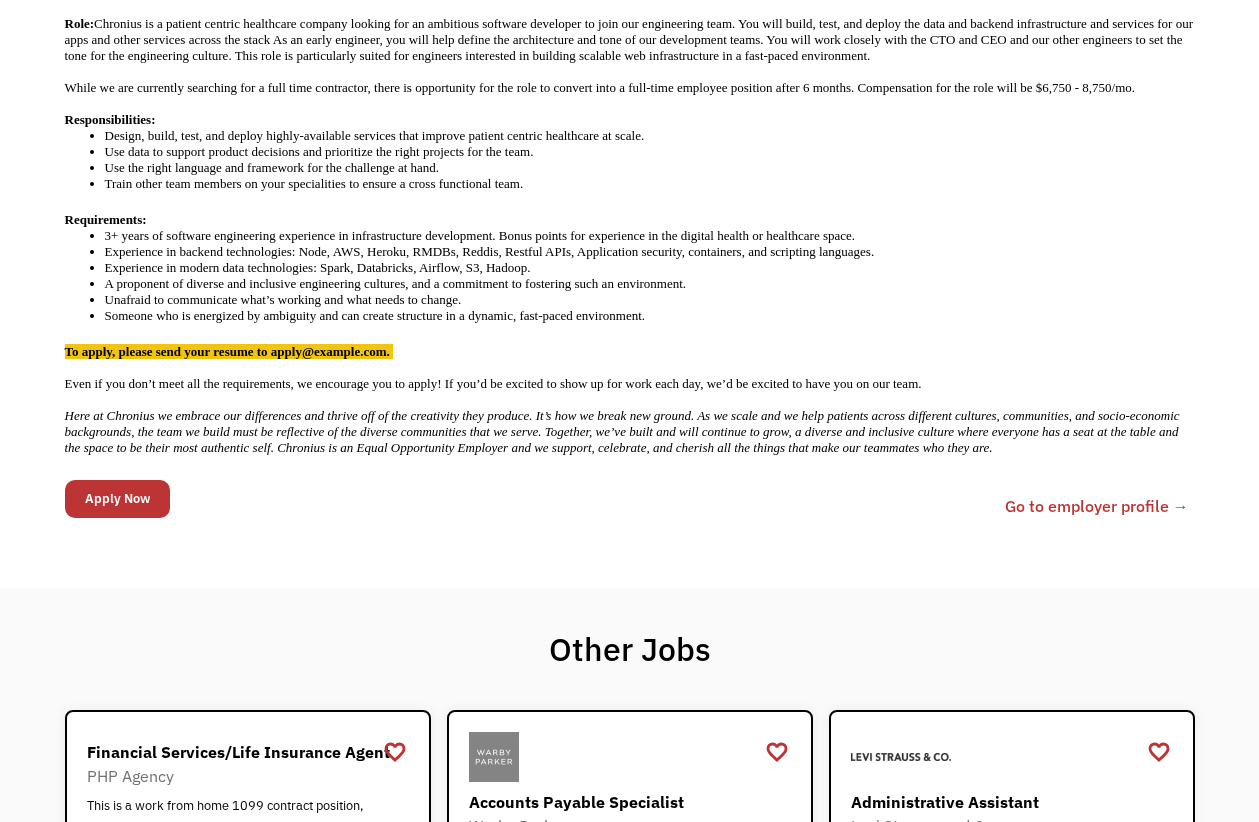 click on "Go to employer profile →" at bounding box center [1097, 506] 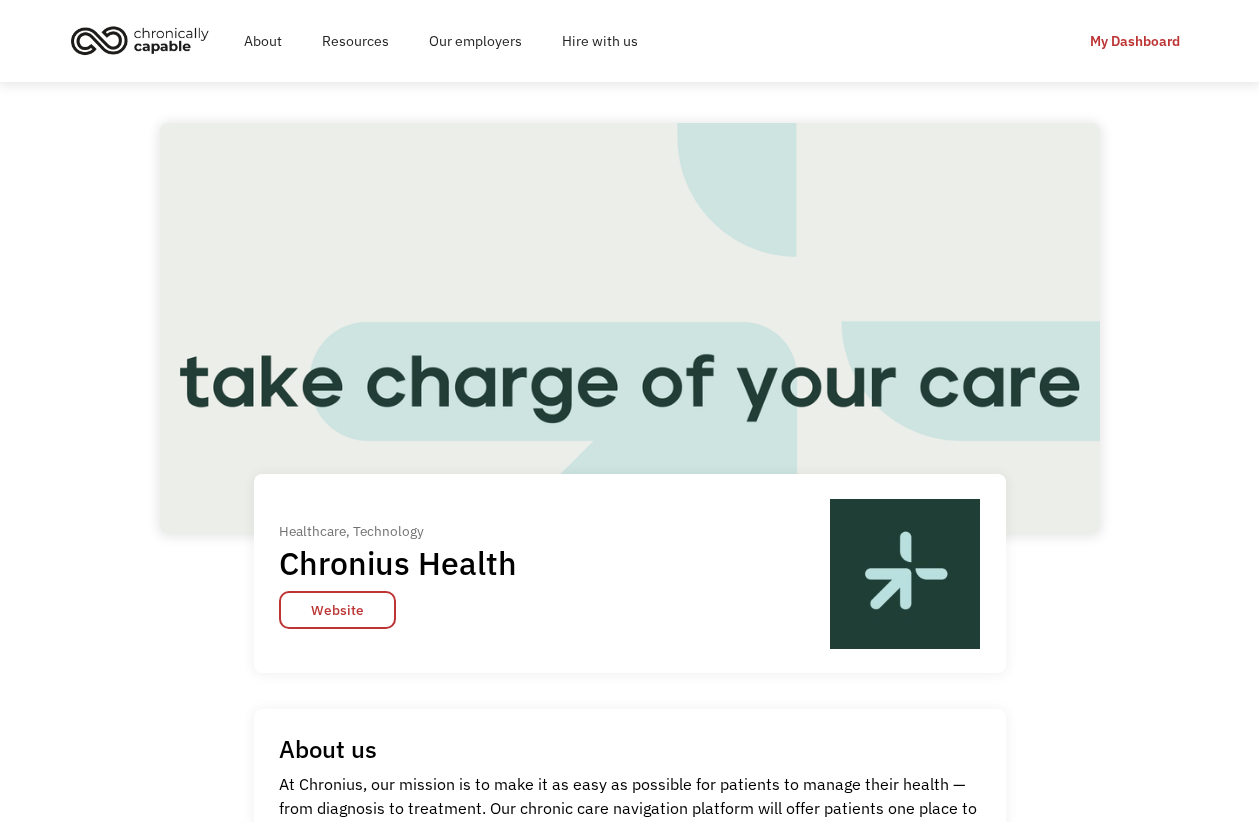 scroll, scrollTop: 0, scrollLeft: 0, axis: both 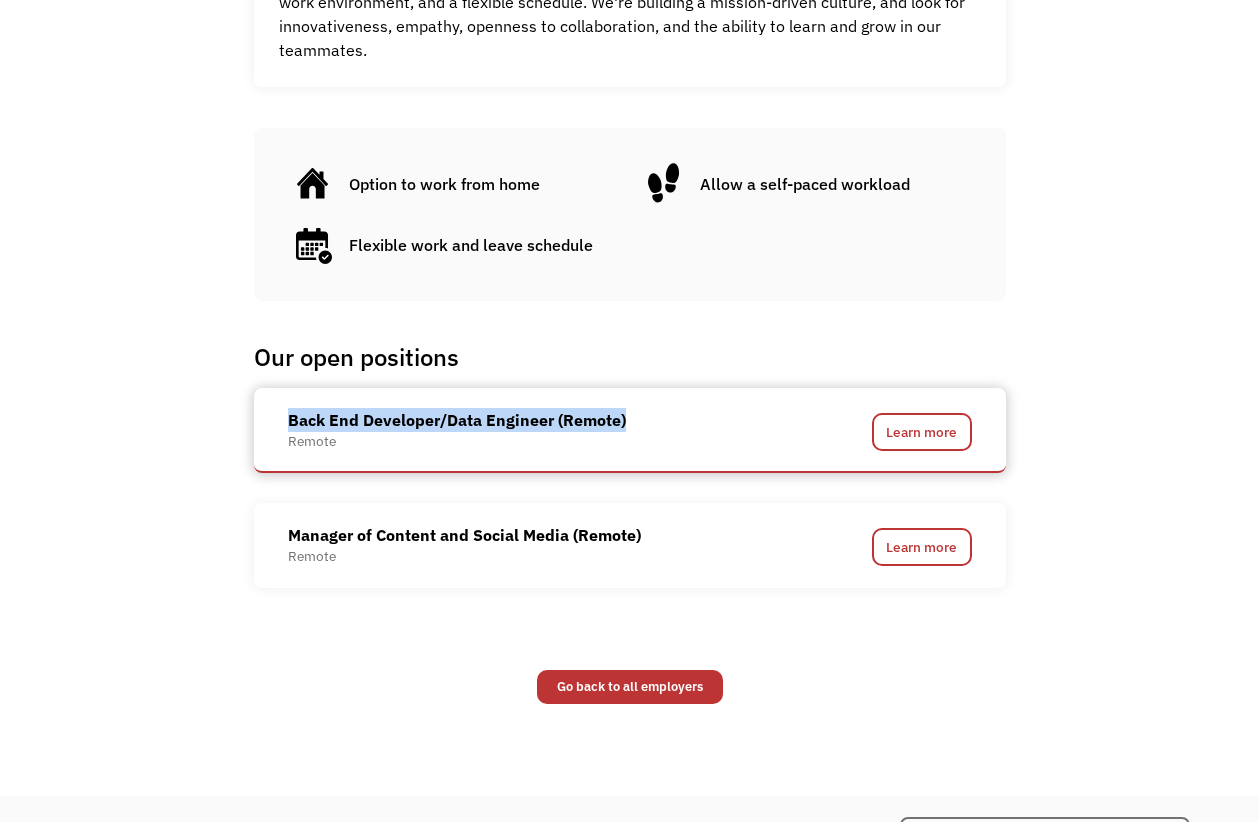 drag, startPoint x: 662, startPoint y: 425, endPoint x: 272, endPoint y: 427, distance: 390.00513 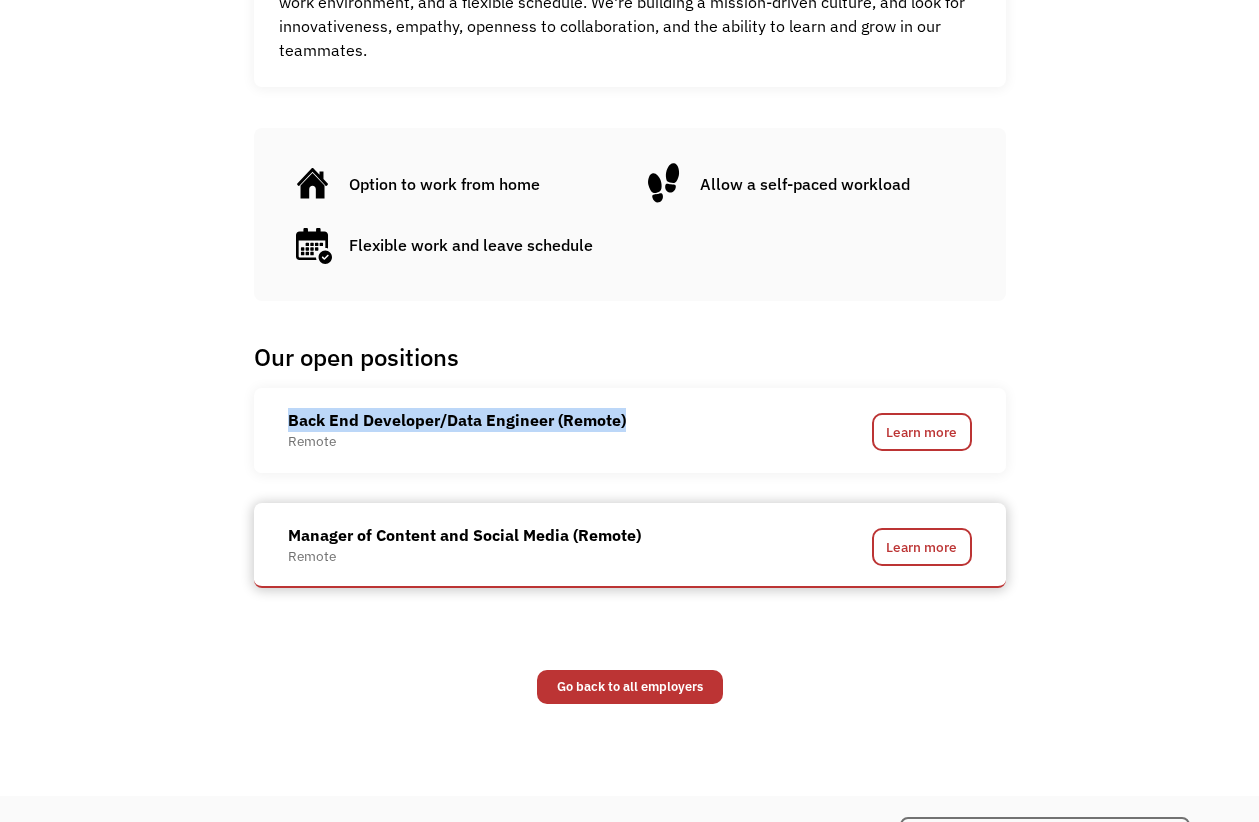 copy on "Back End Developer/Data Engineer (Remote)" 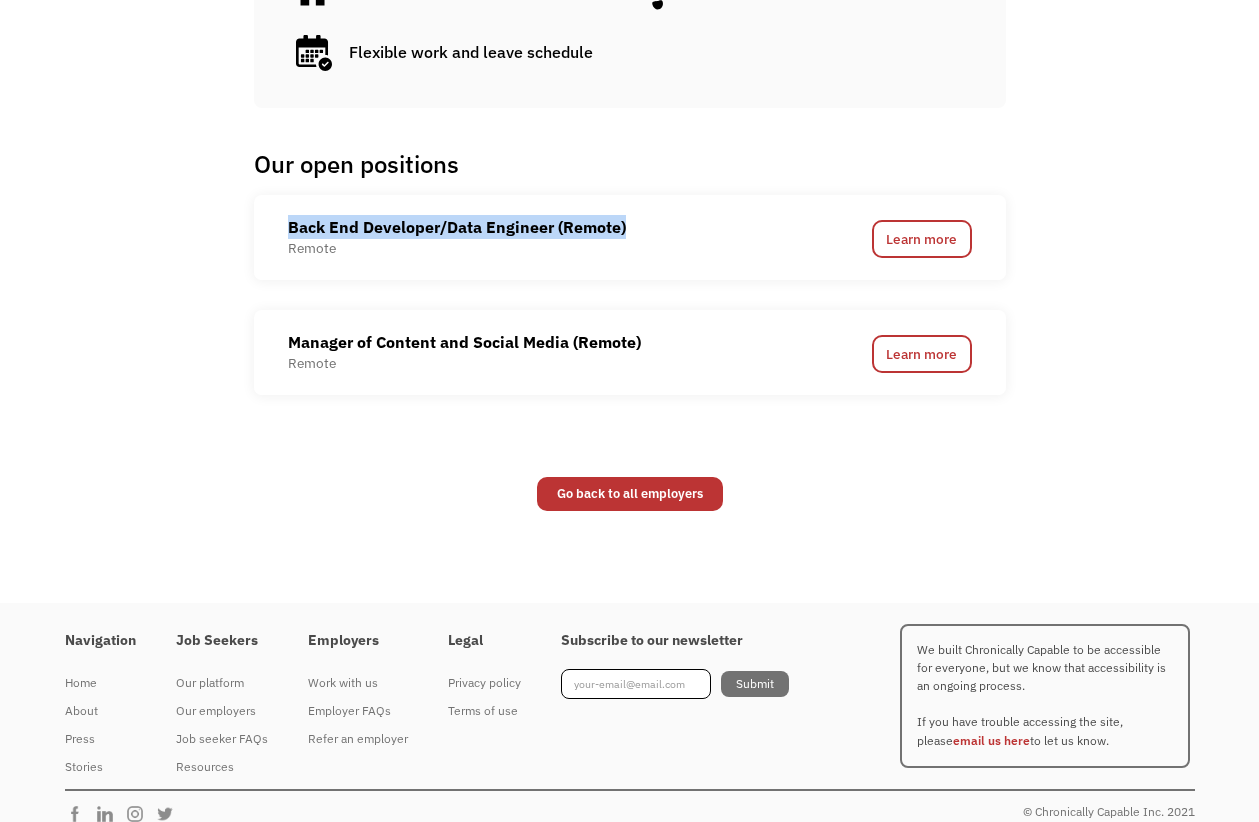 scroll, scrollTop: 1309, scrollLeft: 0, axis: vertical 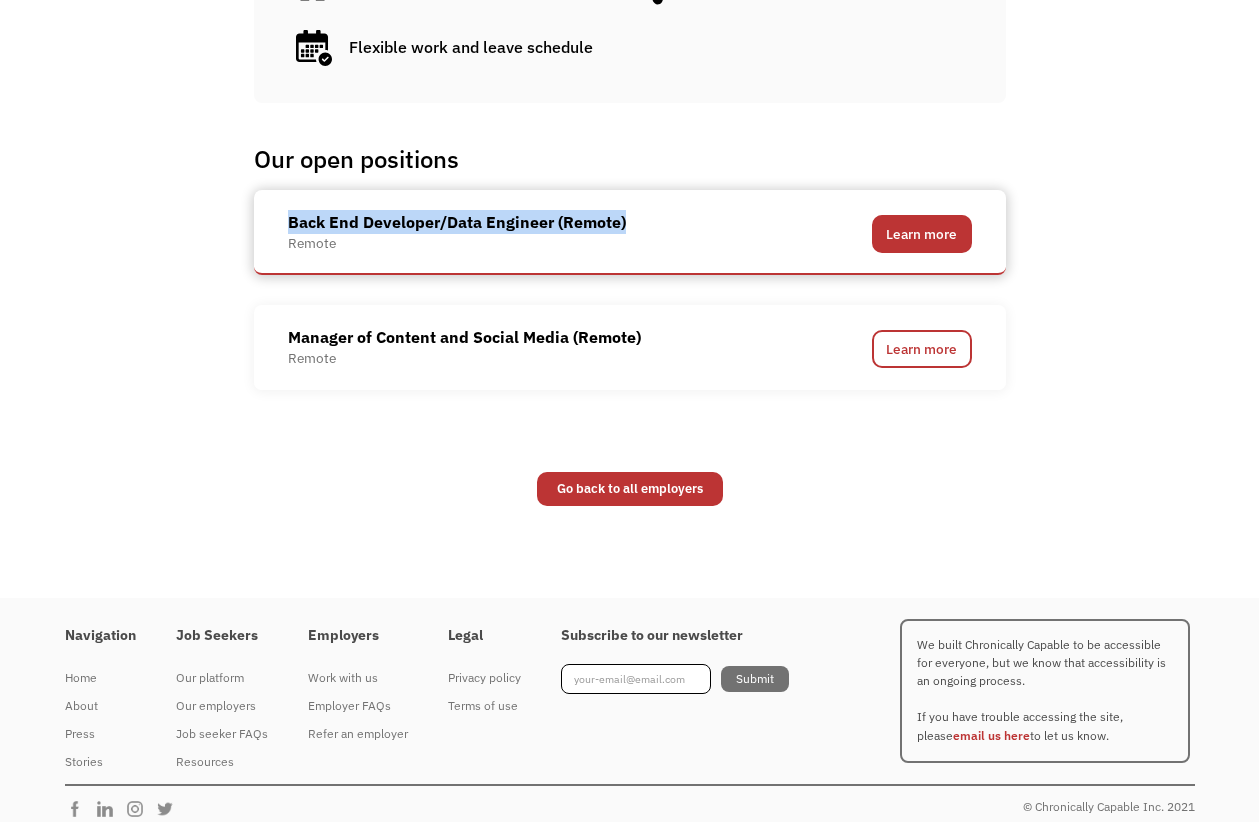 click on "Learn more" at bounding box center [922, 234] 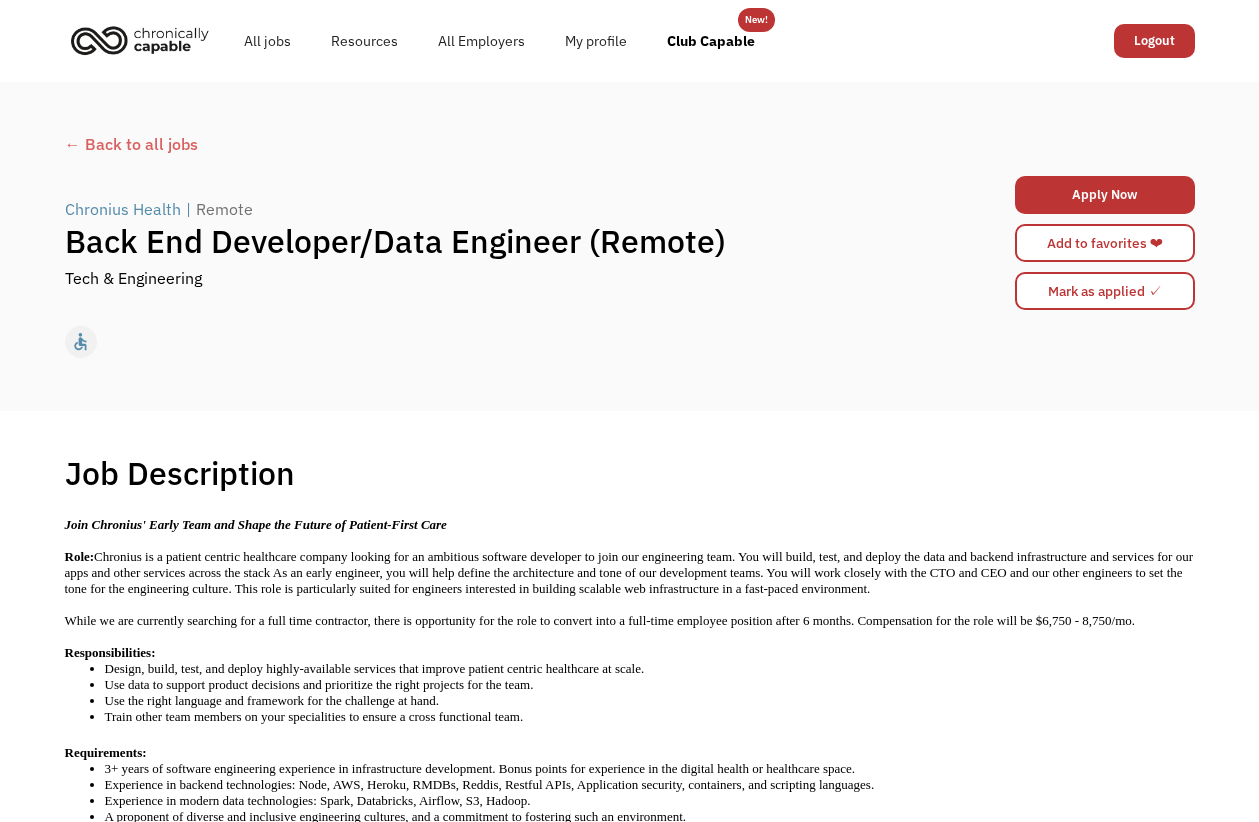 scroll, scrollTop: 61, scrollLeft: 0, axis: vertical 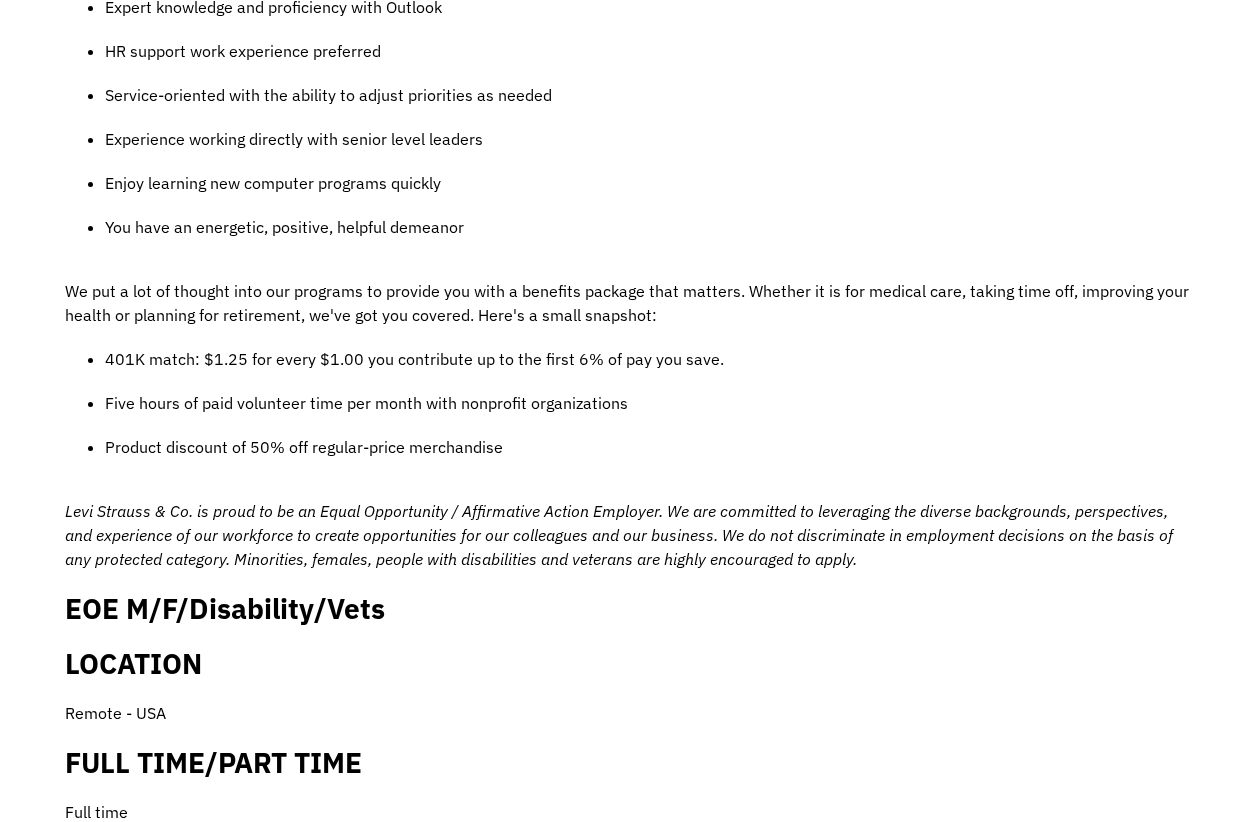 click on "EOE M/F/Disability/Vets" at bounding box center [225, 608] 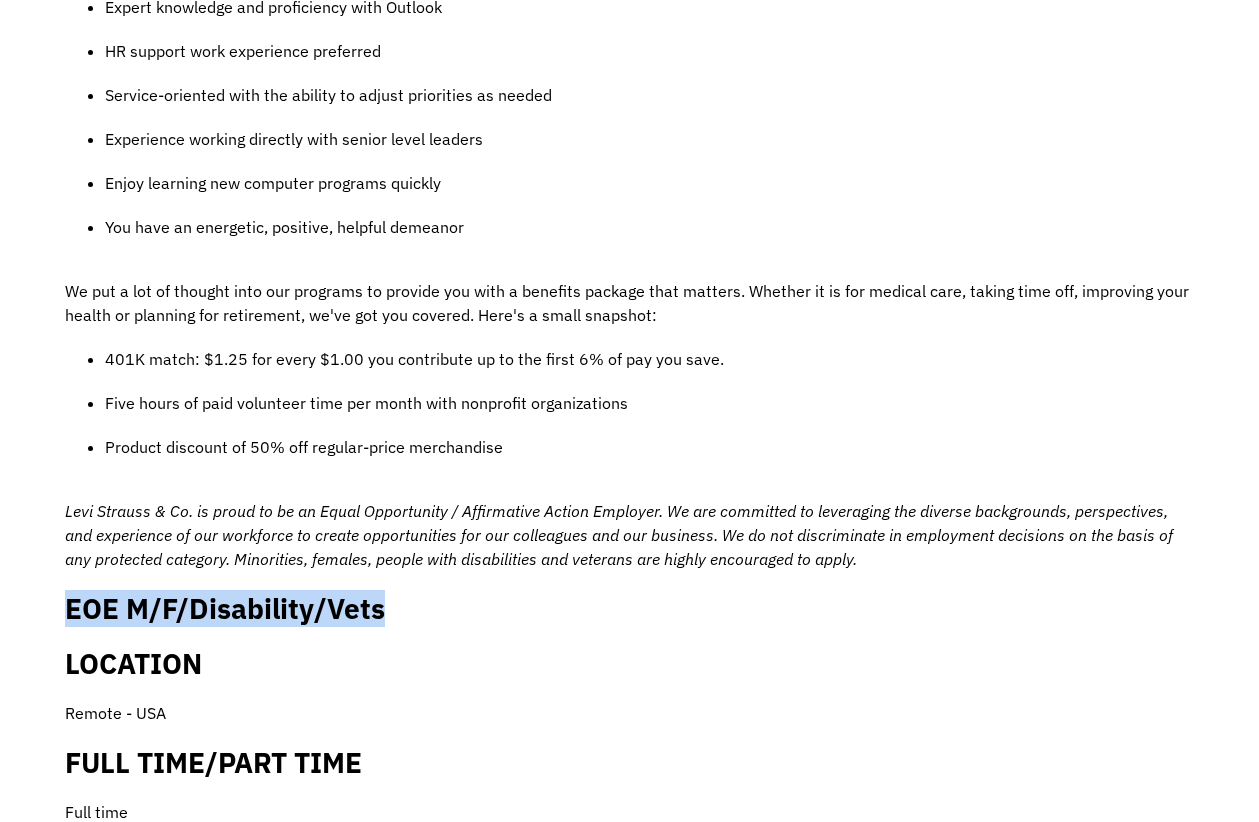 drag, startPoint x: 396, startPoint y: 611, endPoint x: 67, endPoint y: 611, distance: 329 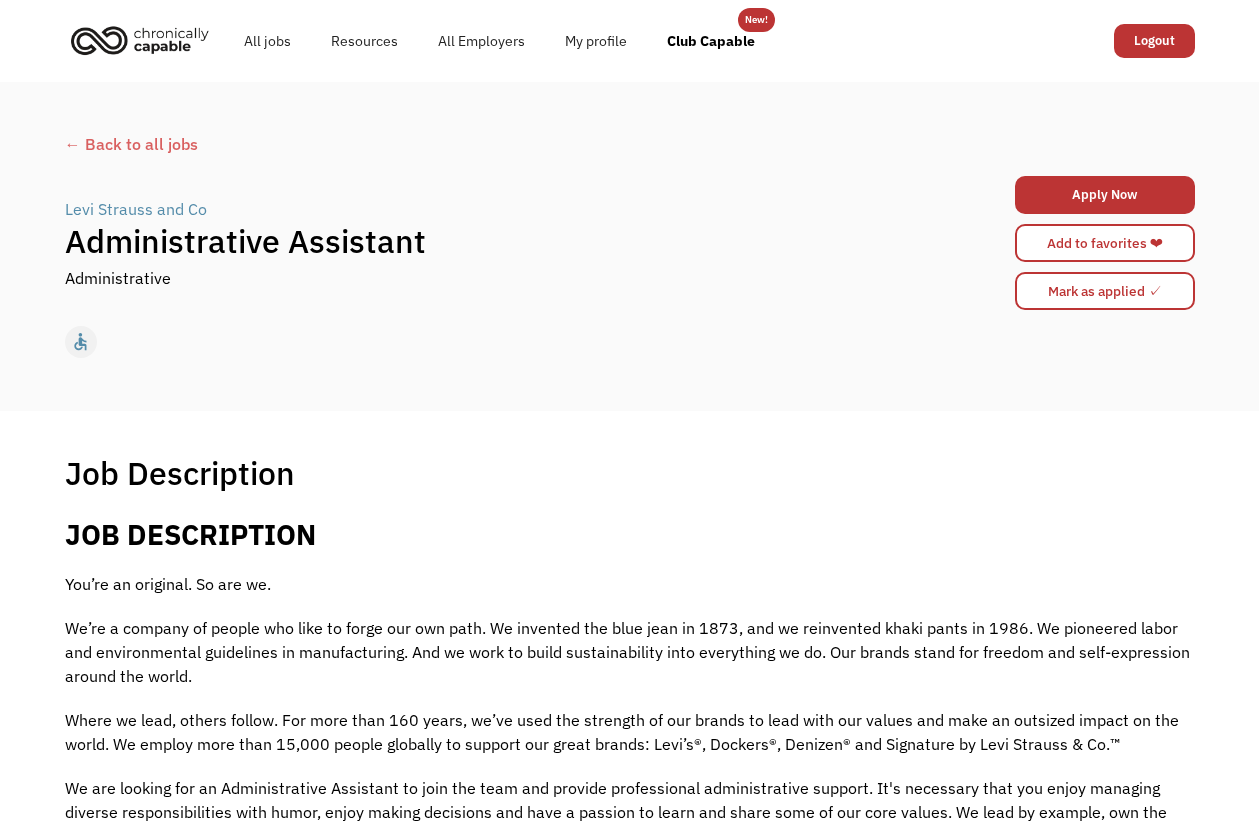 scroll, scrollTop: 0, scrollLeft: 0, axis: both 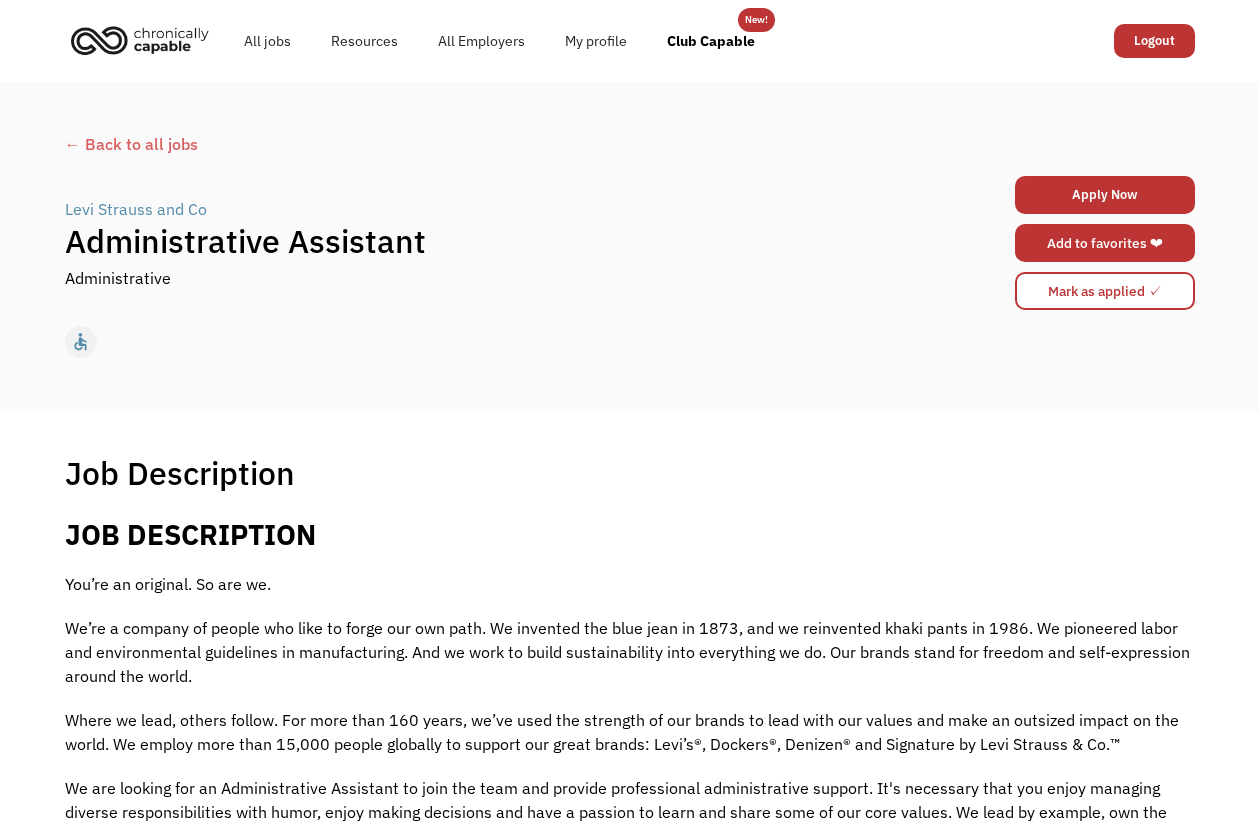 click on "Add to favorites ❤" at bounding box center (1105, 243) 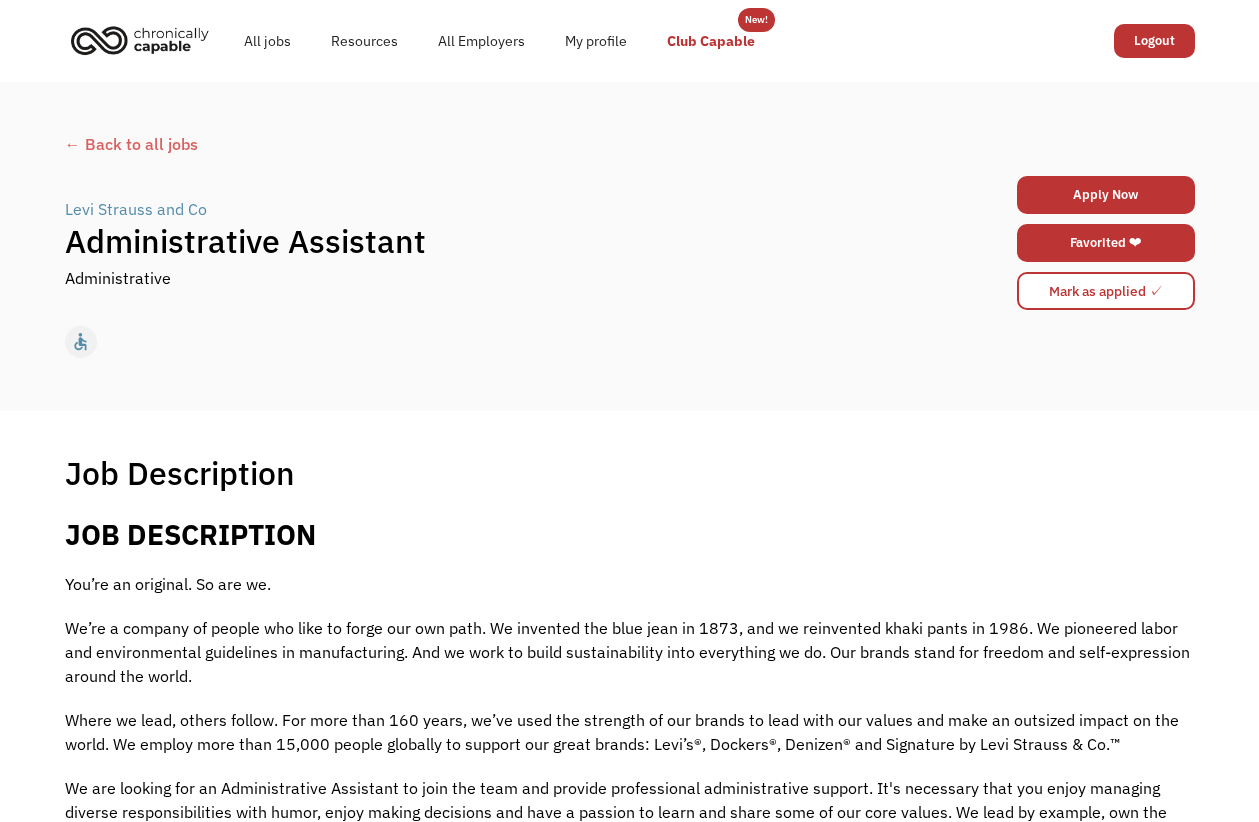 click on "Club Capable" at bounding box center [711, 41] 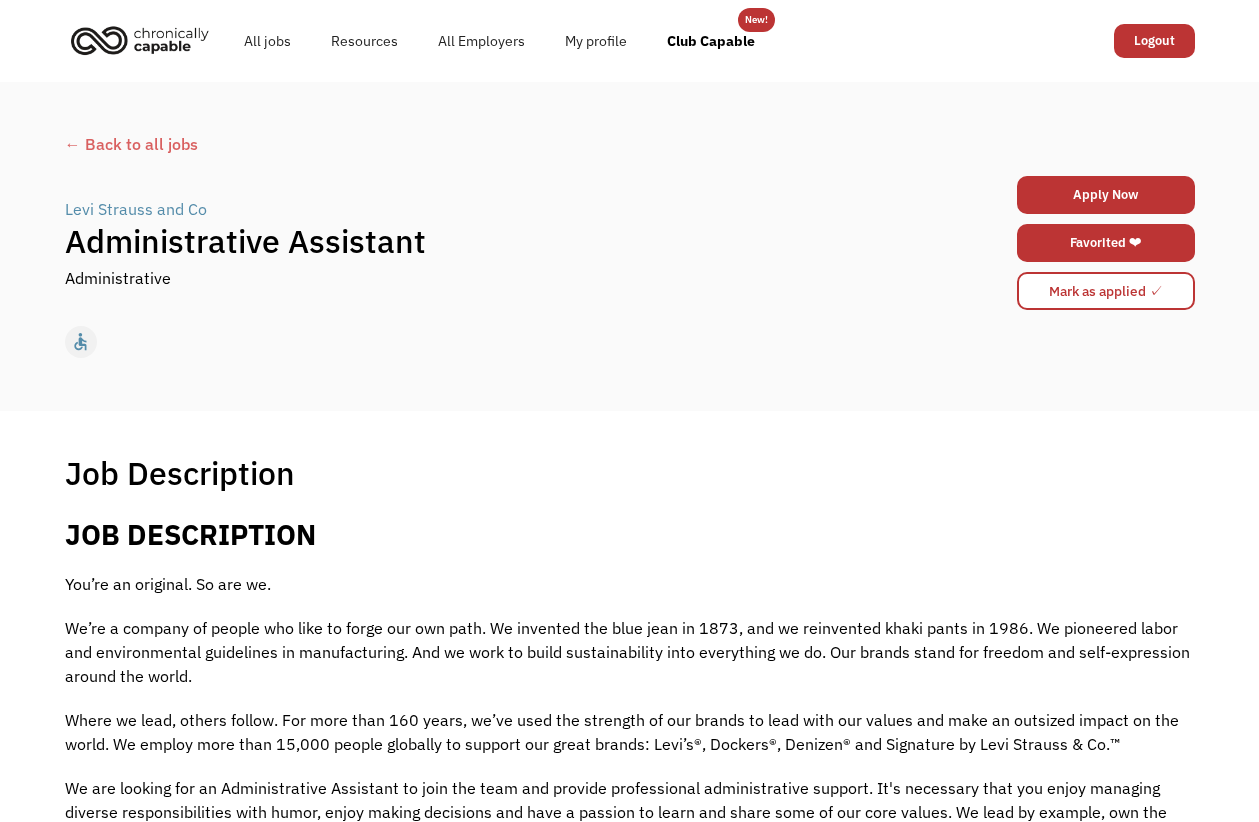 click on "← Back to all jobs" at bounding box center [630, 144] 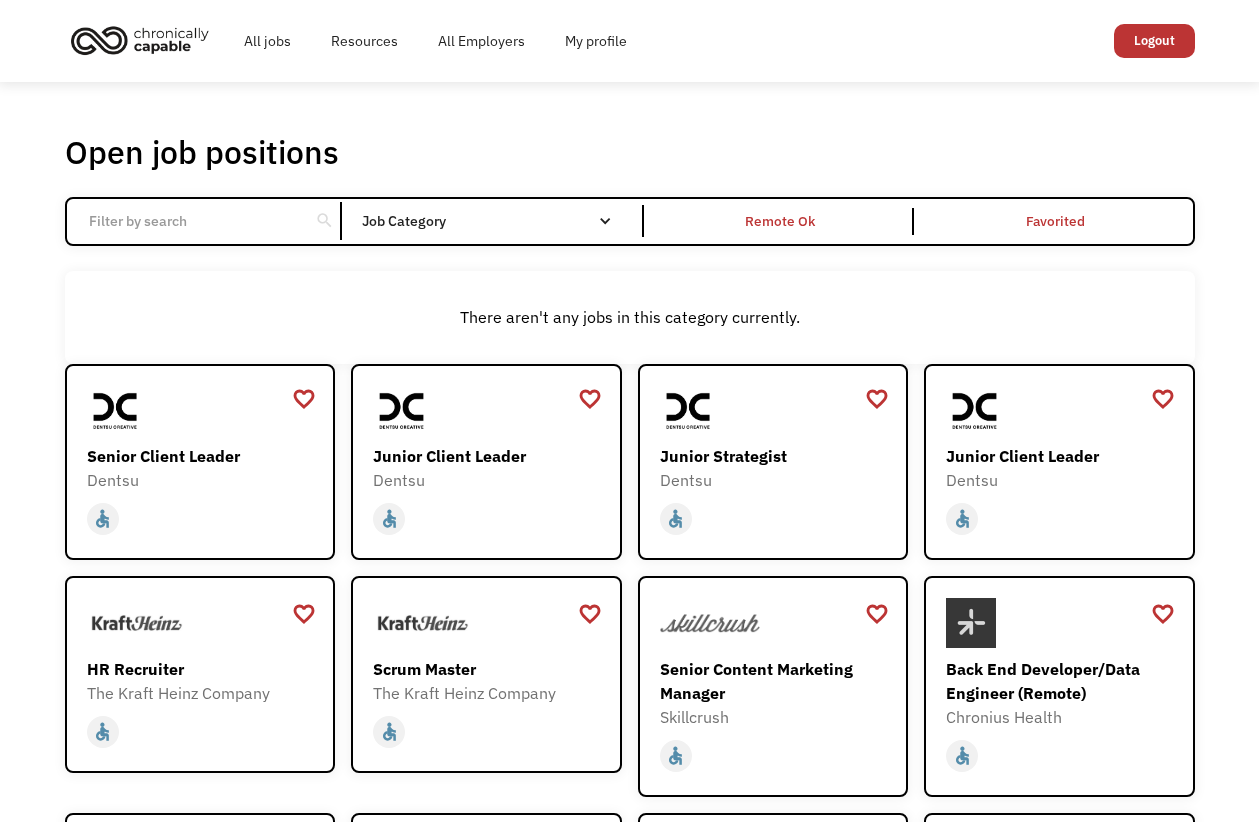 scroll, scrollTop: 0, scrollLeft: 0, axis: both 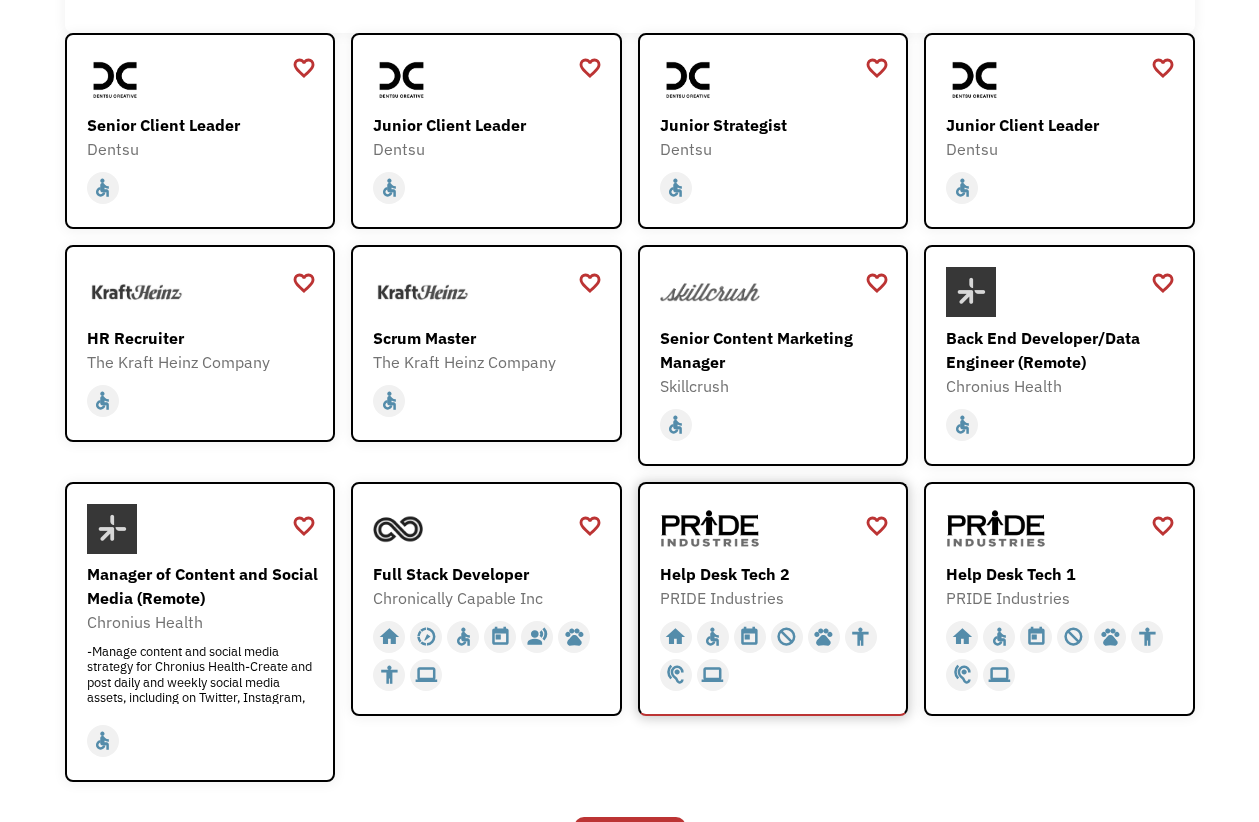click on "Help Desk Tech 2" at bounding box center (776, 574) 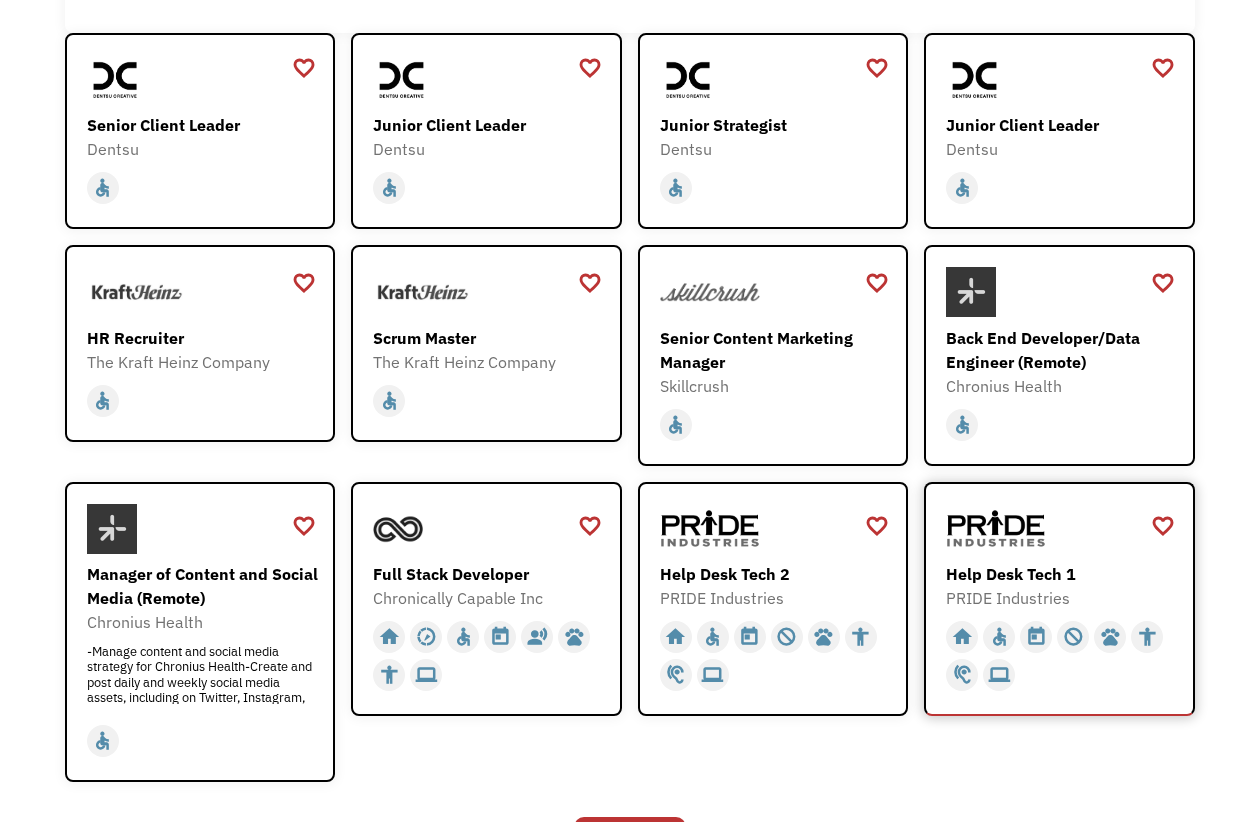 click on "Help Desk Tech 1 PRIDE Industries
https://jobs.localjobnetwork.com/j/64773016" at bounding box center [1062, 557] 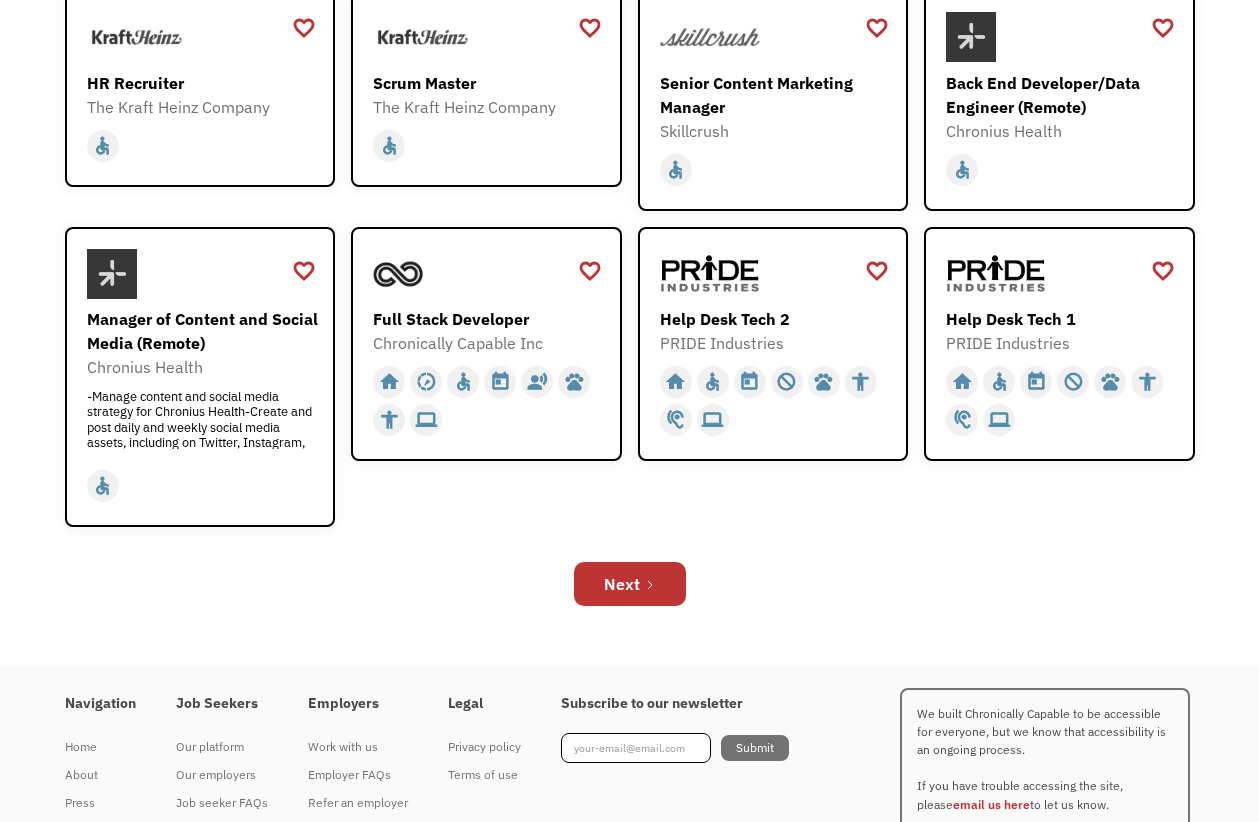 scroll, scrollTop: 631, scrollLeft: 0, axis: vertical 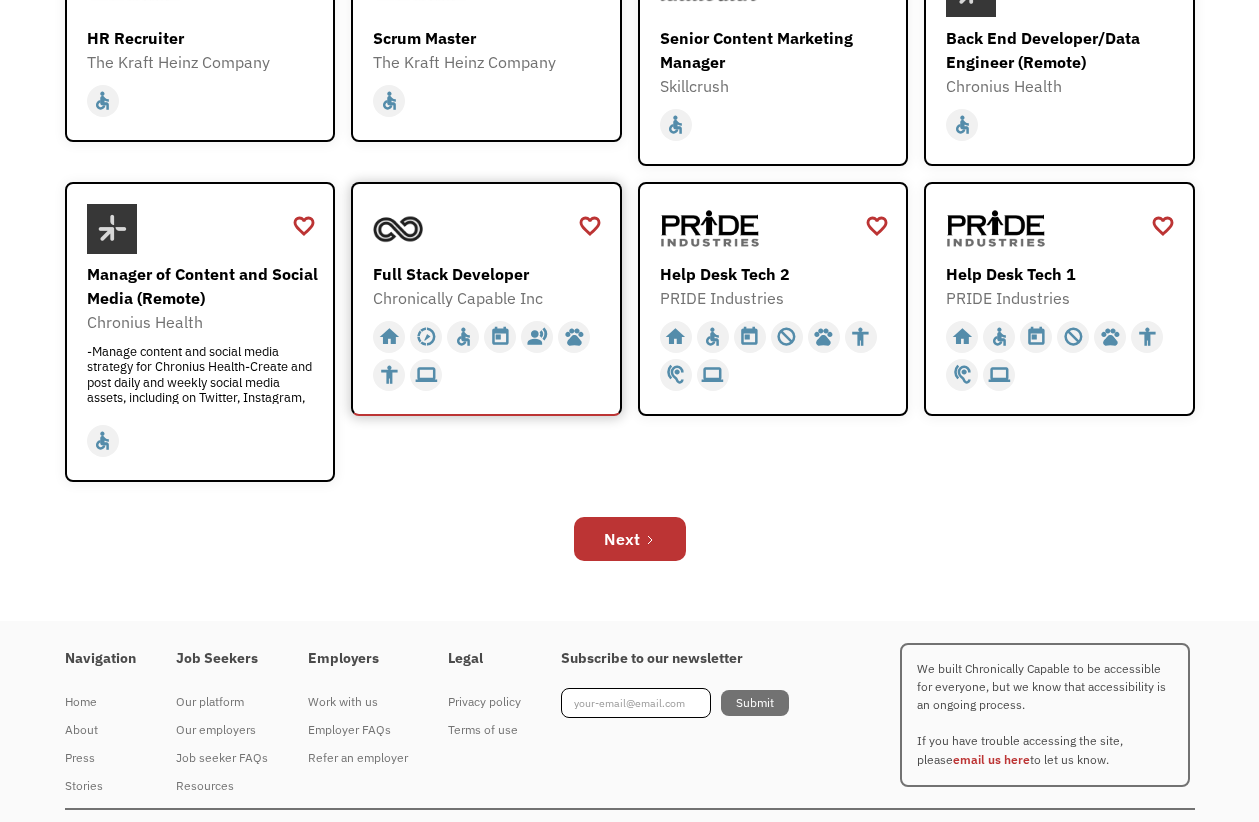 click on "home slow_motion_video accessible today not_interested supervisor_account record_voice_over pets accessibility hearing computer" at bounding box center [489, 356] 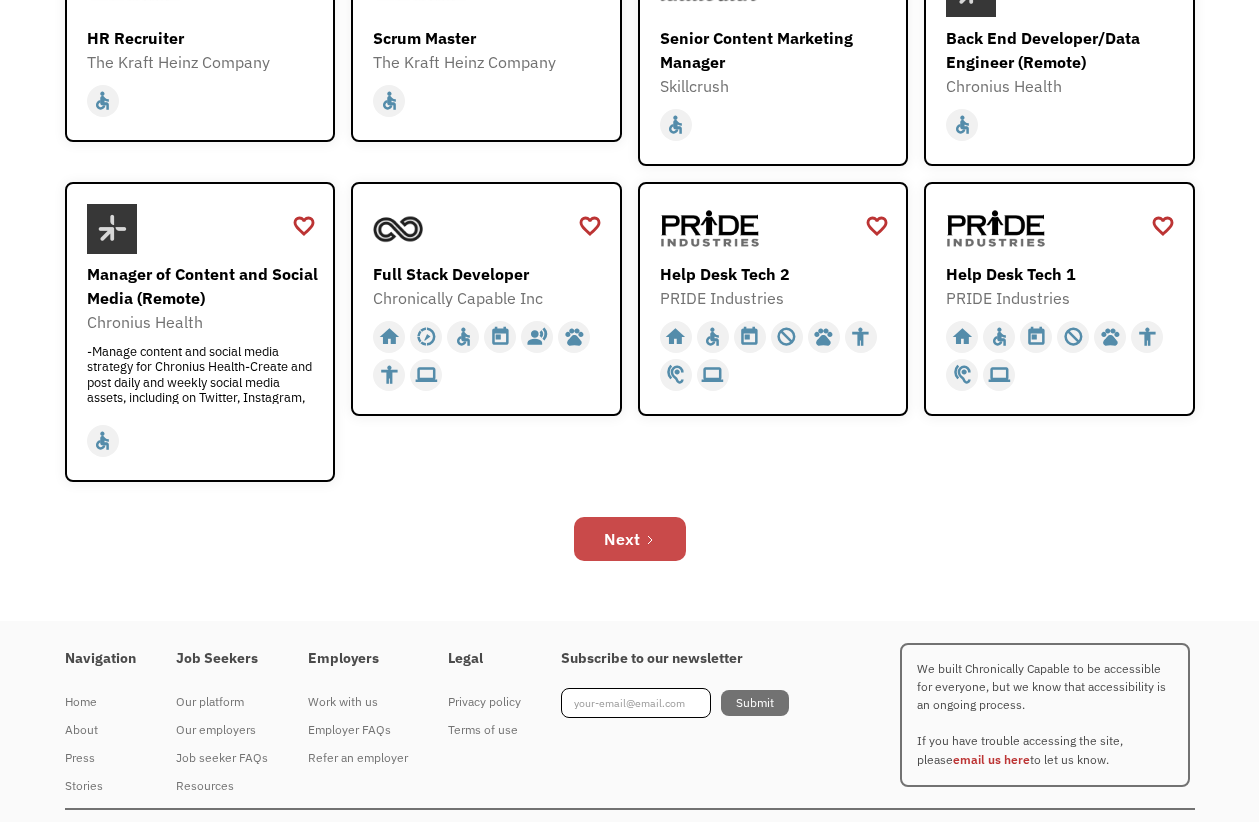 click on "Next" at bounding box center [622, 539] 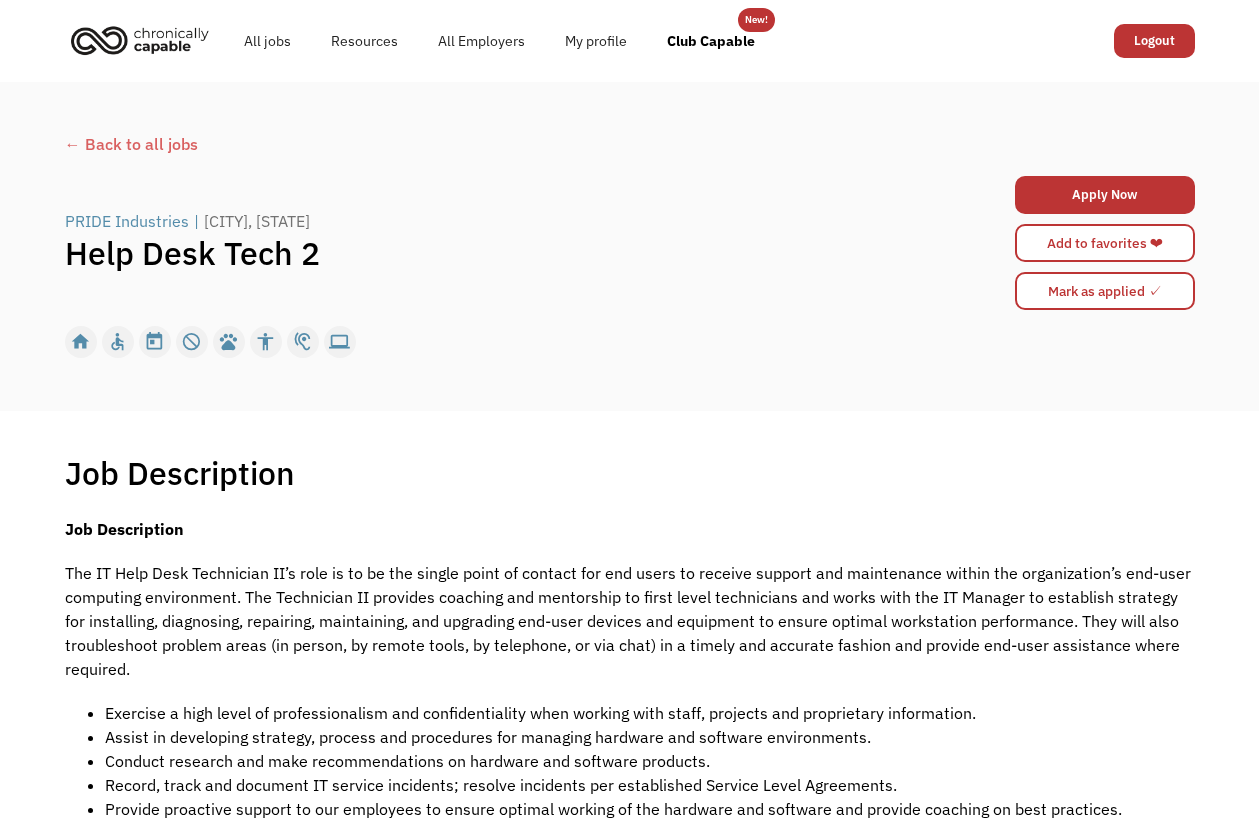 scroll, scrollTop: 0, scrollLeft: 0, axis: both 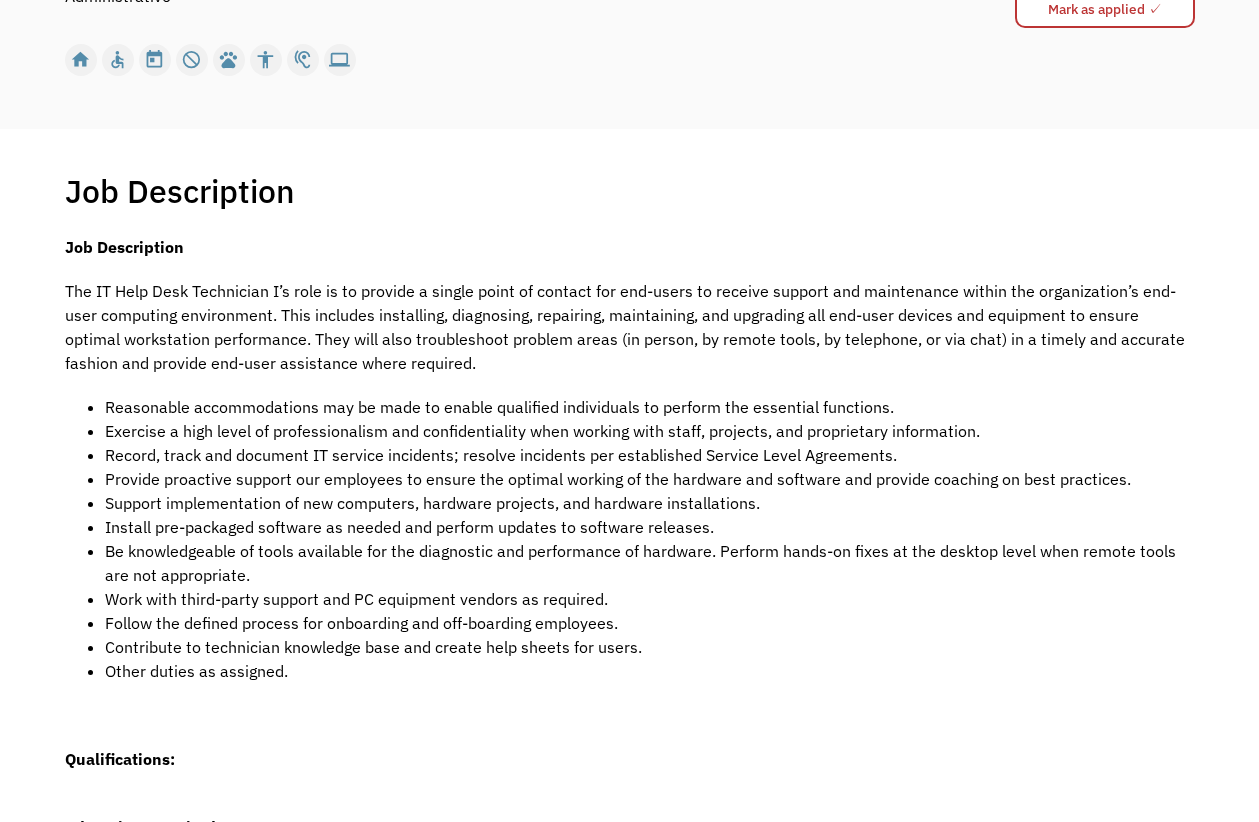 click on "Other duties as assigned." at bounding box center [650, 671] 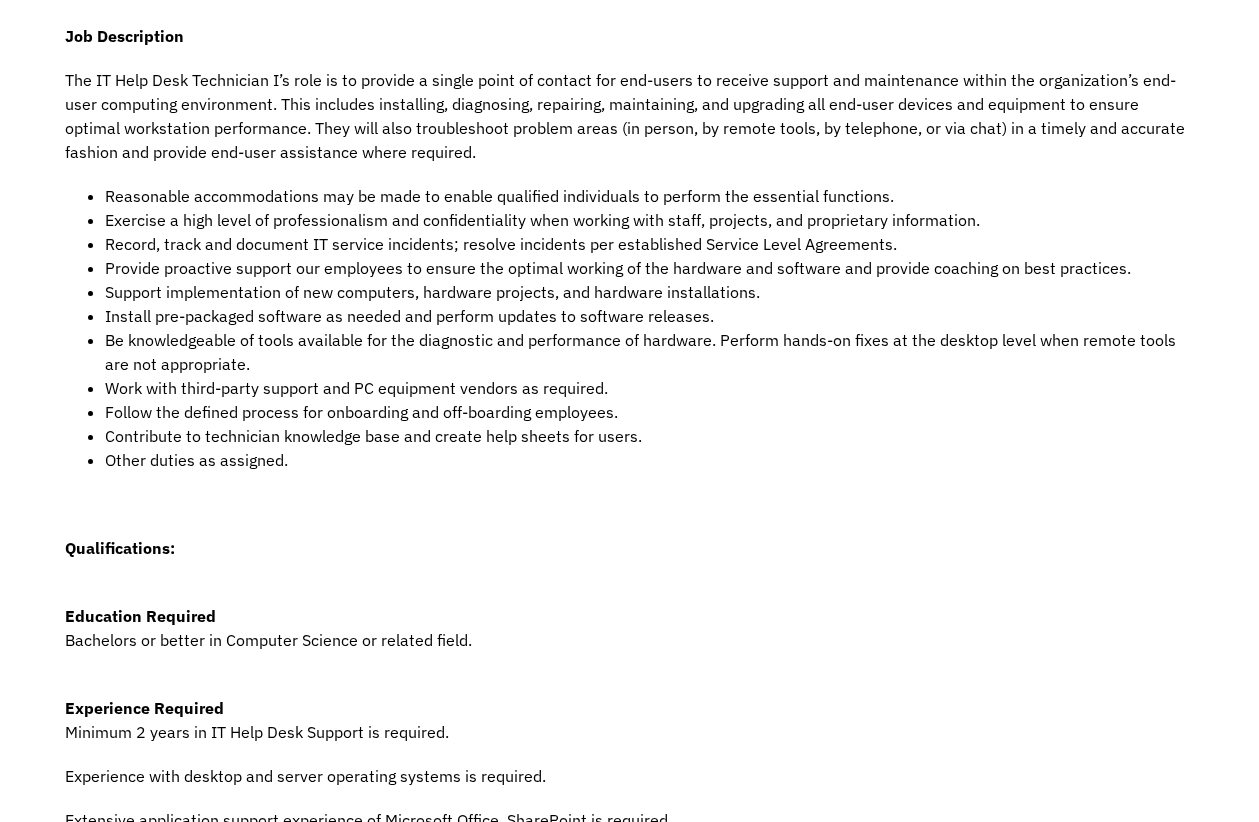 scroll, scrollTop: 501, scrollLeft: 0, axis: vertical 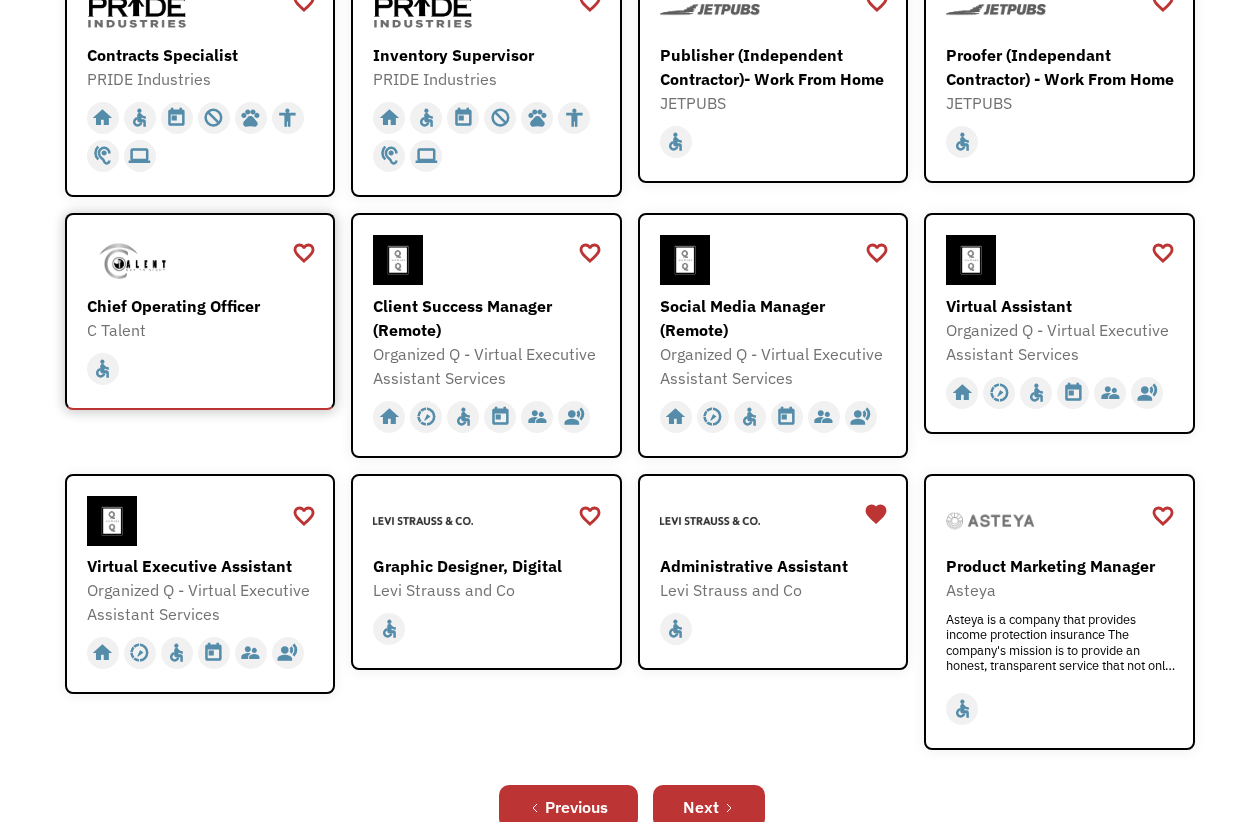 click on "home slow_motion_video accessible today not_interested supervisor_account record_voice_over pets accessibility hearing computer" at bounding box center [203, 369] 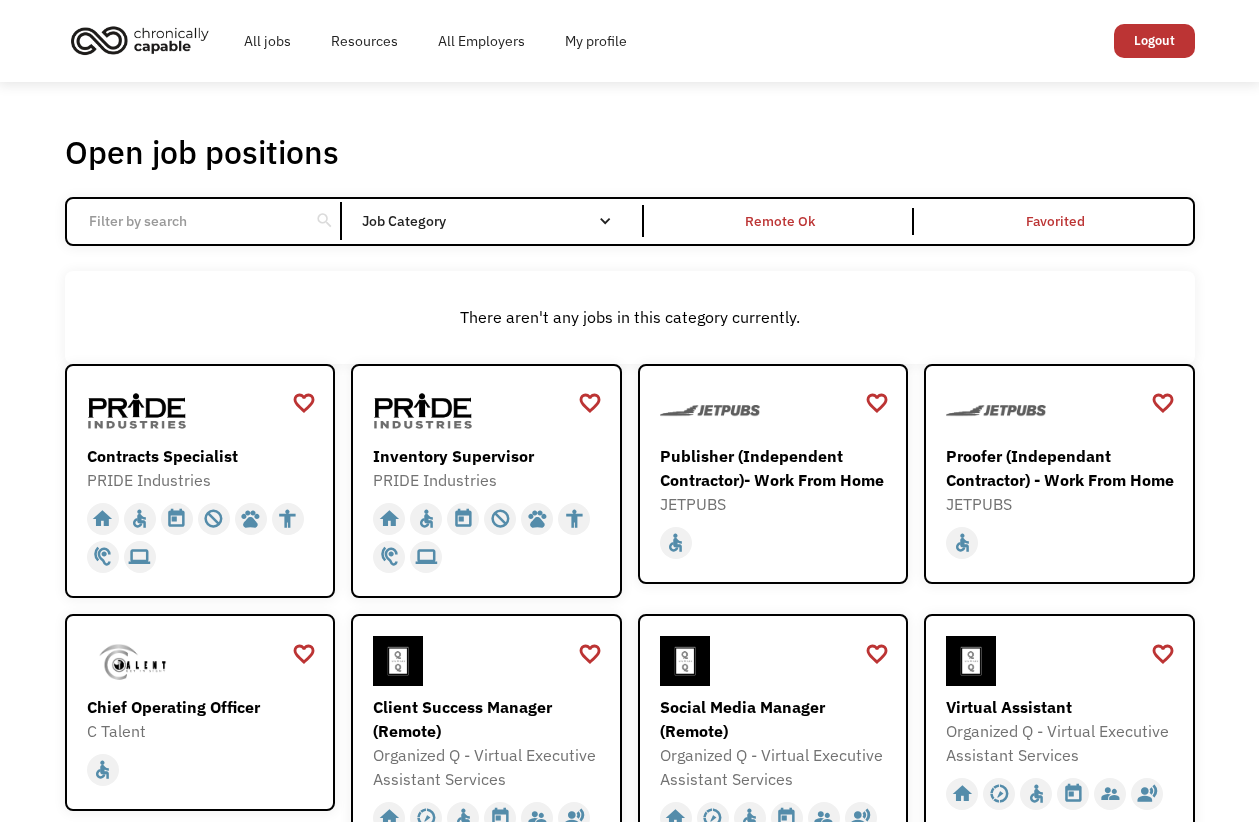 scroll, scrollTop: 0, scrollLeft: 0, axis: both 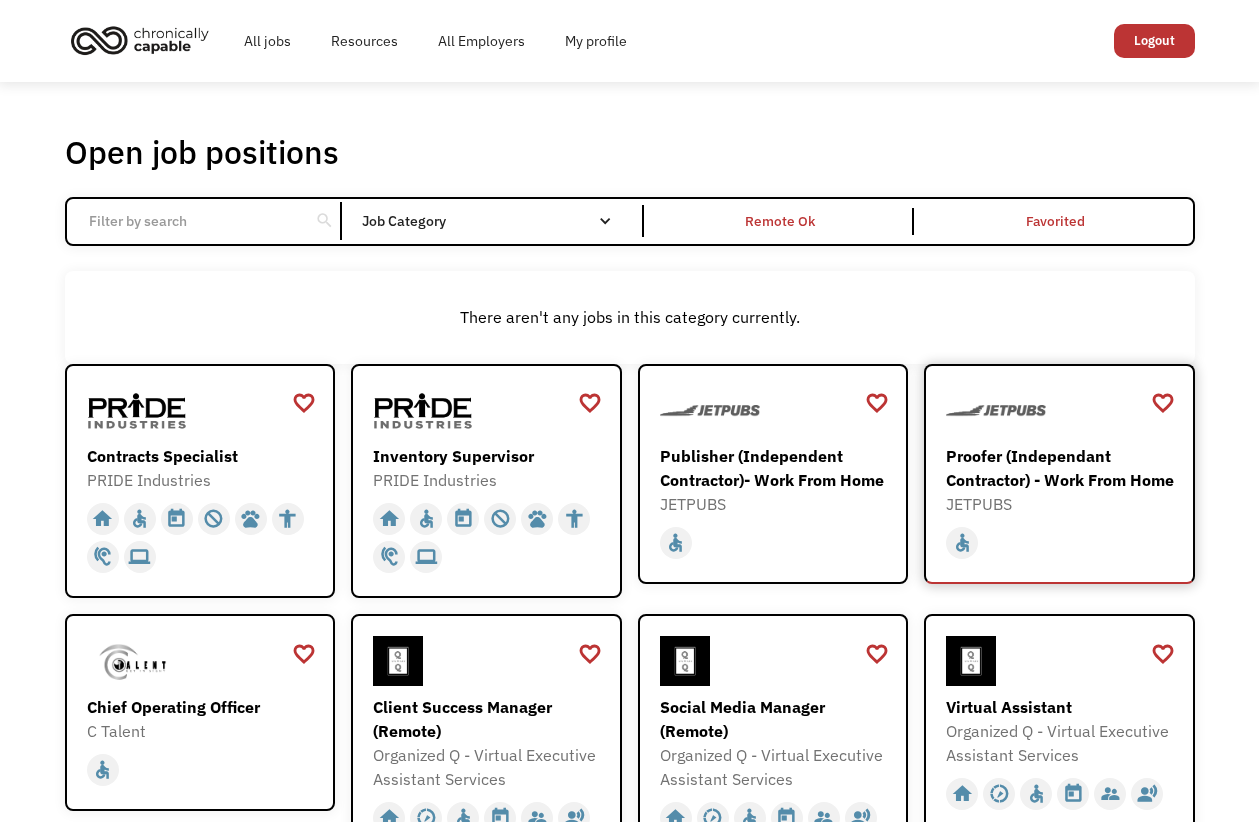 click on "Proofer (Independant Contractor) - Work From Home" at bounding box center (1062, 468) 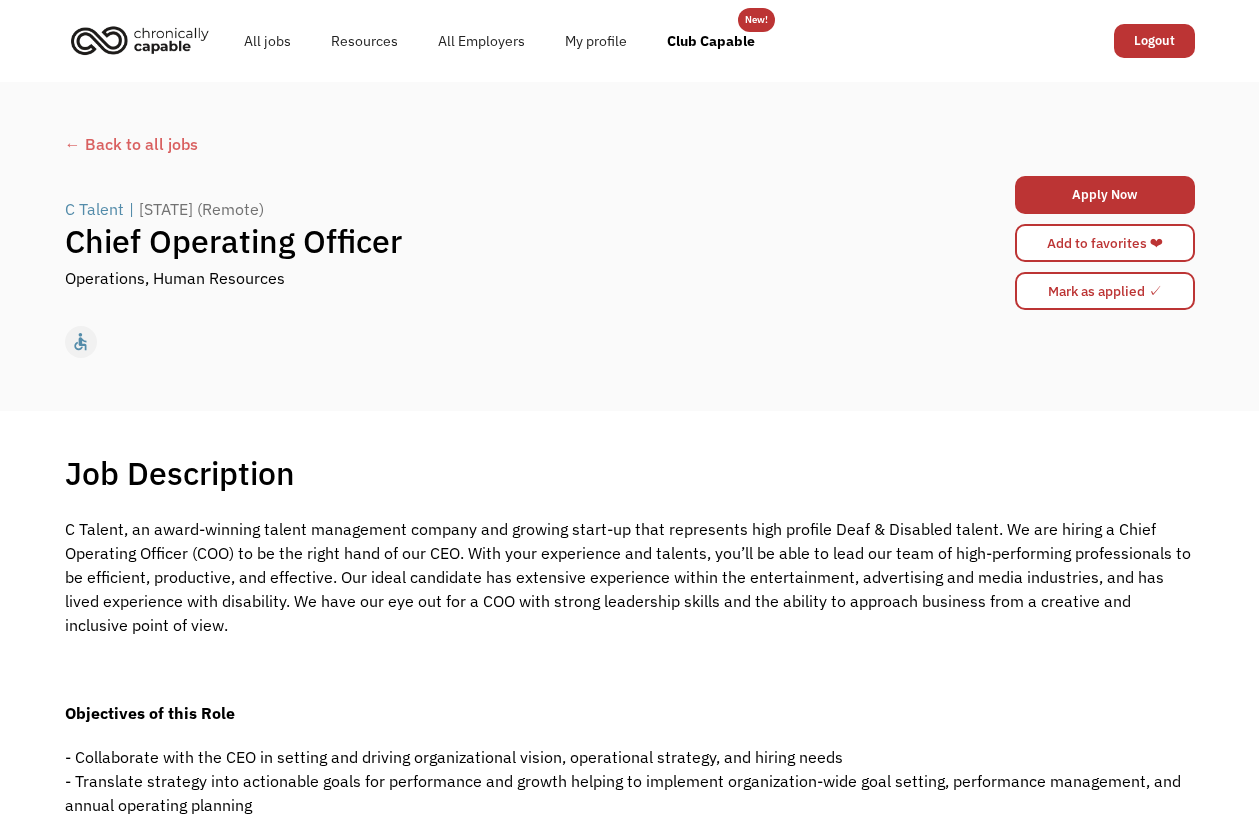 scroll, scrollTop: 0, scrollLeft: 0, axis: both 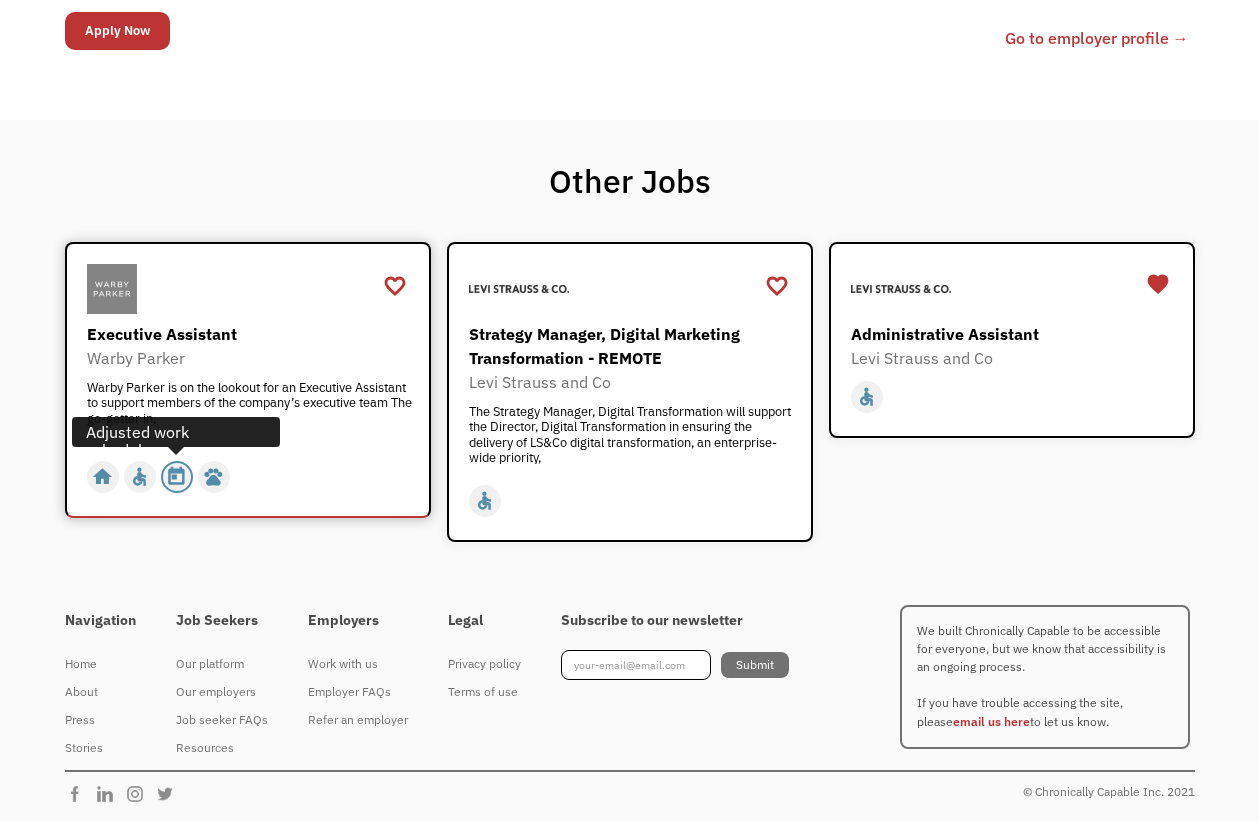 click on "today" at bounding box center [176, 477] 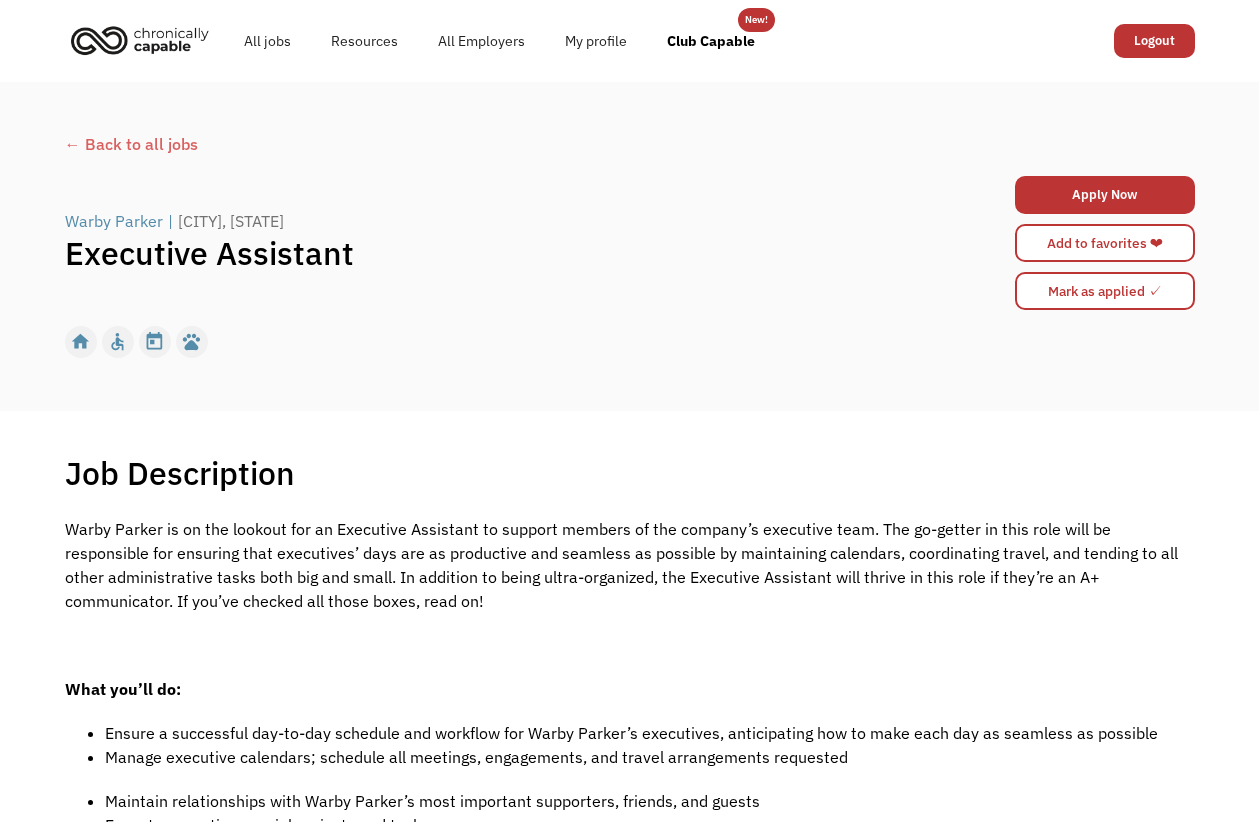 scroll, scrollTop: 0, scrollLeft: 0, axis: both 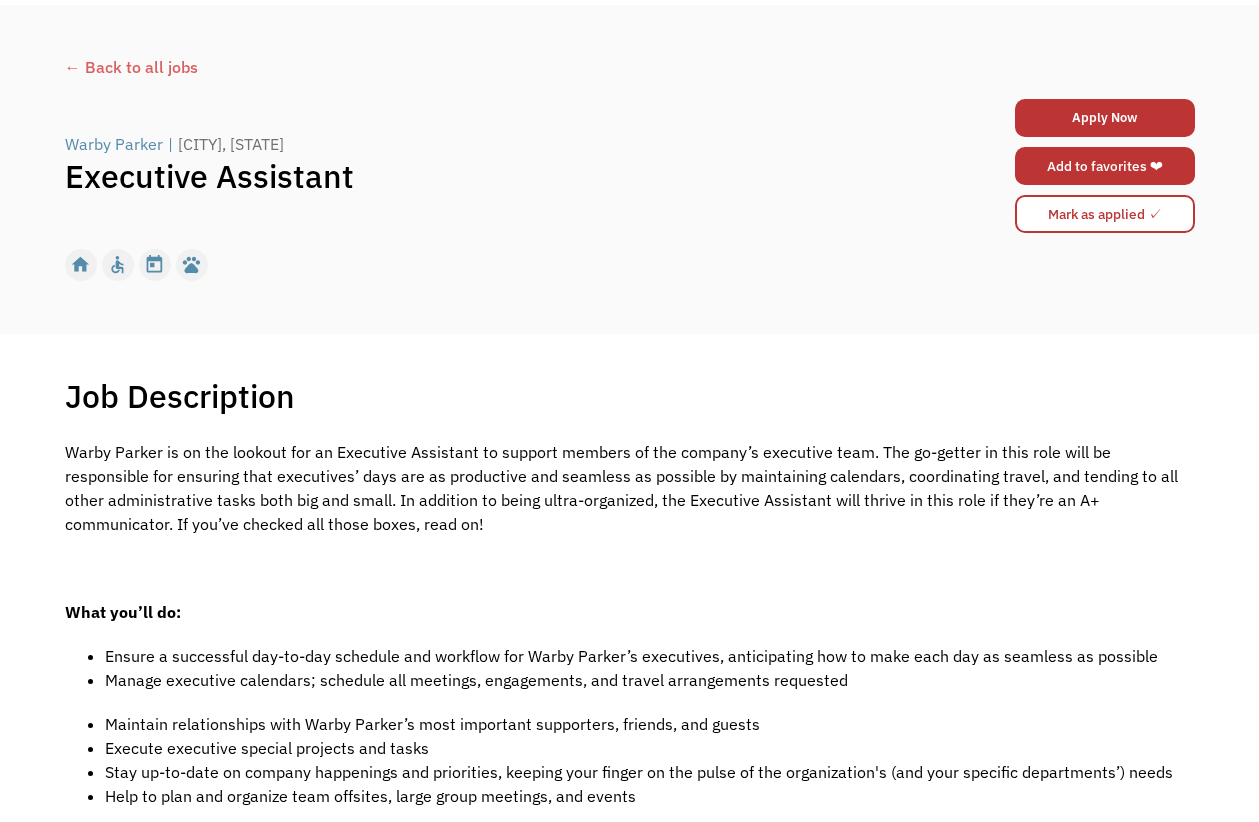 click on "Add to favorites ❤" at bounding box center (1105, 166) 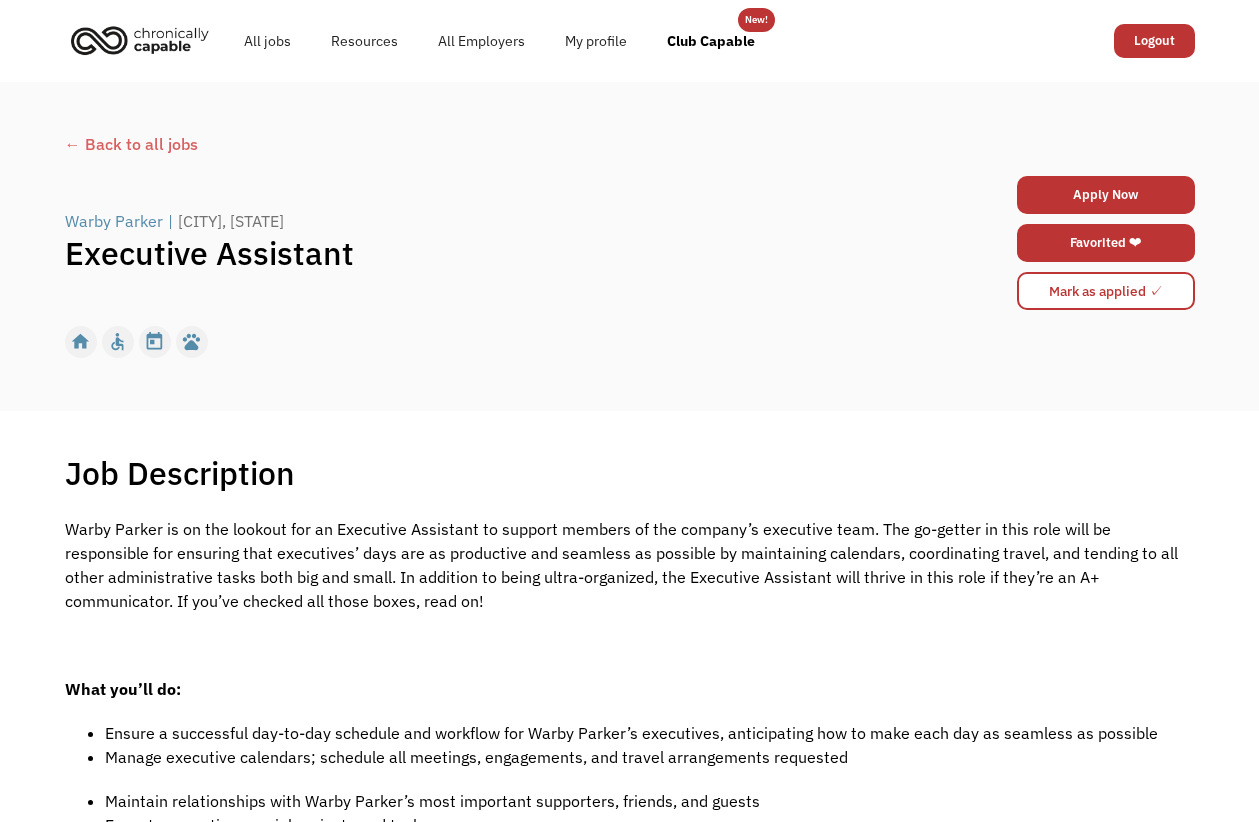 scroll, scrollTop: 0, scrollLeft: 0, axis: both 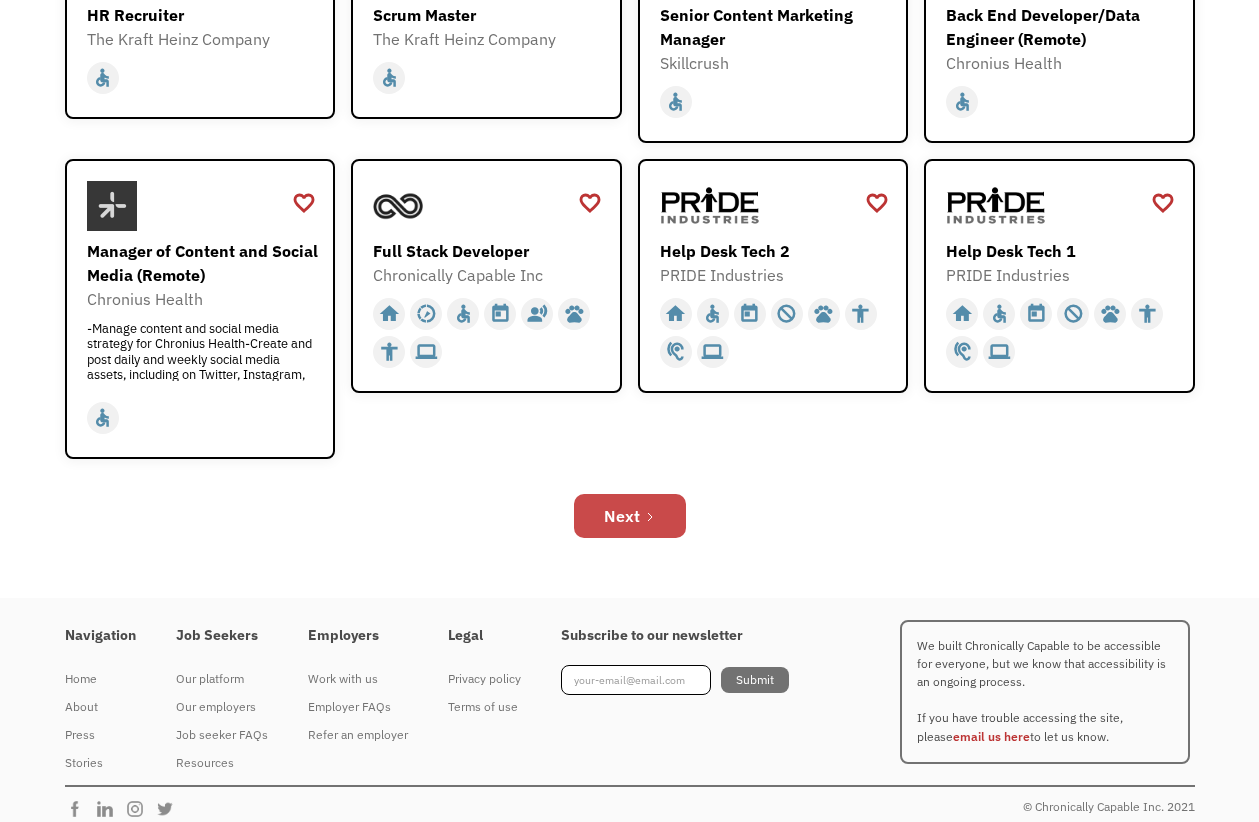 click on "Next" at bounding box center (630, 516) 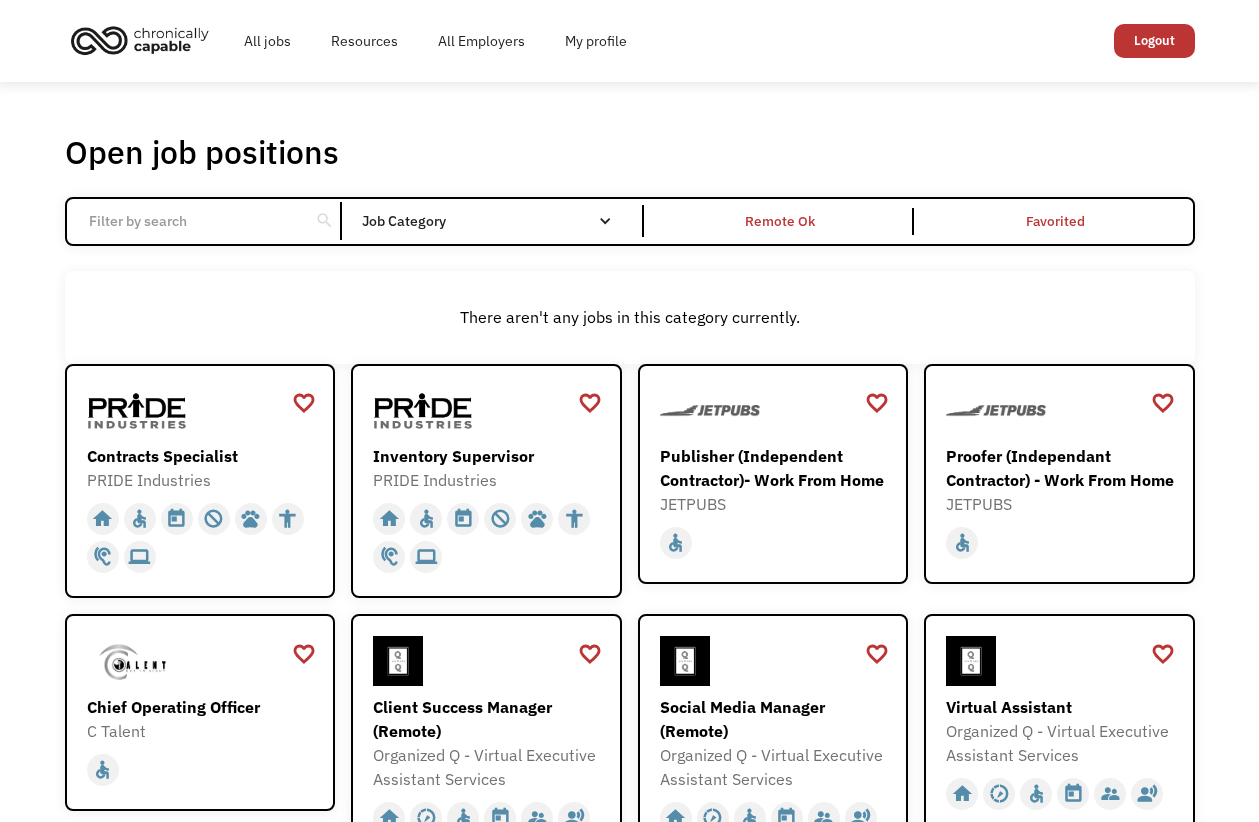 scroll, scrollTop: 711, scrollLeft: 0, axis: vertical 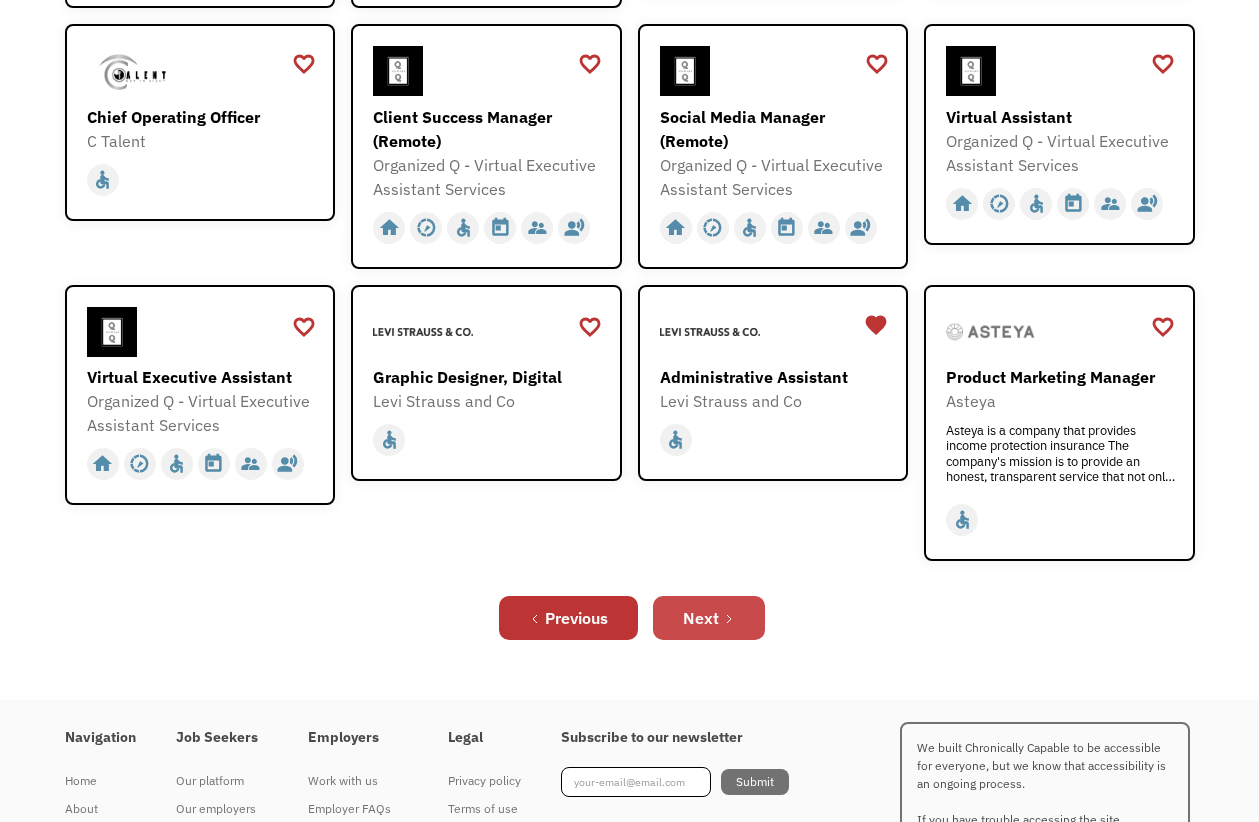 click on "Next" at bounding box center [709, 618] 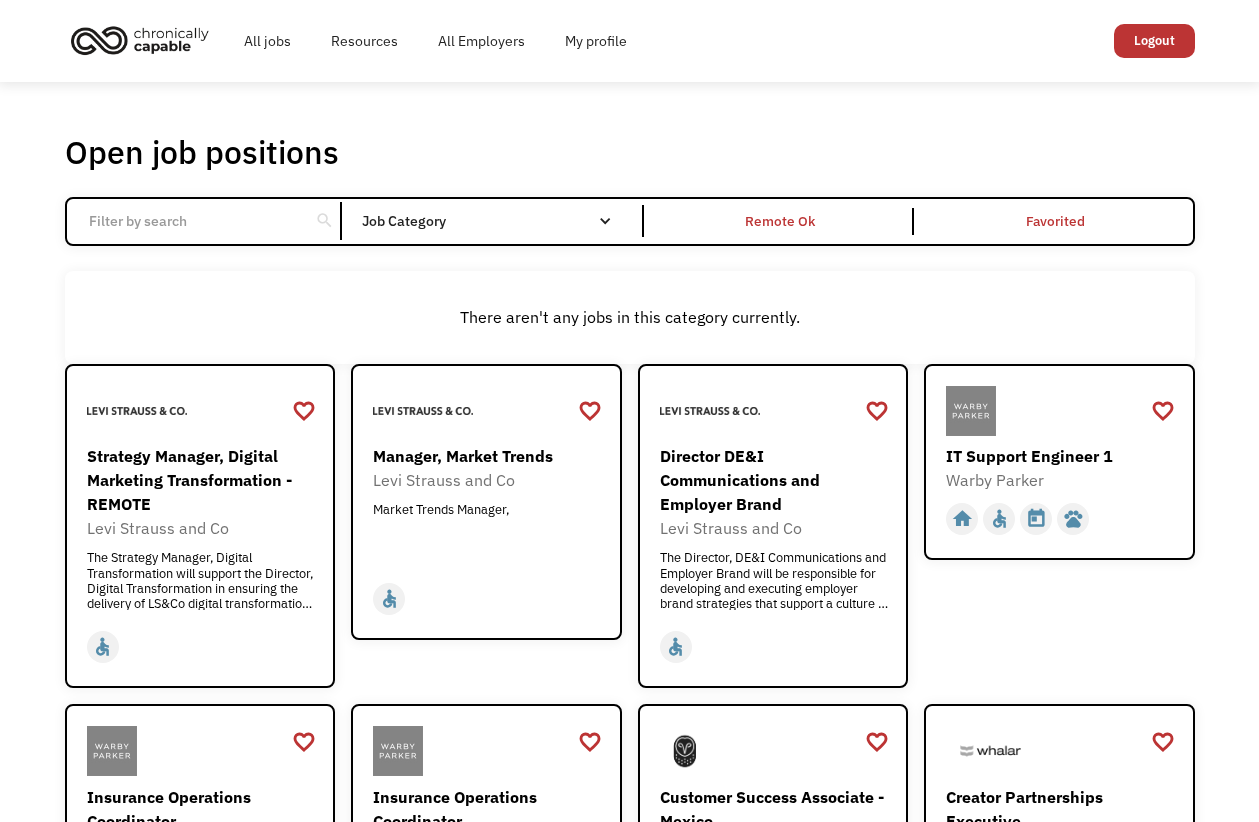 scroll, scrollTop: 278, scrollLeft: 0, axis: vertical 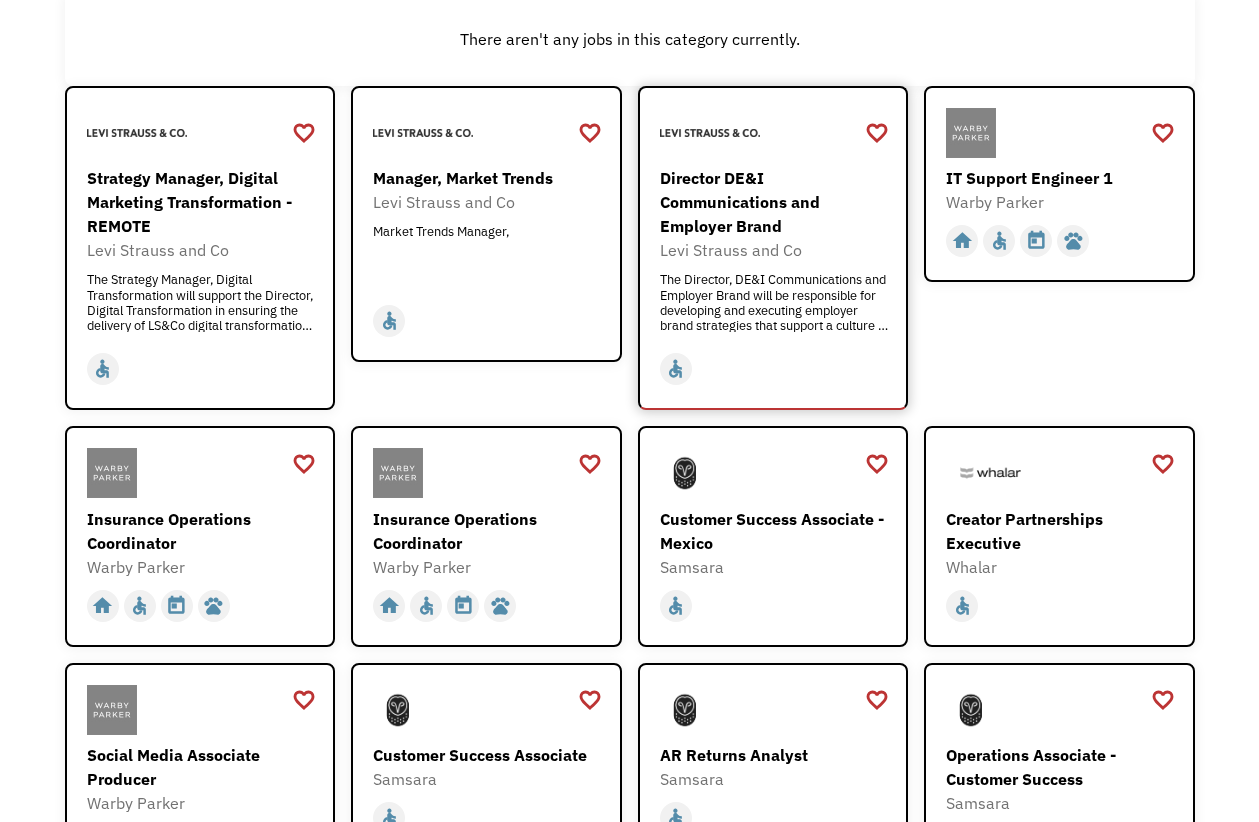 click on "The Director, DE&I Communications and Employer Brand will be responsible for developing and executing employer brand strategies that support a culture of belonging and position," at bounding box center (776, 302) 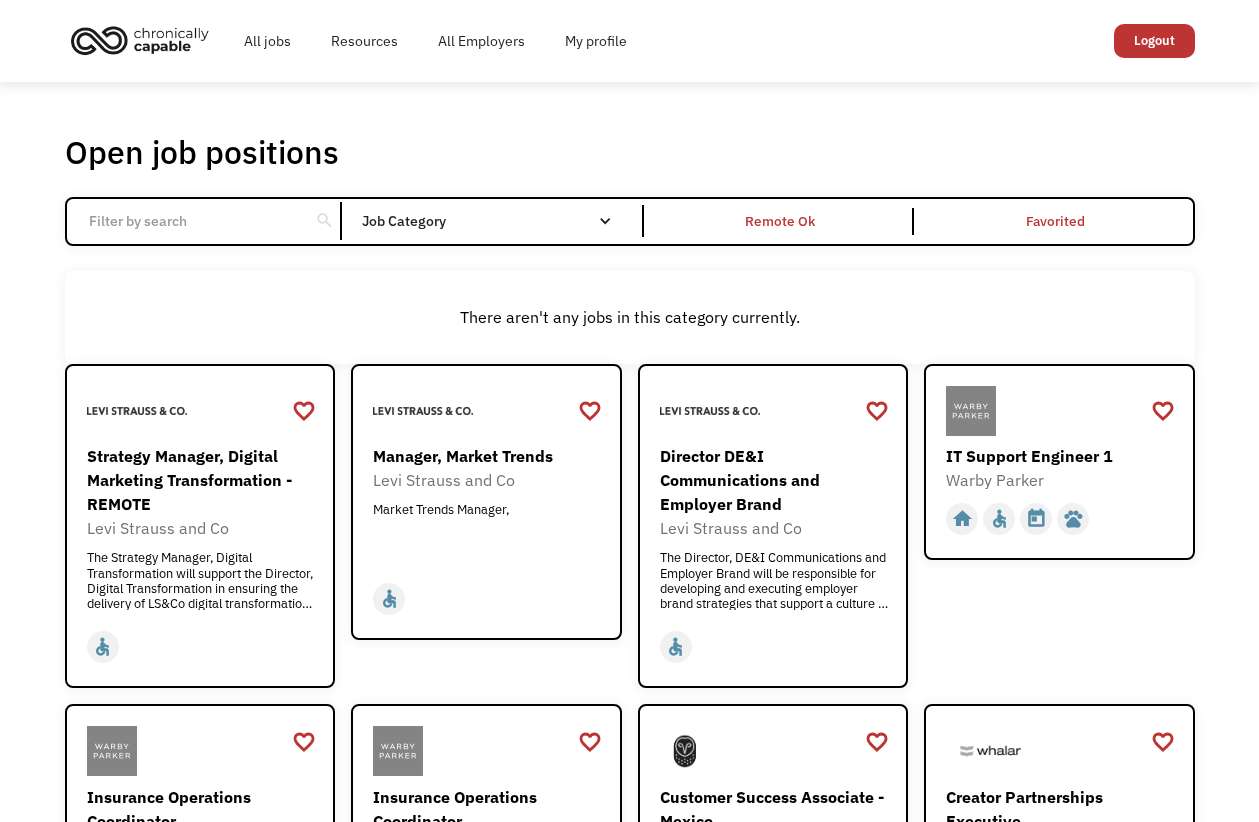 scroll, scrollTop: 0, scrollLeft: 0, axis: both 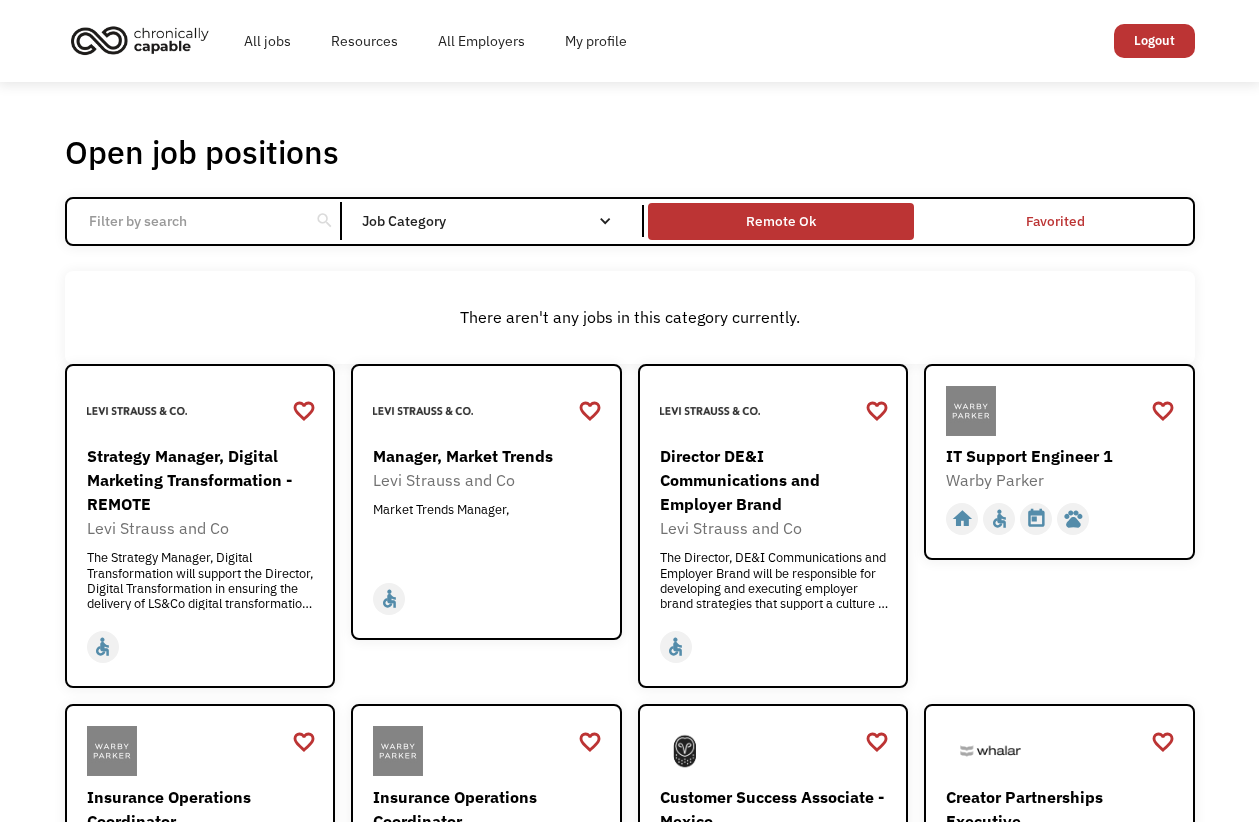 click on "Remote Ok" at bounding box center [781, 221] 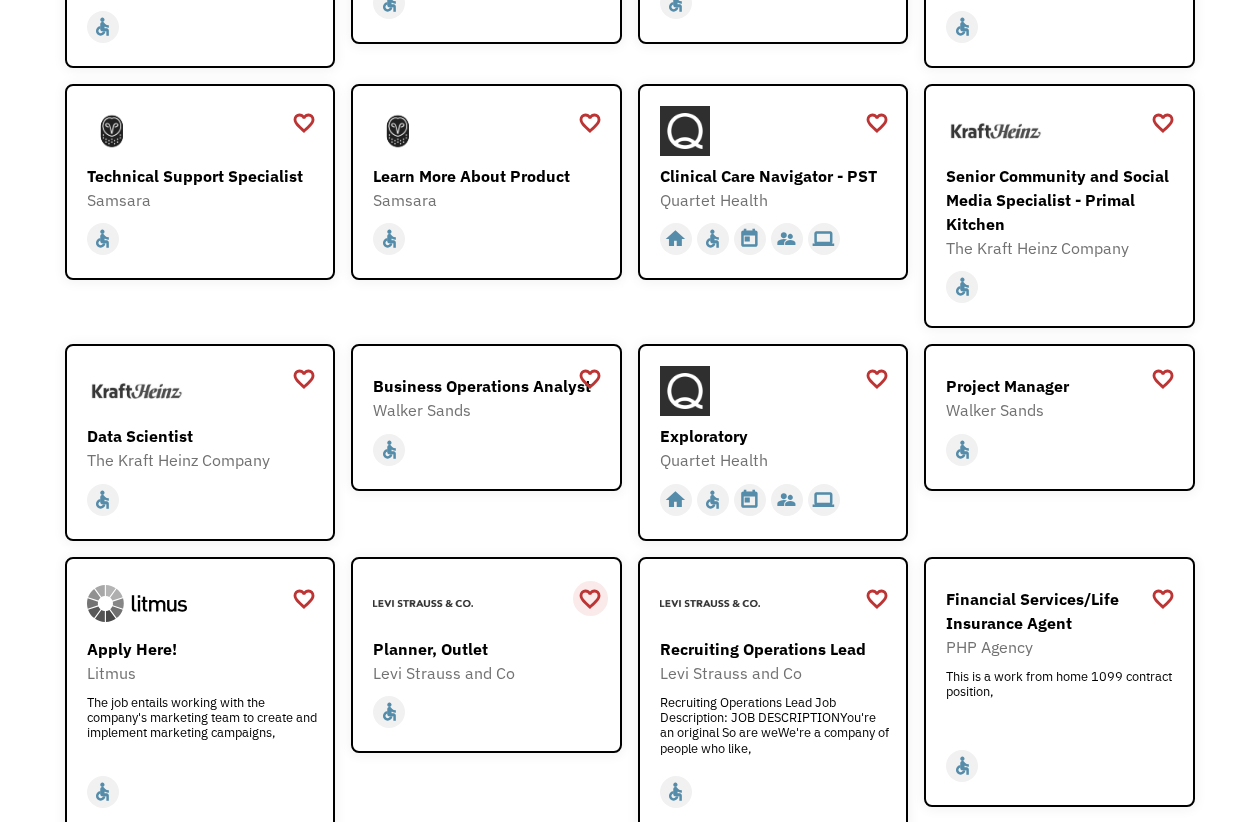 scroll, scrollTop: 1909, scrollLeft: 0, axis: vertical 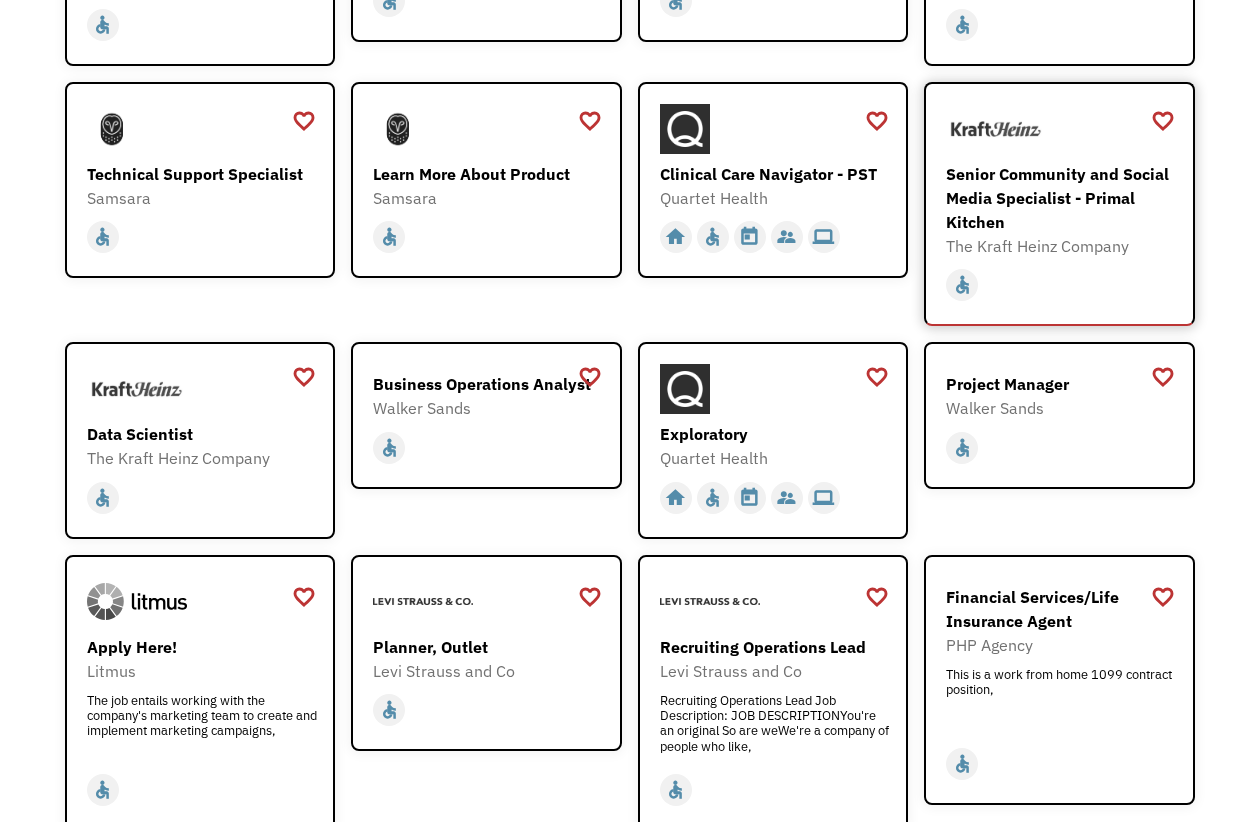 click on "The Kraft Heinz Company" at bounding box center [1062, 246] 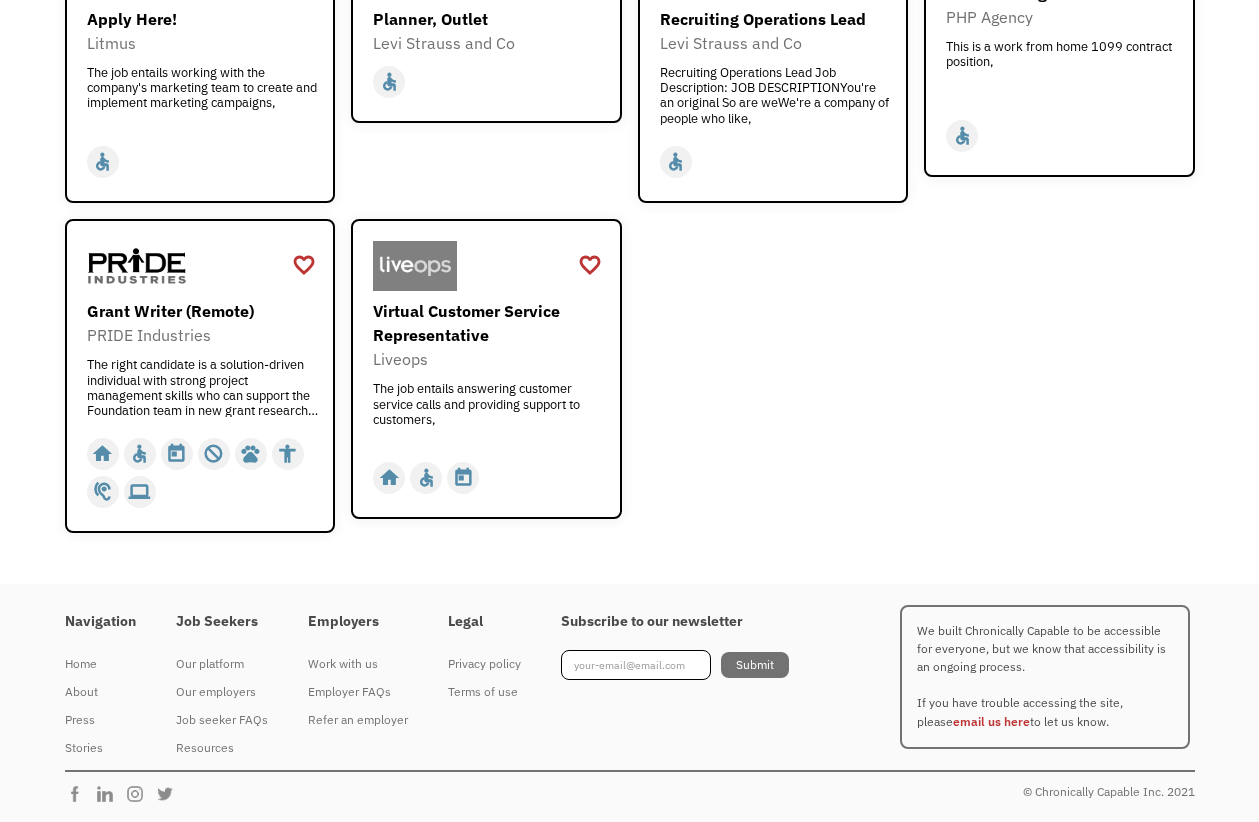 scroll, scrollTop: 2537, scrollLeft: 0, axis: vertical 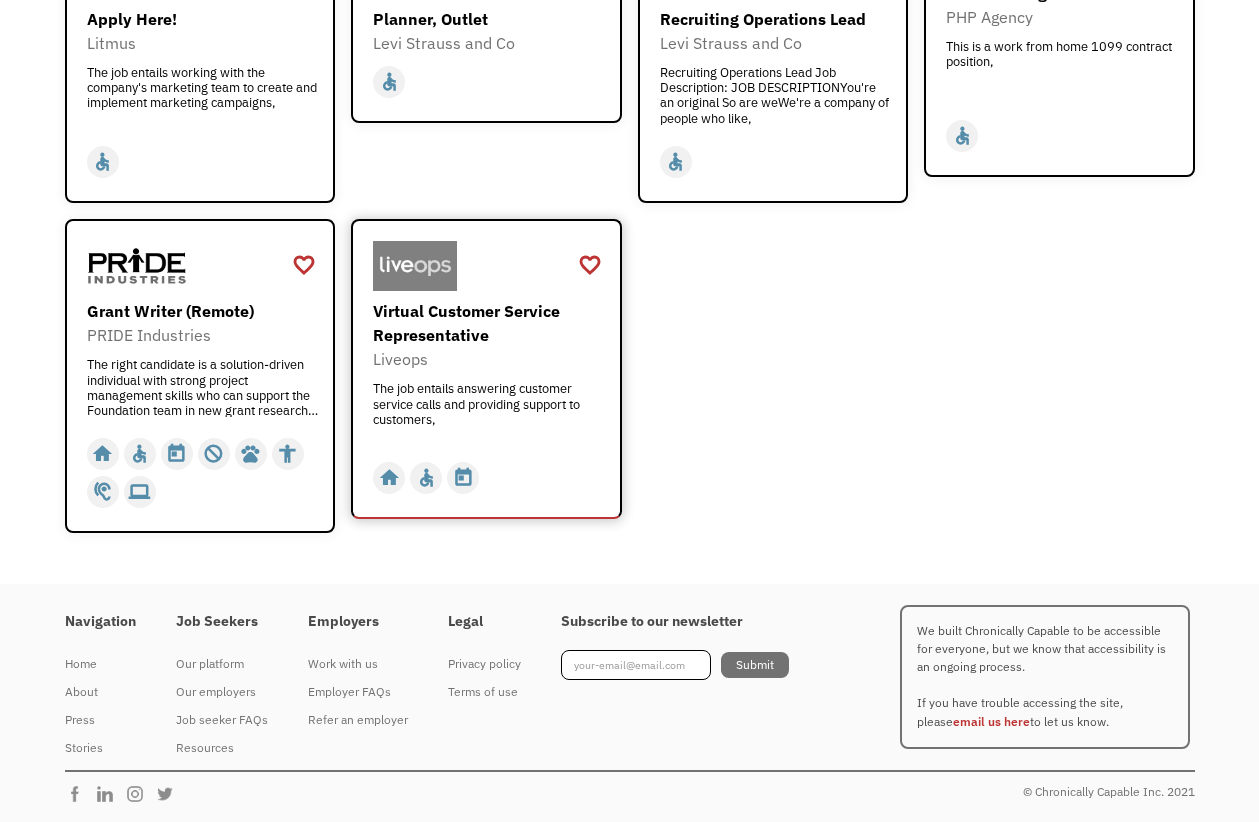 click on "The job entails answering customer service calls and providing support to customers," at bounding box center (489, 411) 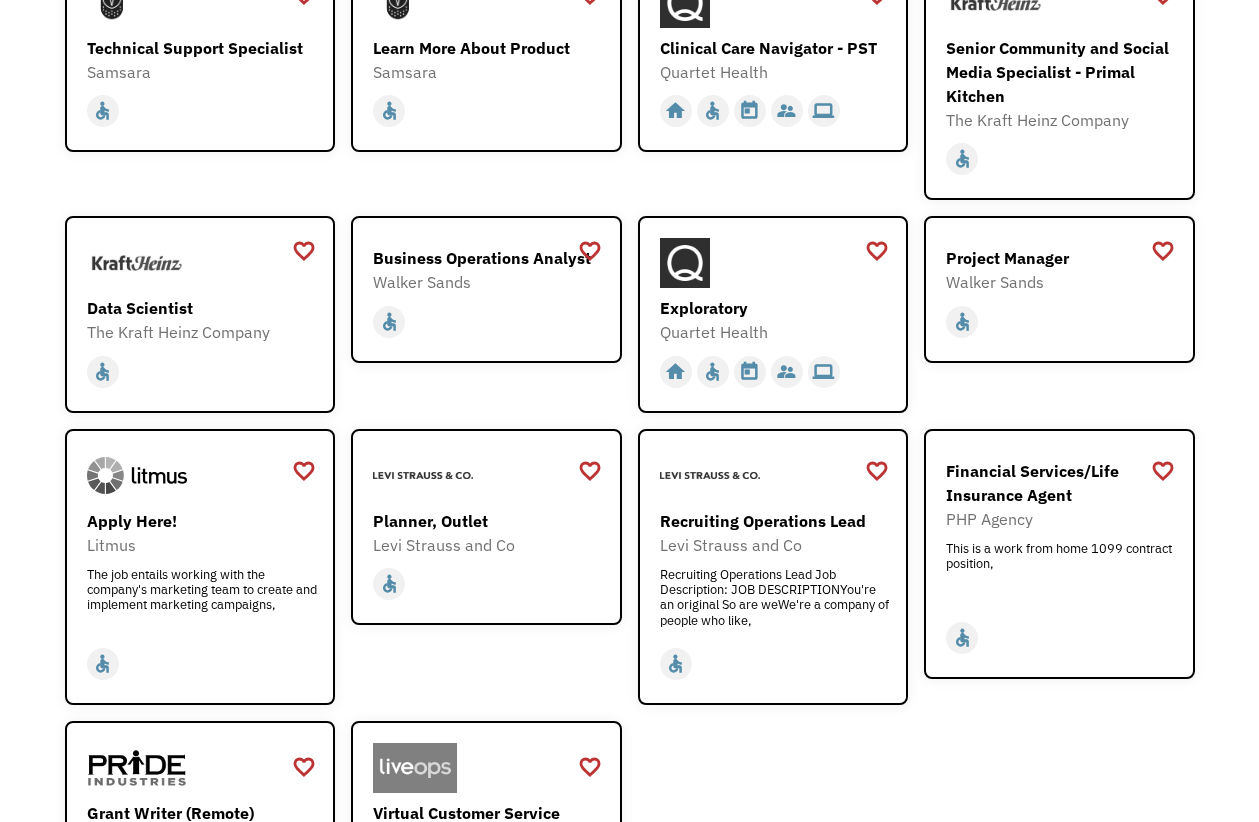scroll, scrollTop: 2091, scrollLeft: 0, axis: vertical 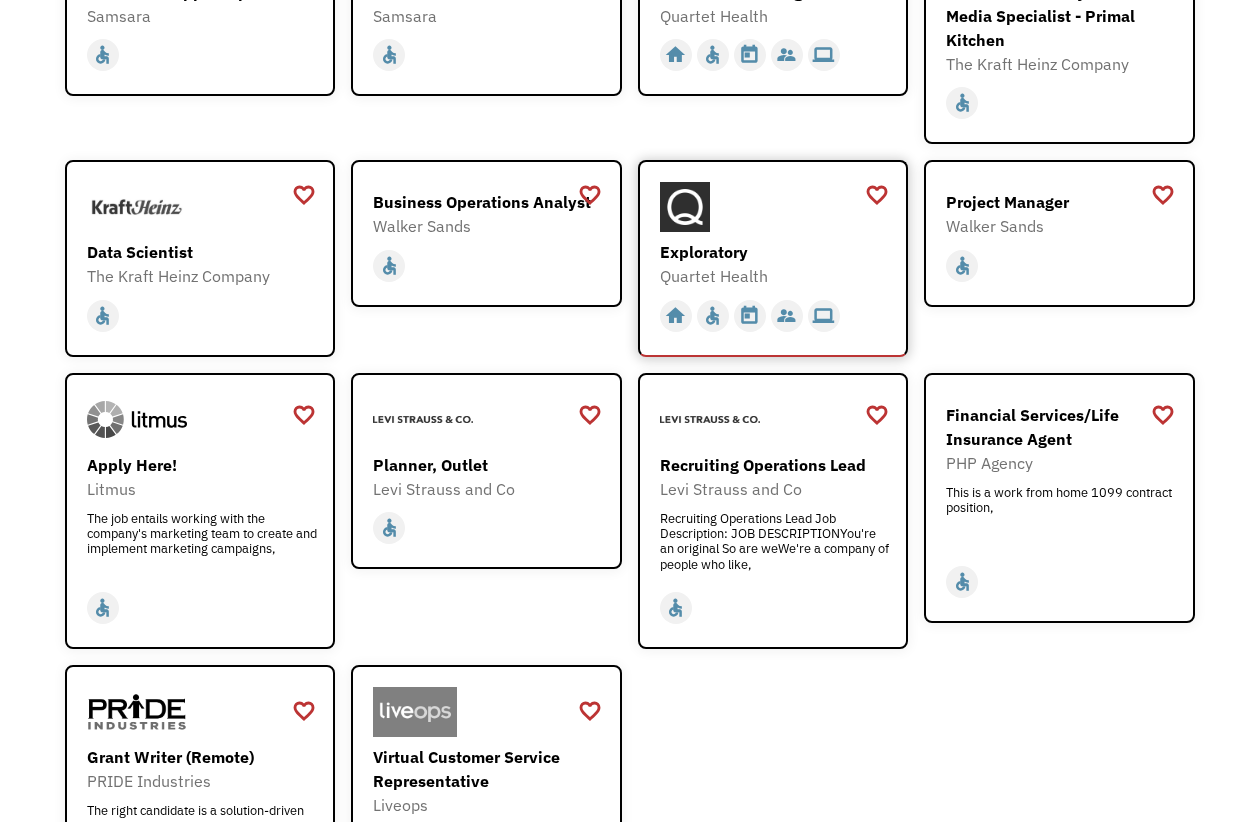 click on "Exploratory" at bounding box center (776, 252) 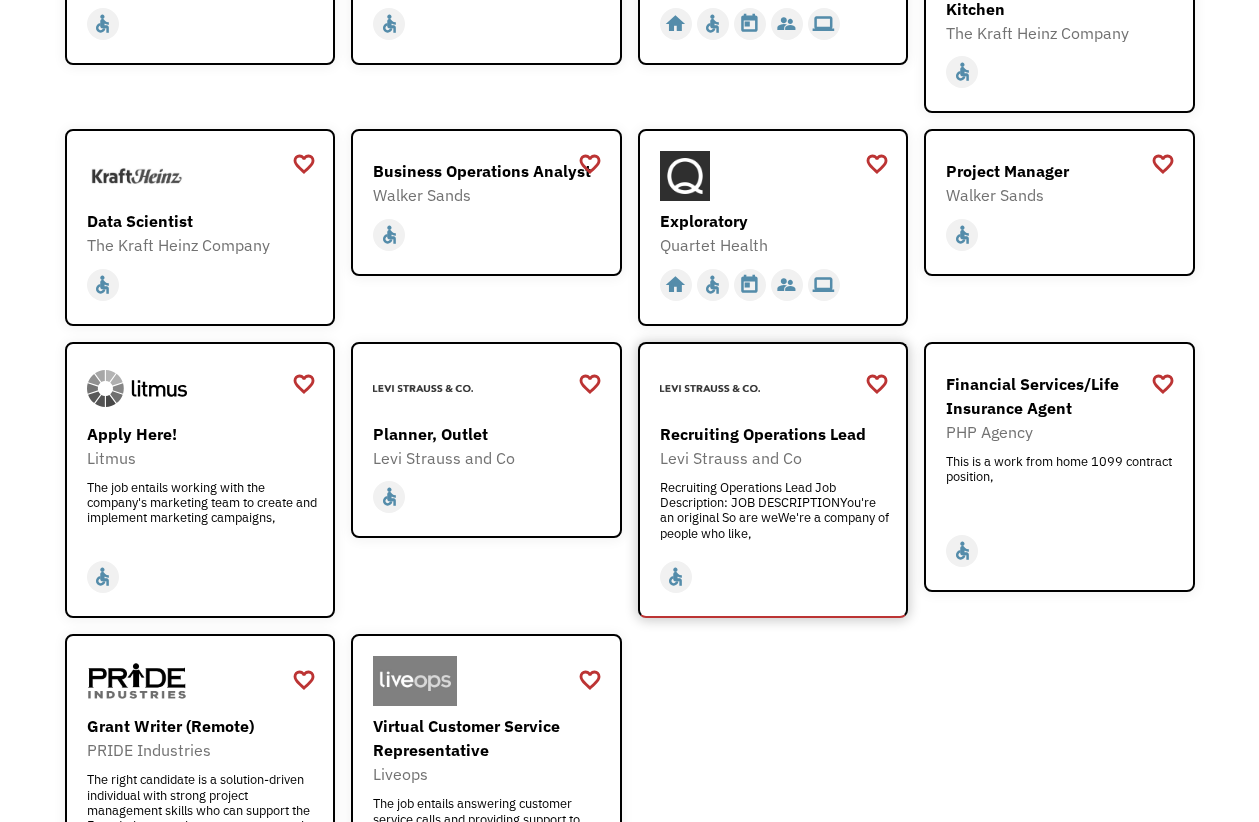 scroll, scrollTop: 2126, scrollLeft: 0, axis: vertical 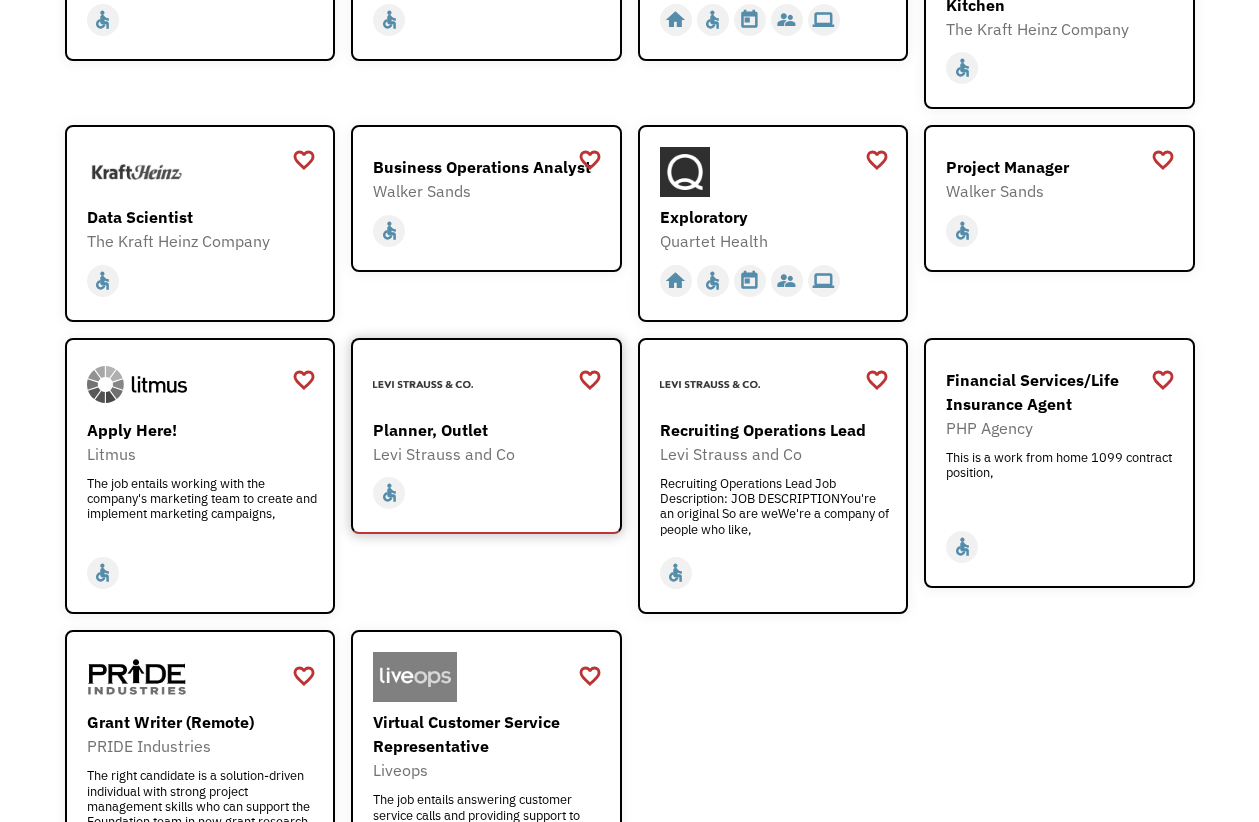 click on "home slow_motion_video accessible today not_interested supervisor_account record_voice_over pets accessibility hearing computer" at bounding box center (489, 489) 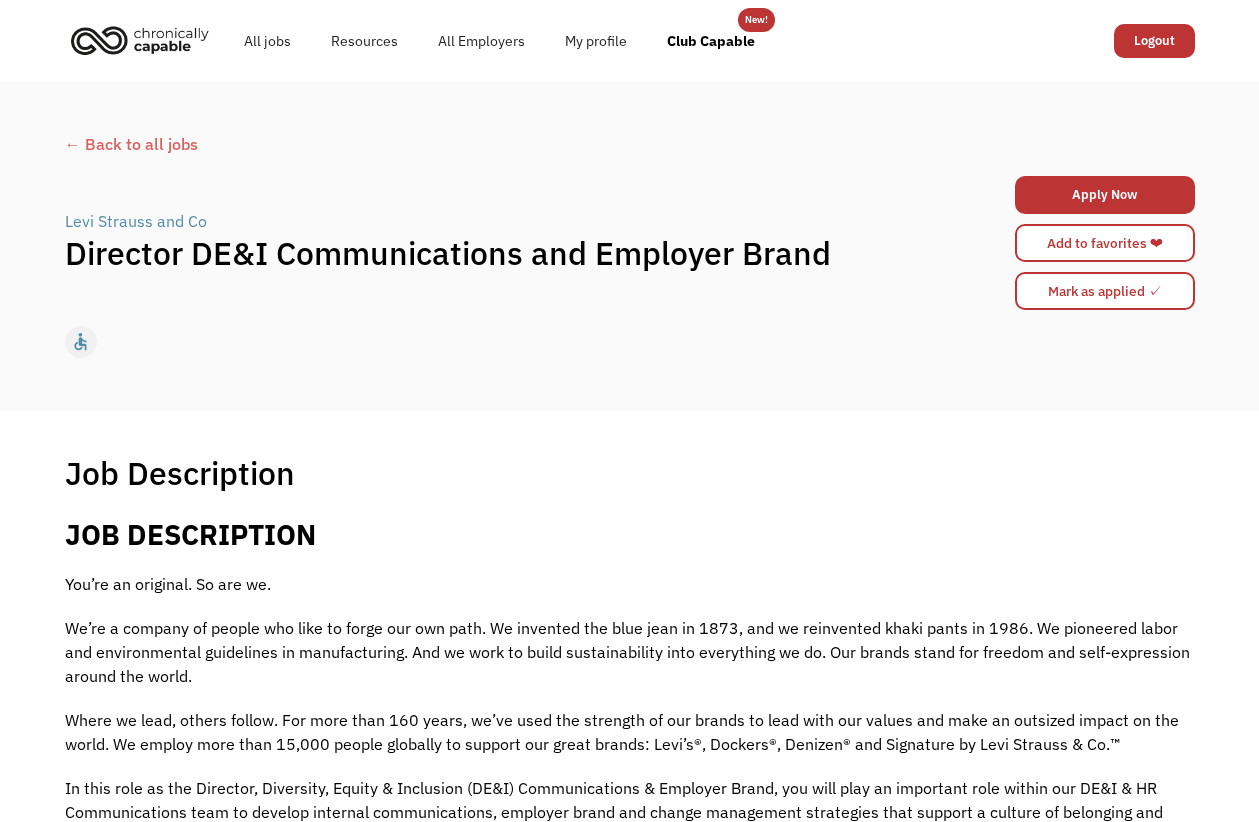 scroll, scrollTop: 0, scrollLeft: 0, axis: both 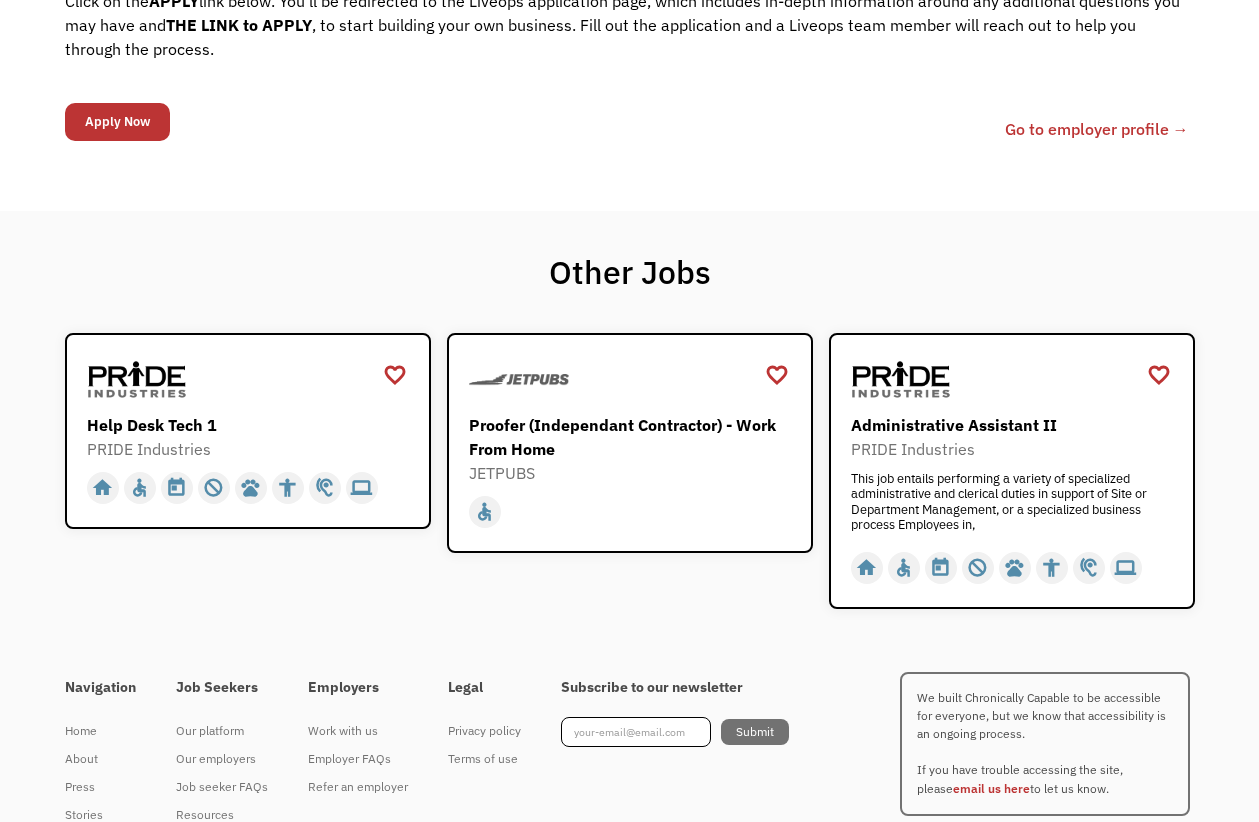 click on "Go to employer profile →" at bounding box center (1097, 129) 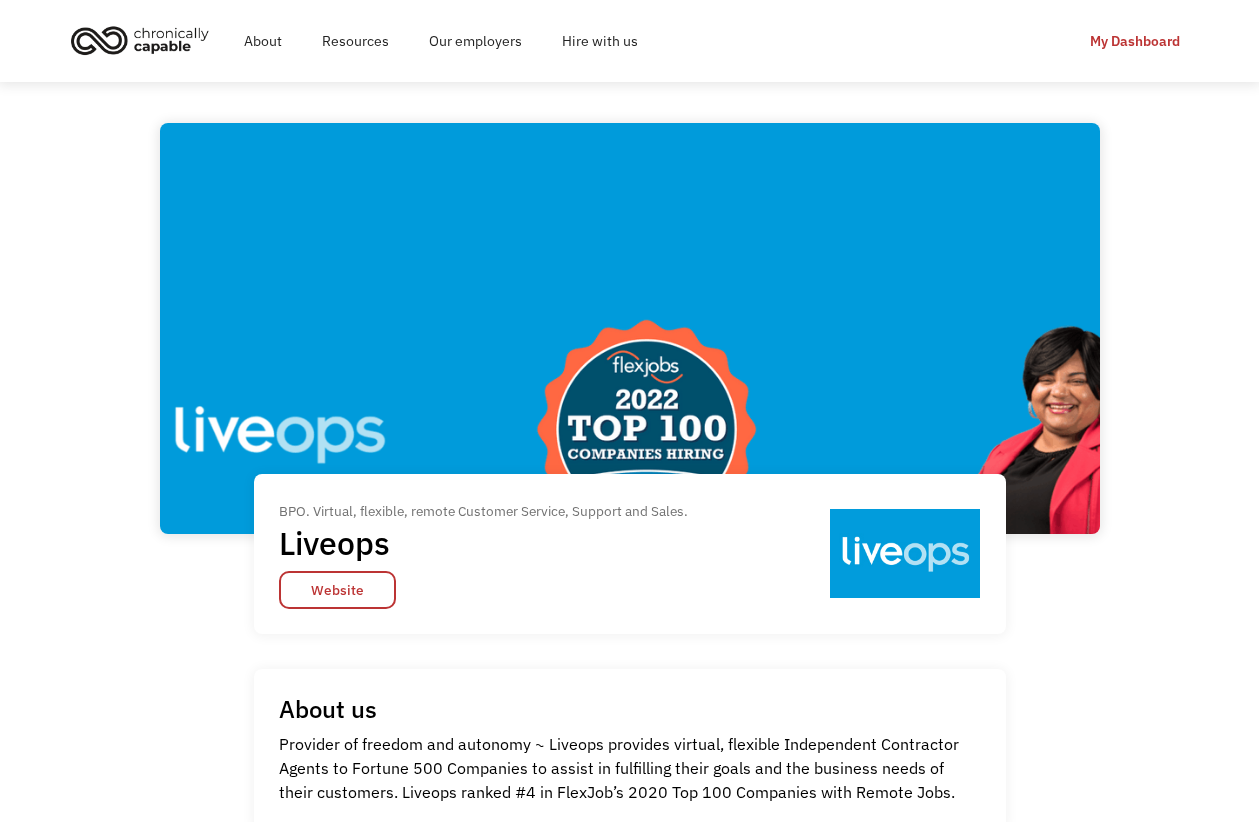 scroll, scrollTop: 0, scrollLeft: 0, axis: both 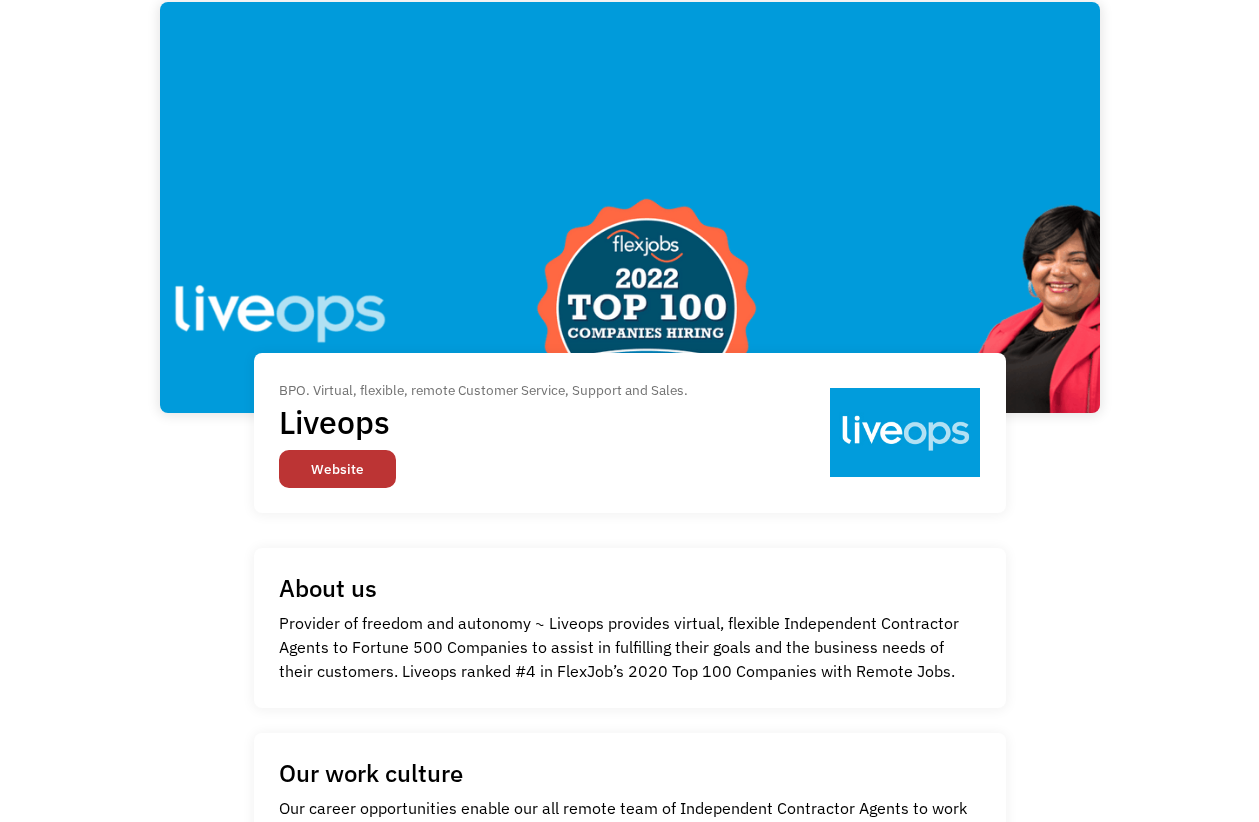 click on "Website" at bounding box center [337, 469] 